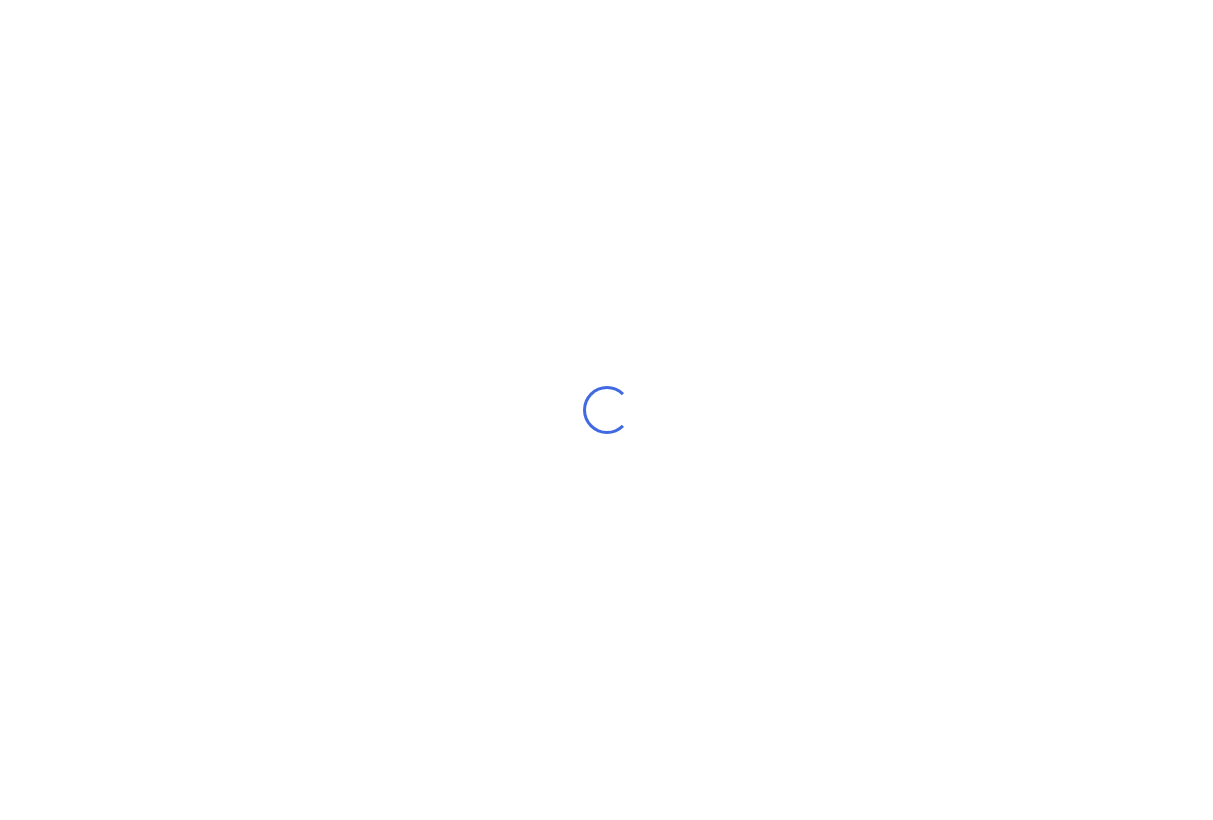 scroll, scrollTop: 0, scrollLeft: 0, axis: both 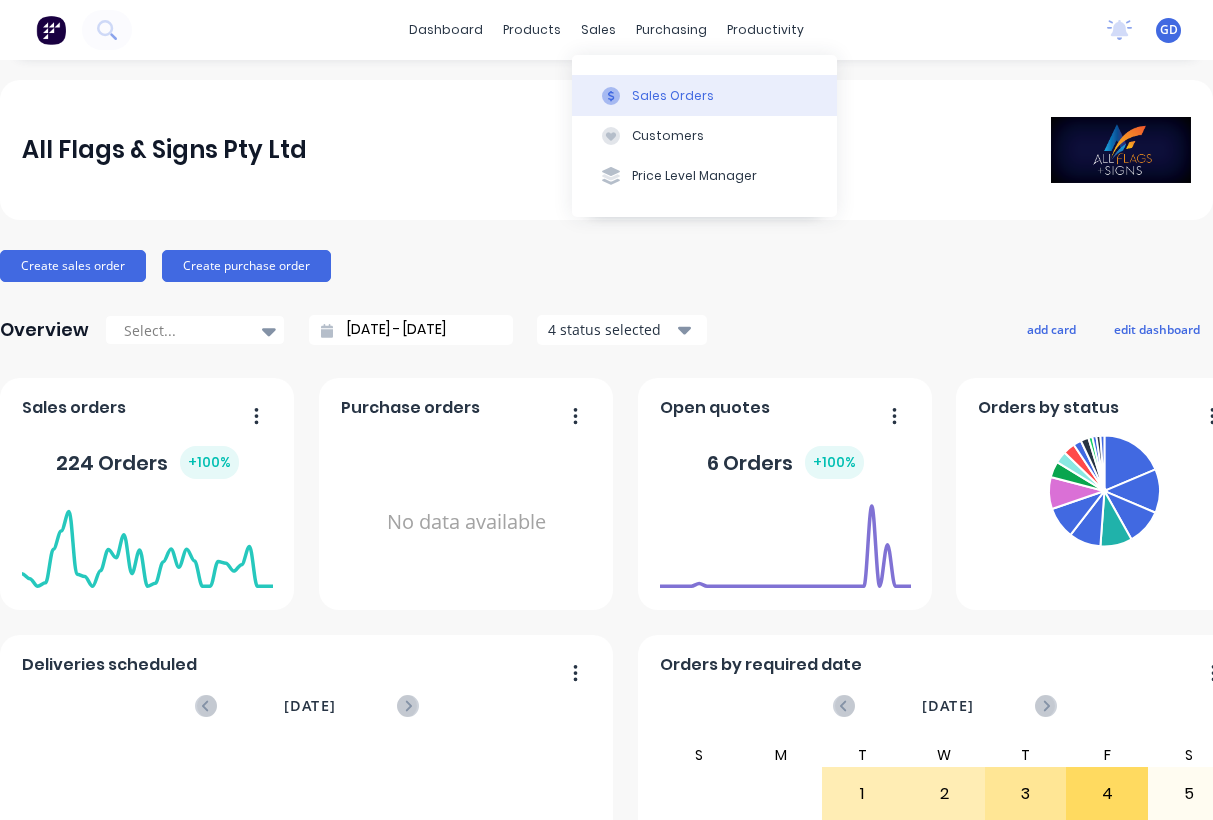 click on "Sales Orders" at bounding box center (673, 96) 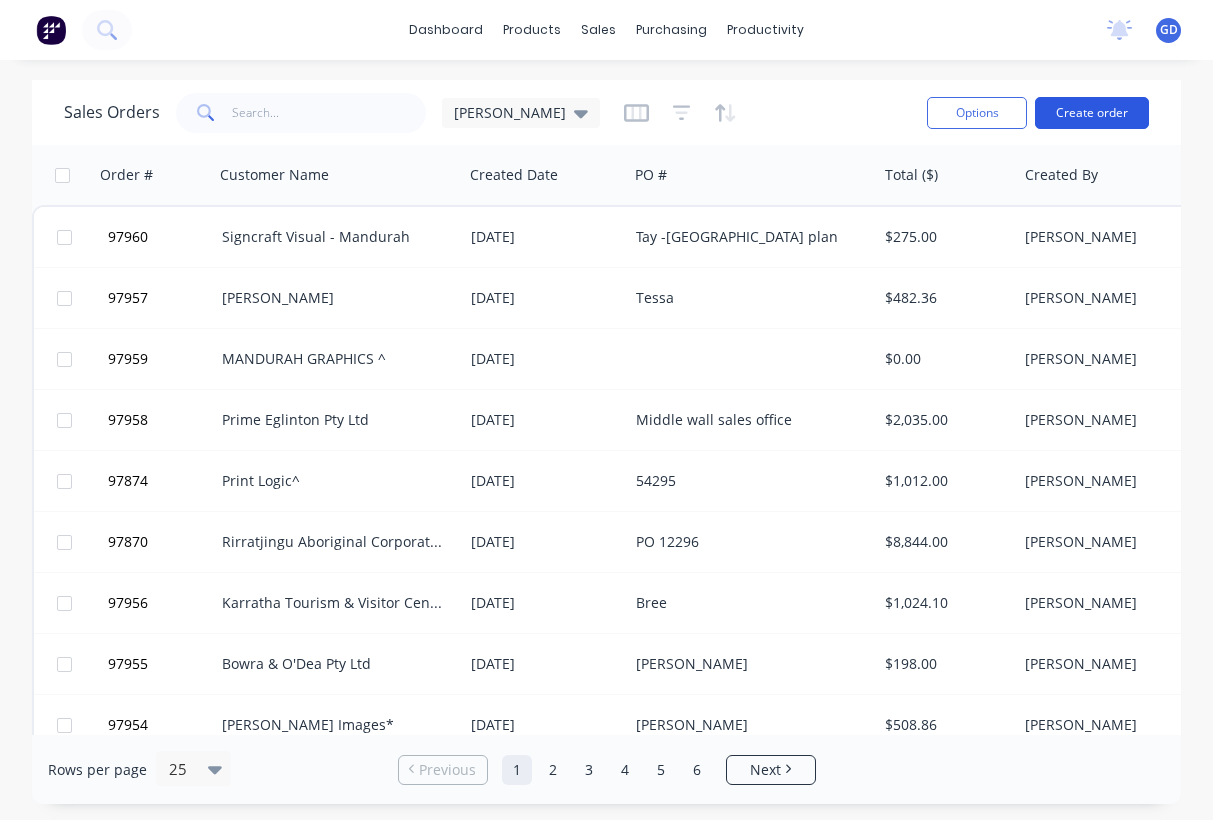 click on "Create order" at bounding box center (1092, 113) 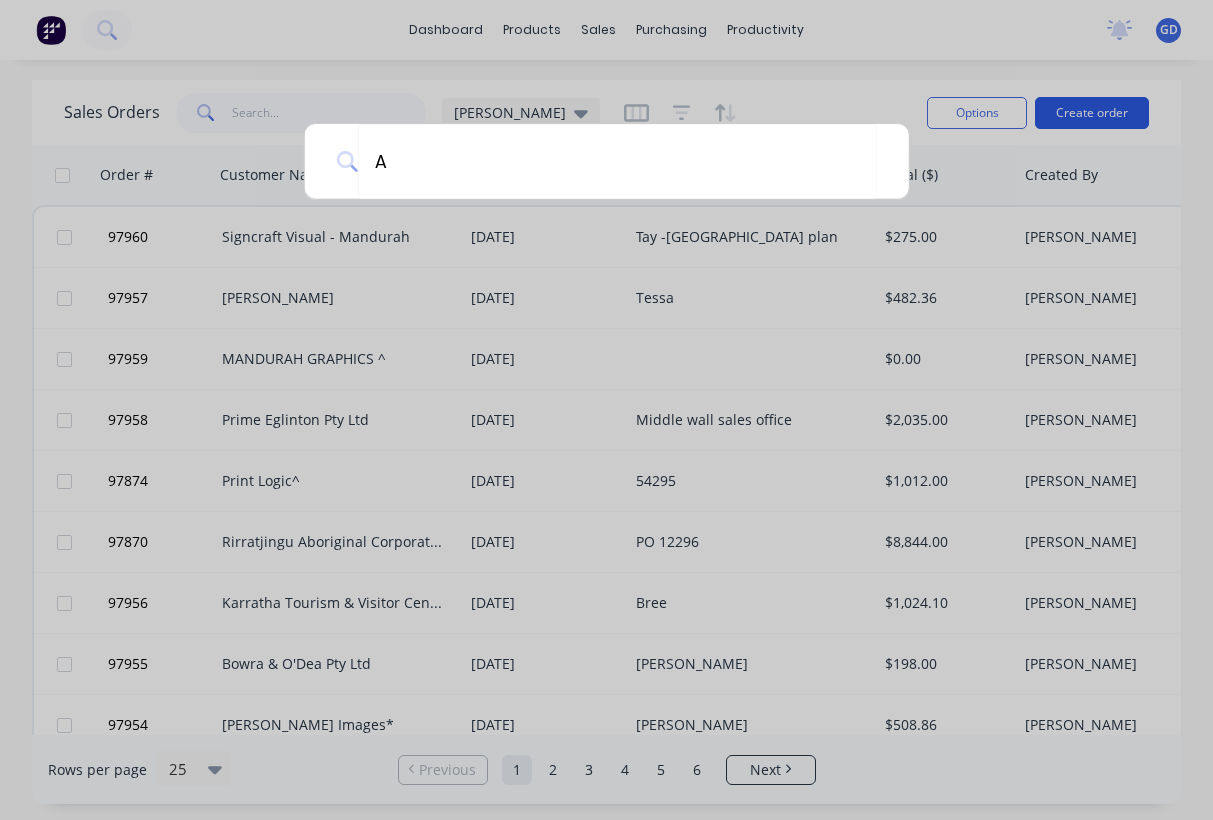 type on "AS" 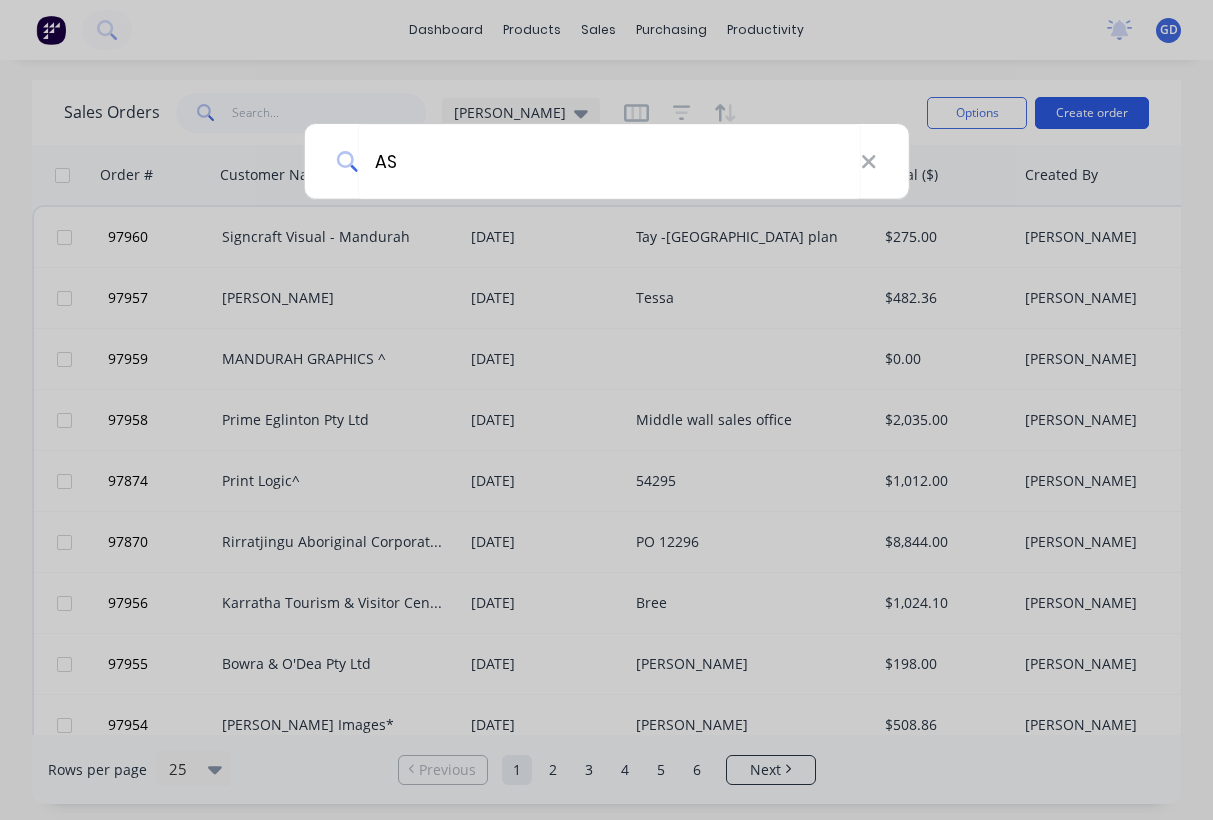 click on "AS" at bounding box center [606, 410] 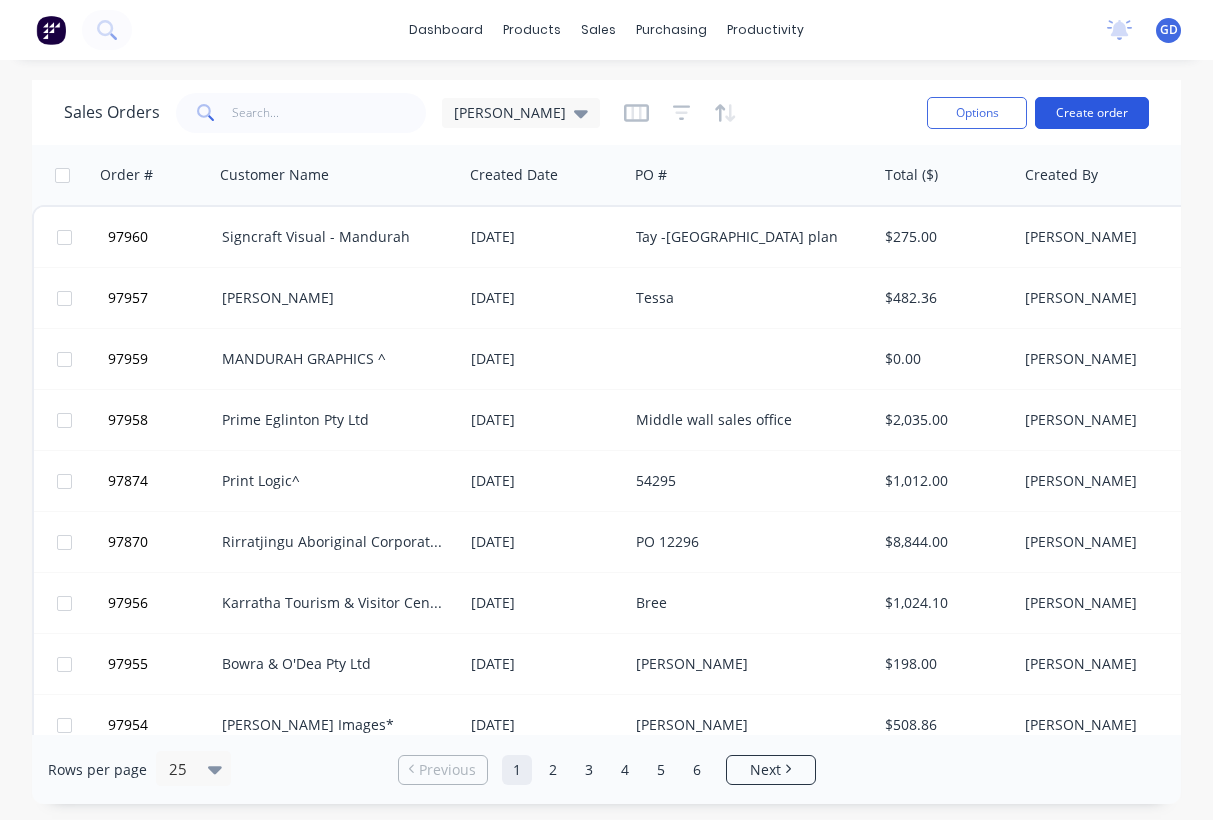 click on "Create order" at bounding box center (1092, 113) 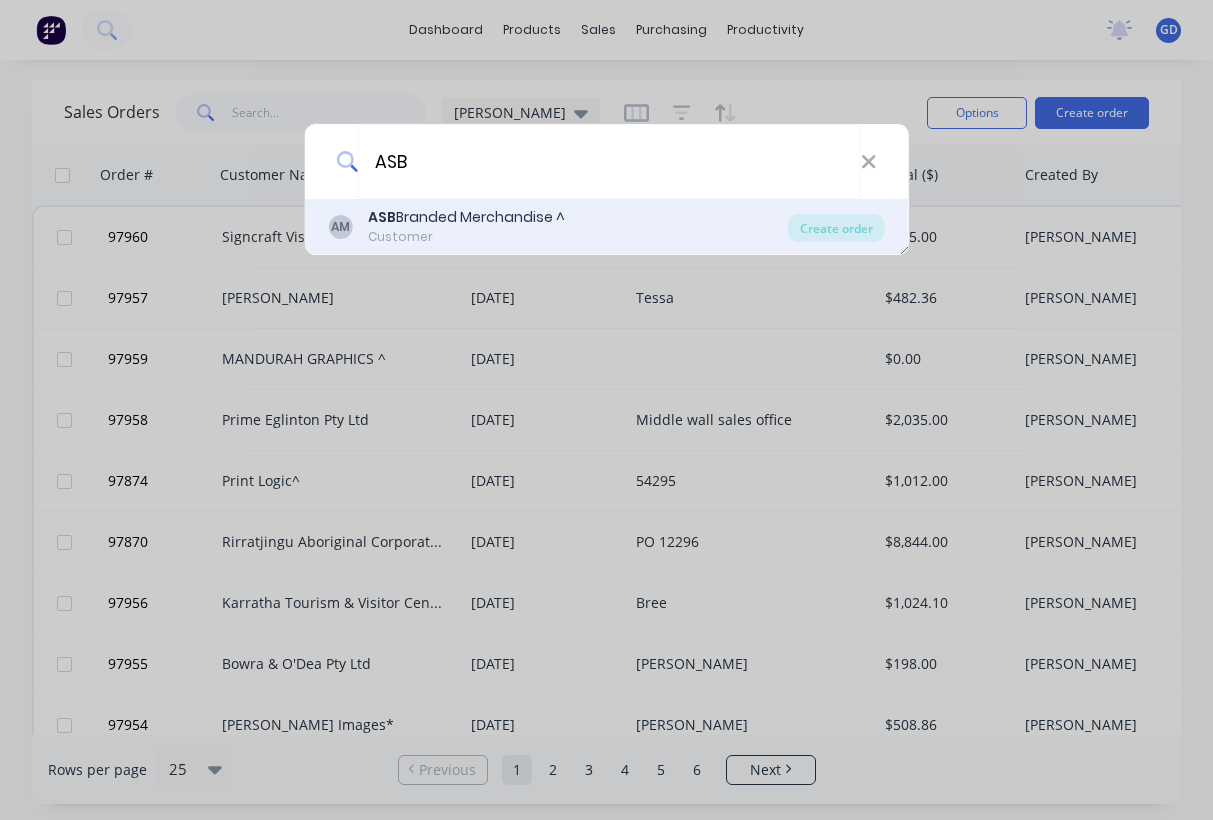 type on "ASB" 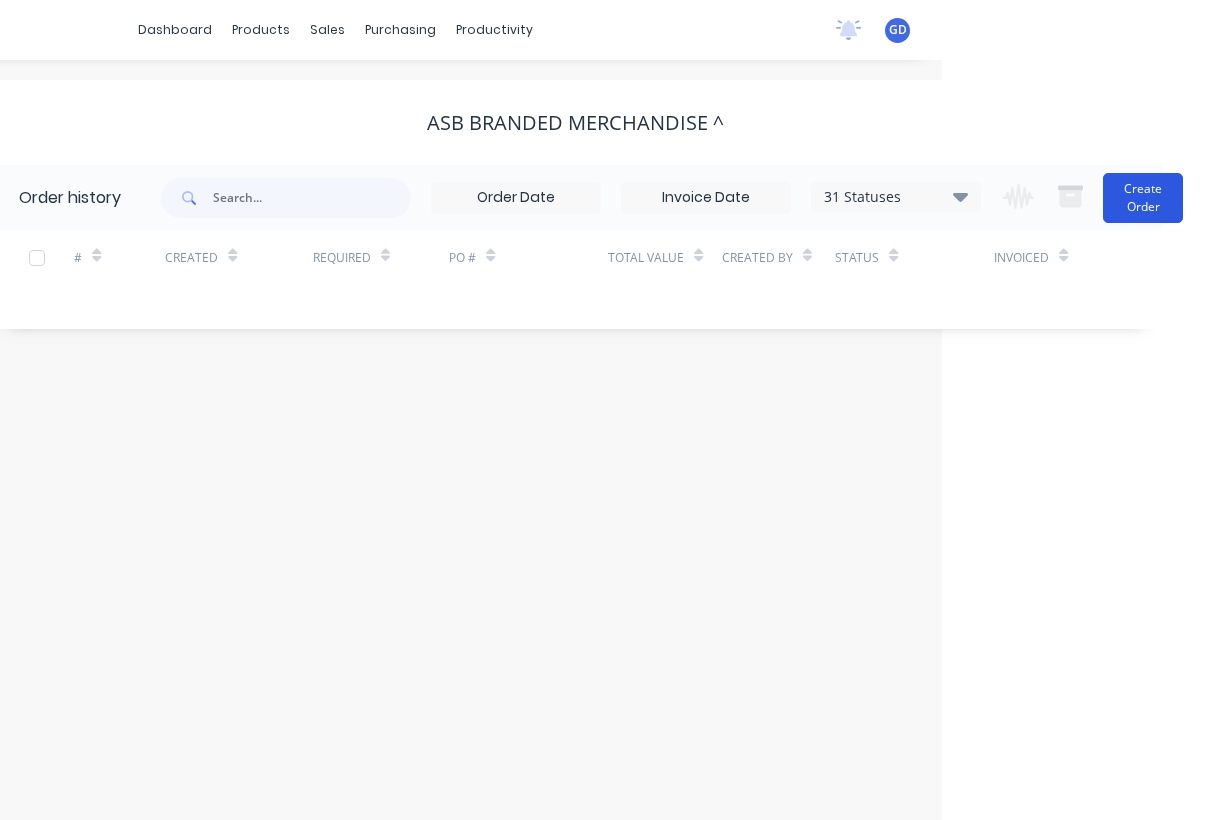 scroll, scrollTop: 0, scrollLeft: 271, axis: horizontal 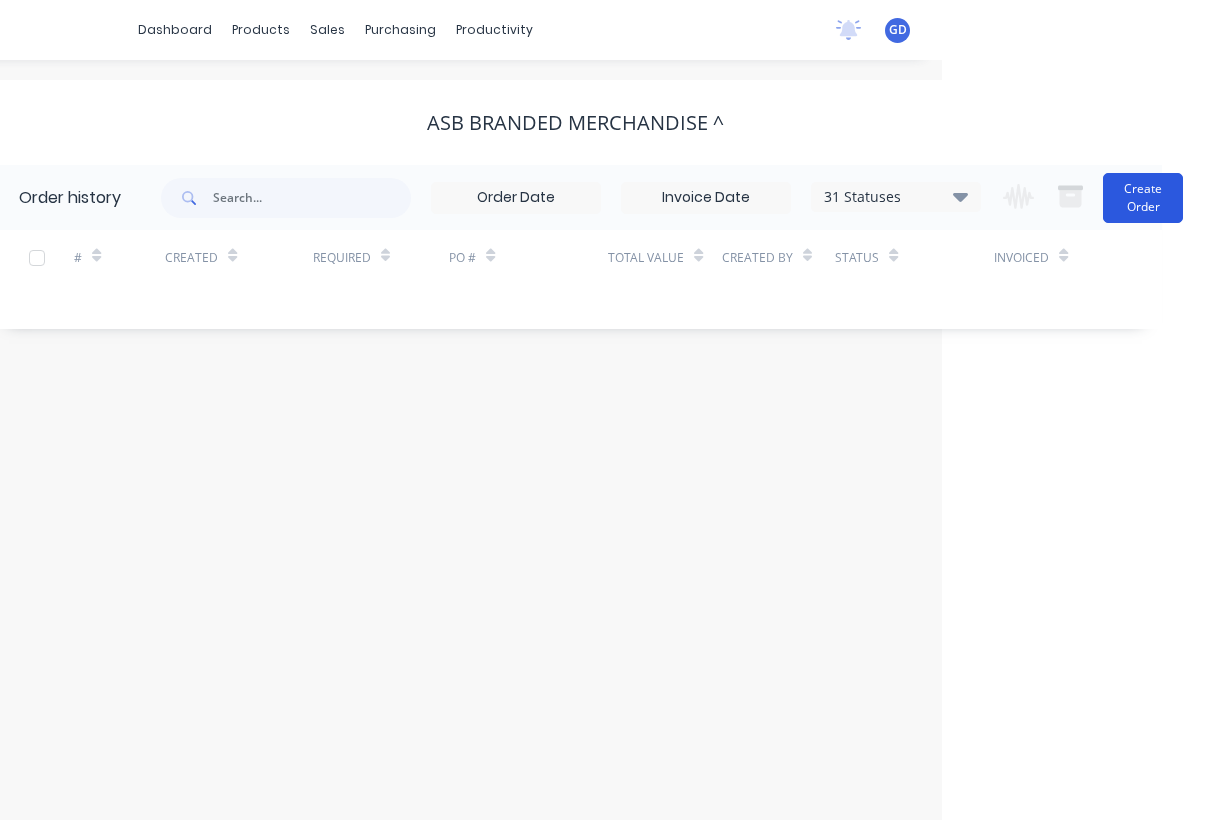click on "Create Order" at bounding box center (1143, 198) 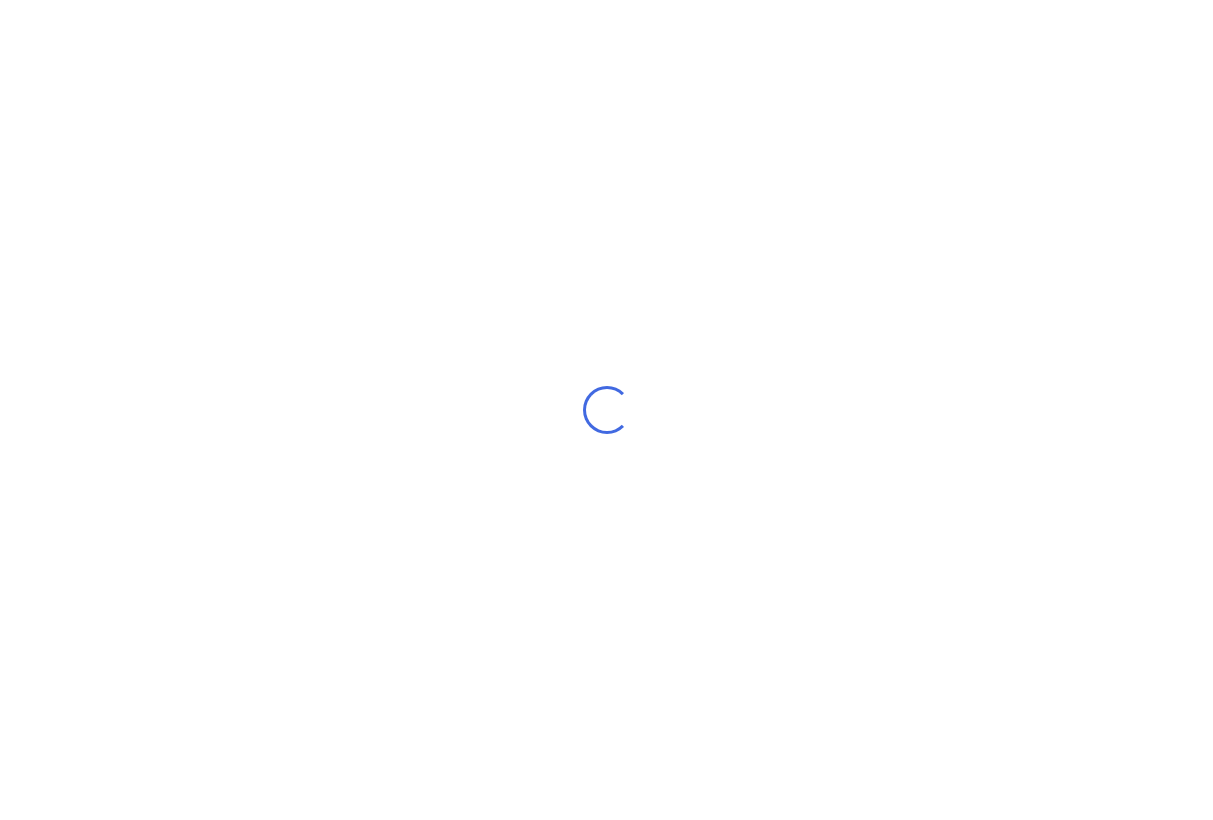 scroll, scrollTop: 0, scrollLeft: 0, axis: both 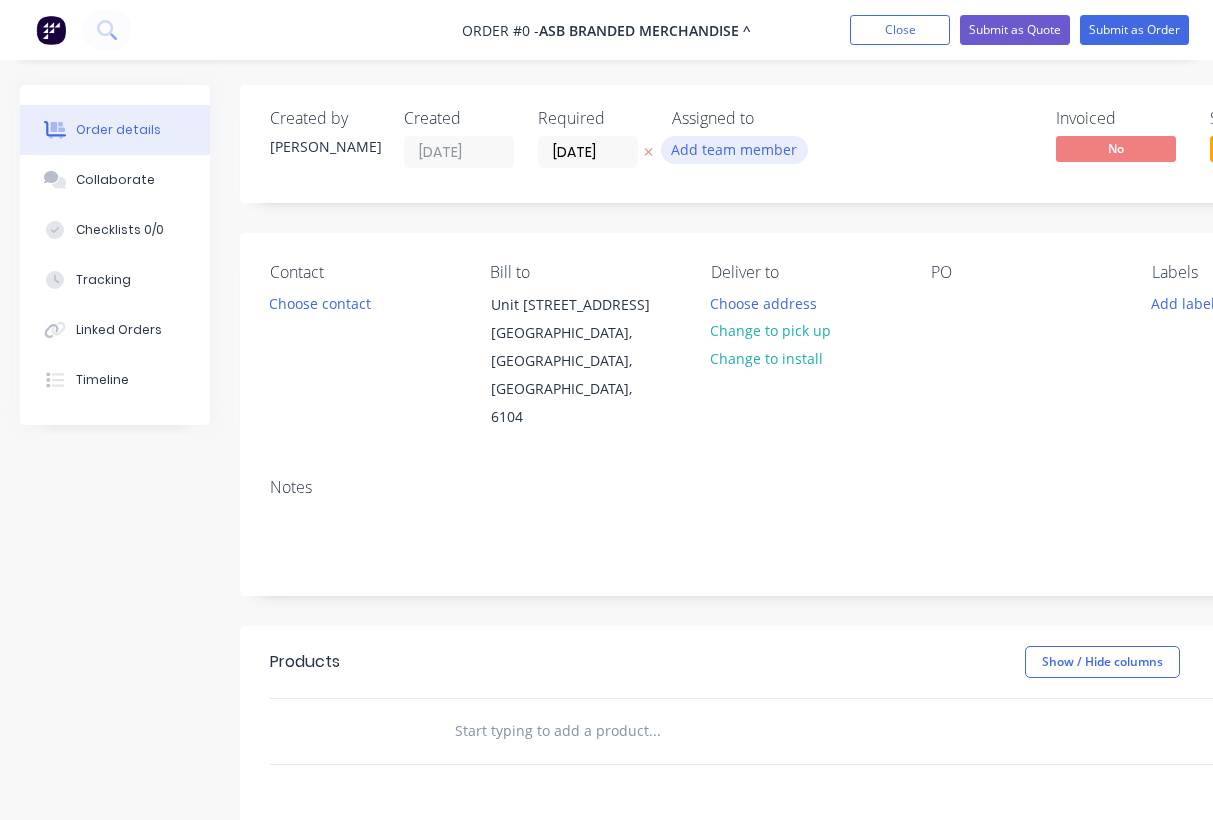click on "Add team member" at bounding box center (734, 149) 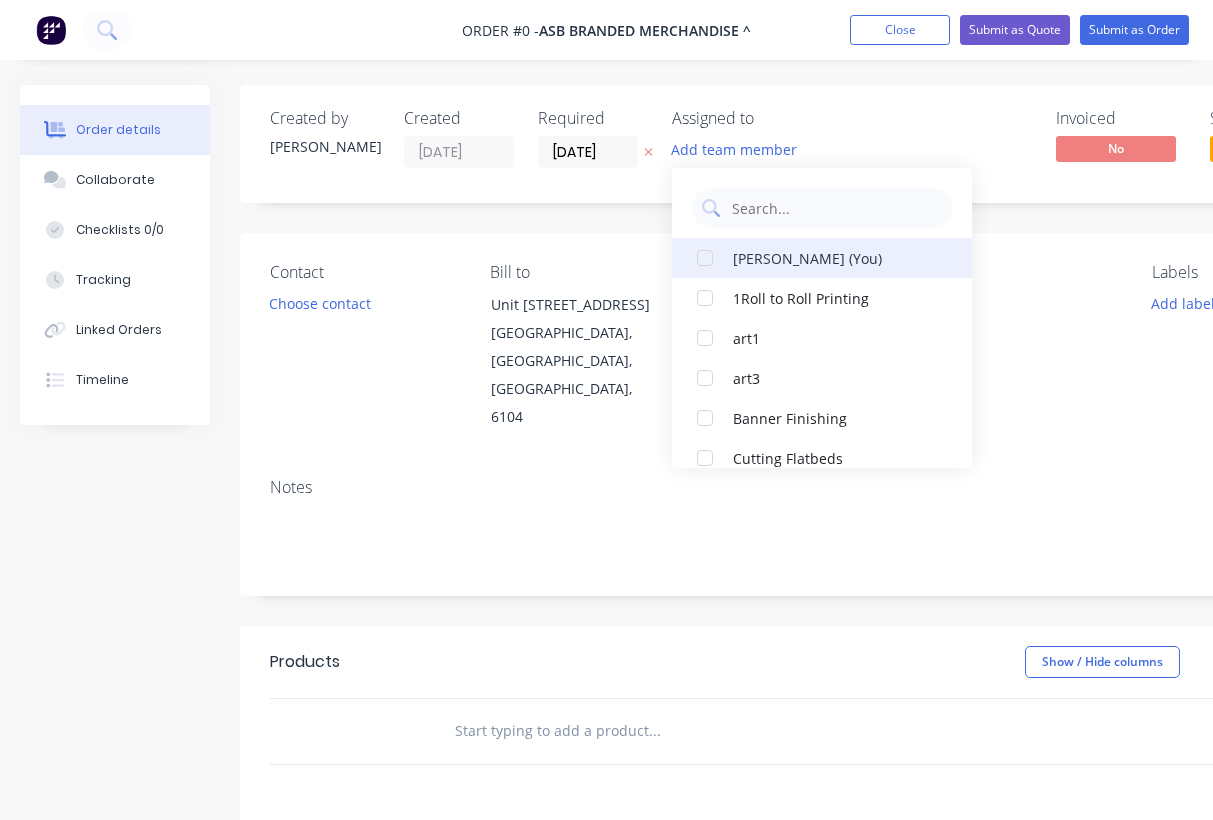 click at bounding box center [705, 258] 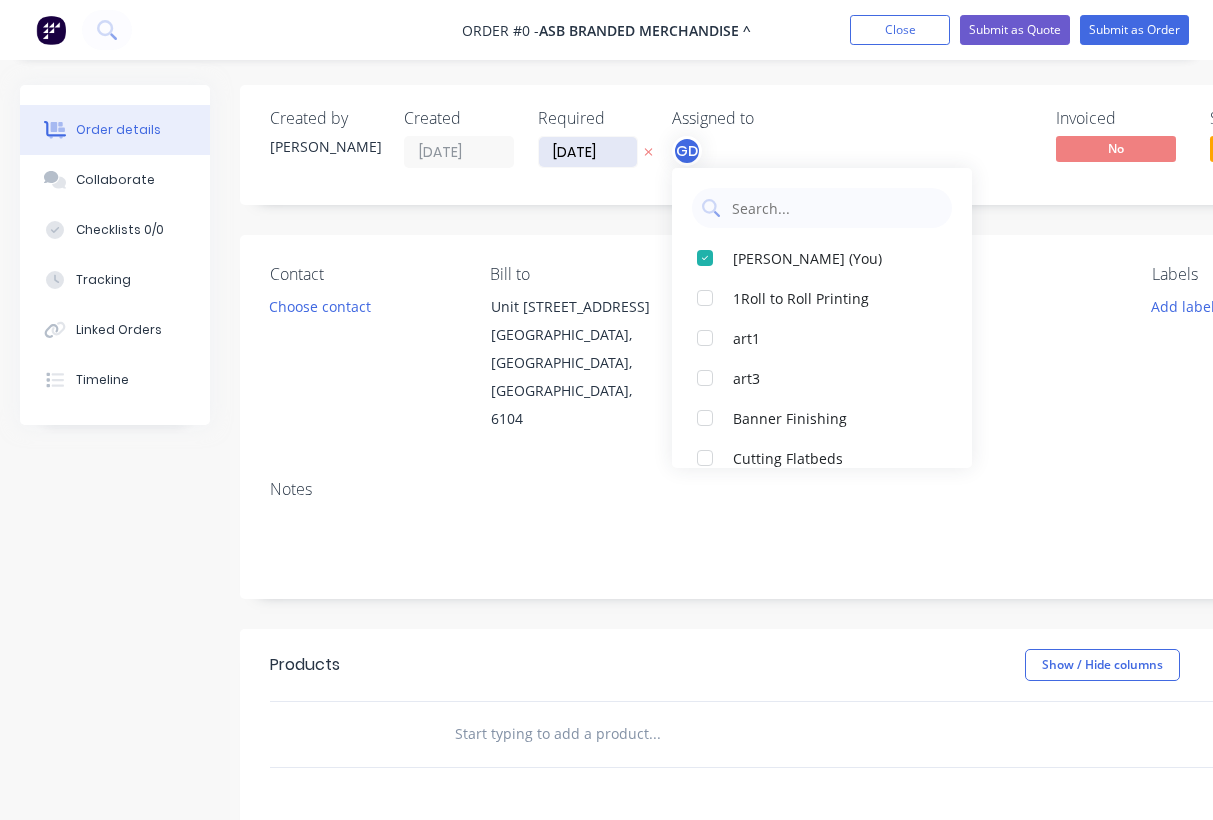 click on "14/07/25" at bounding box center (588, 152) 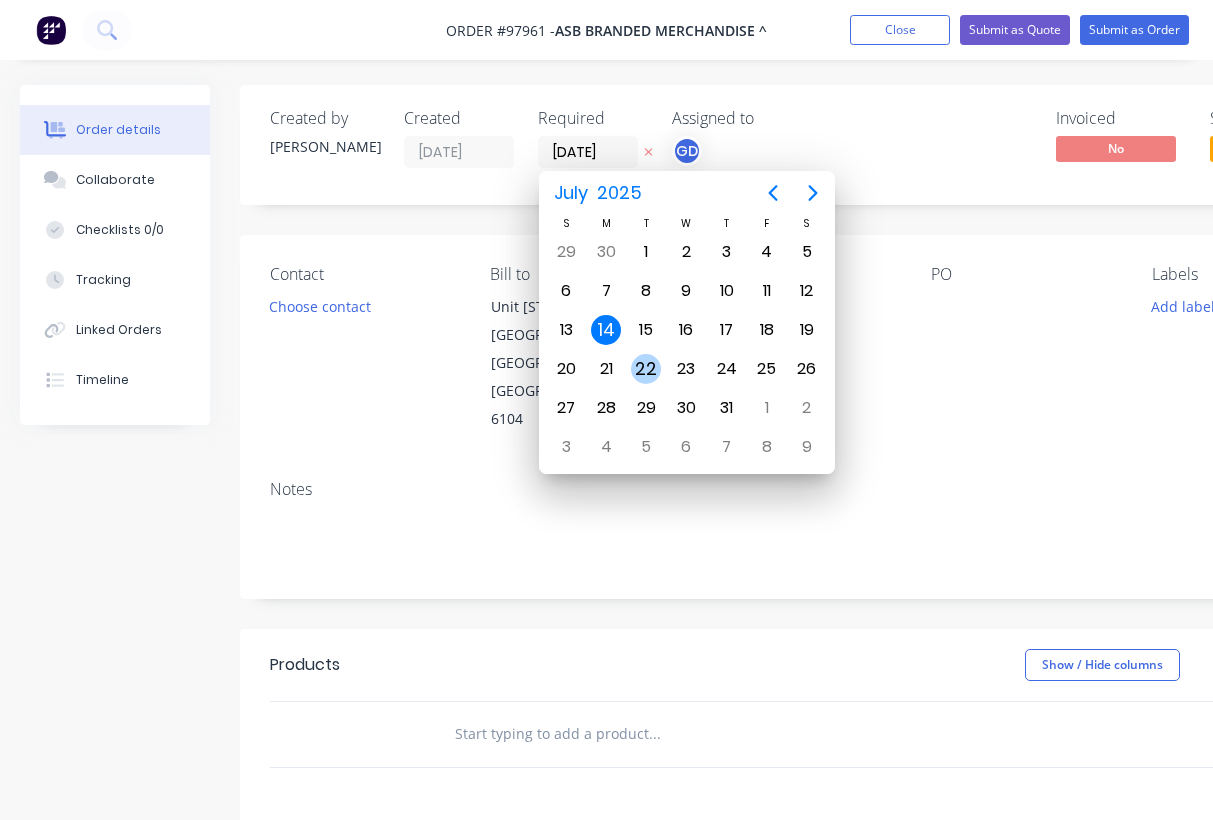 click on "22" at bounding box center [646, 369] 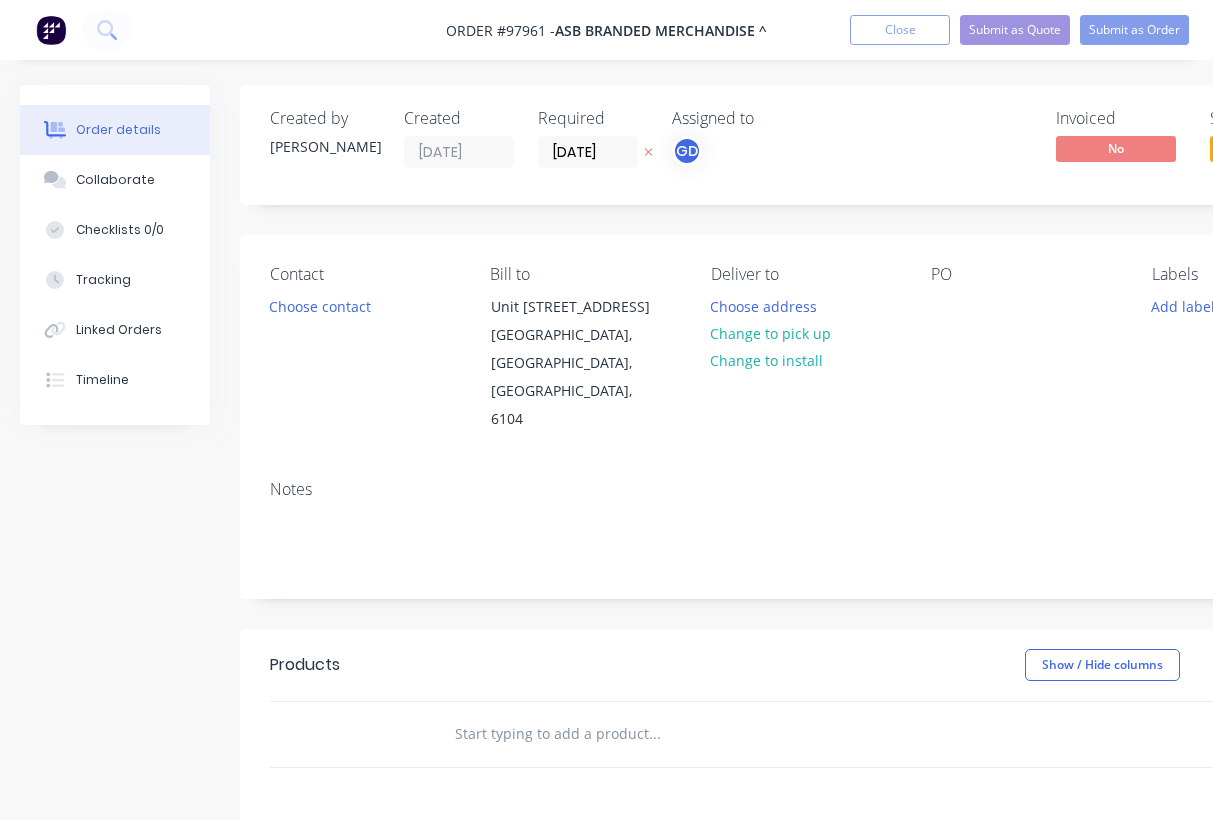 type on "22/07/25" 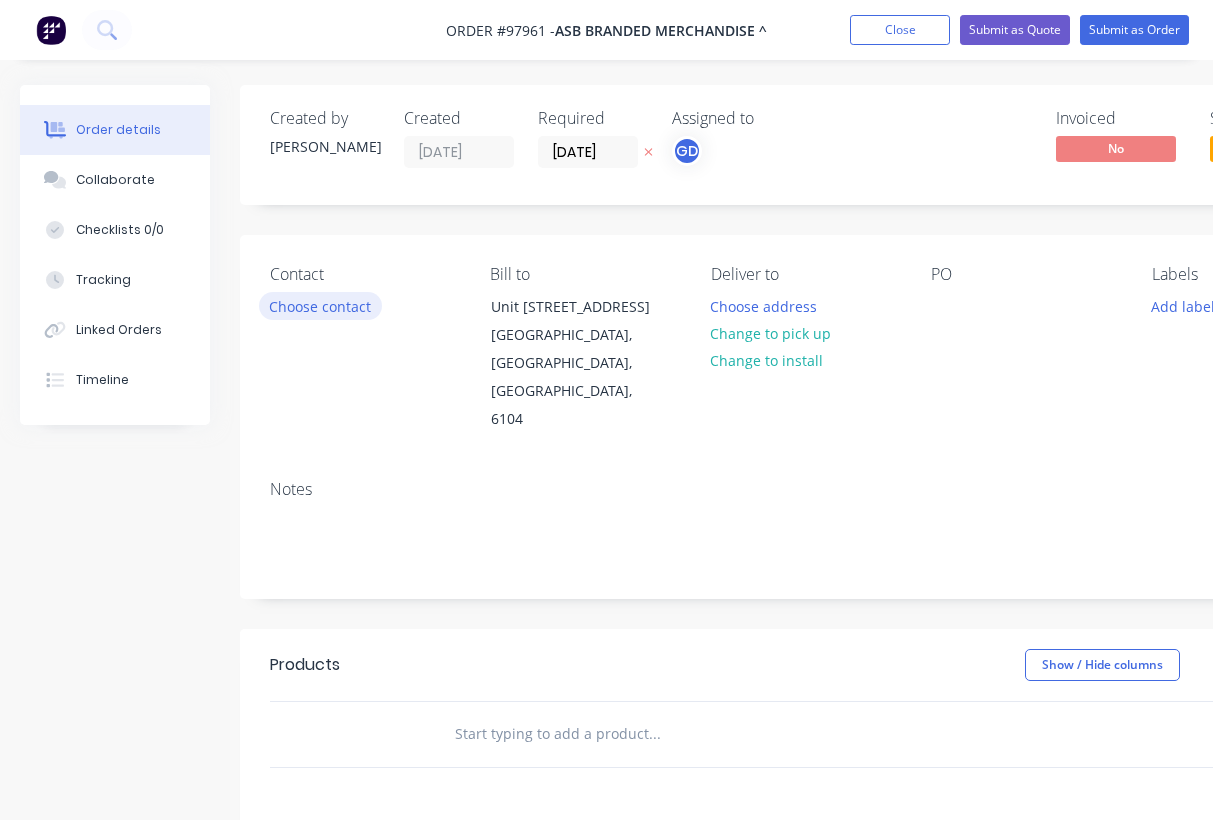 click on "Choose contact" at bounding box center [320, 305] 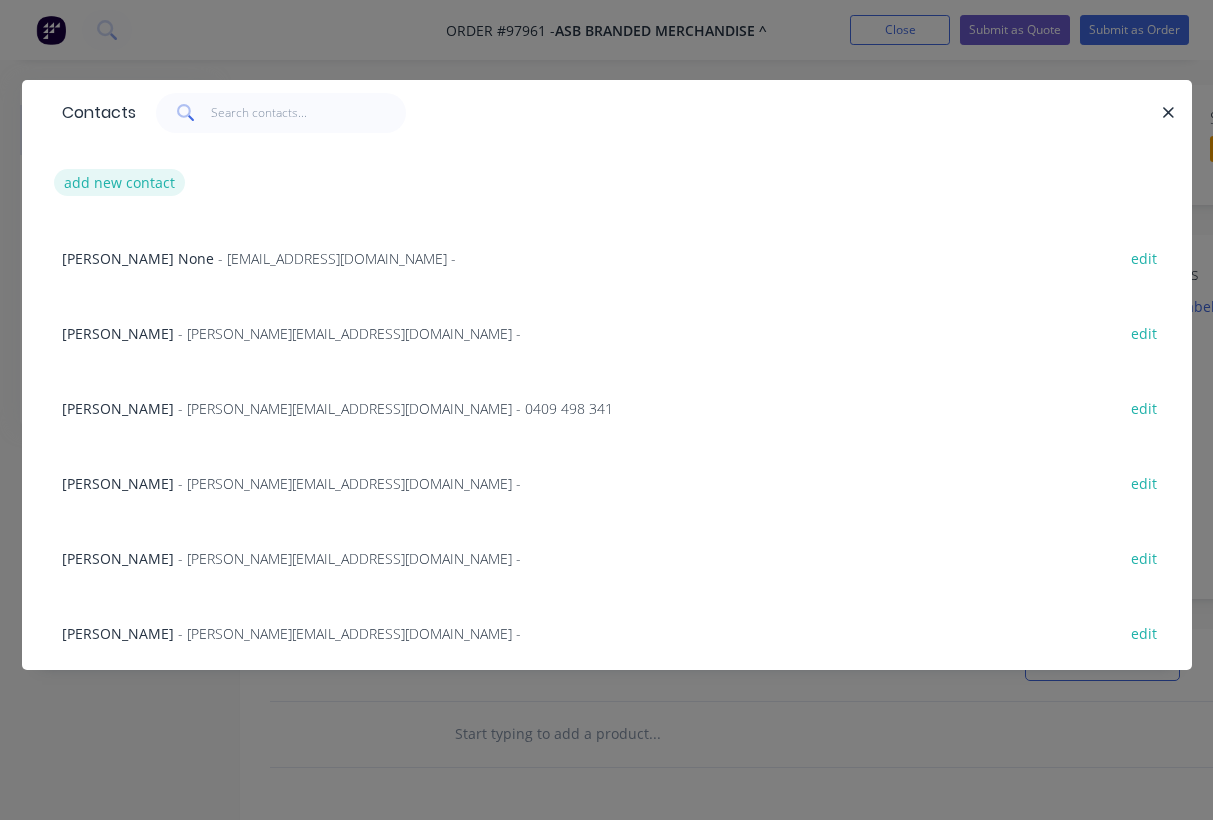 click on "add new contact" at bounding box center [120, 182] 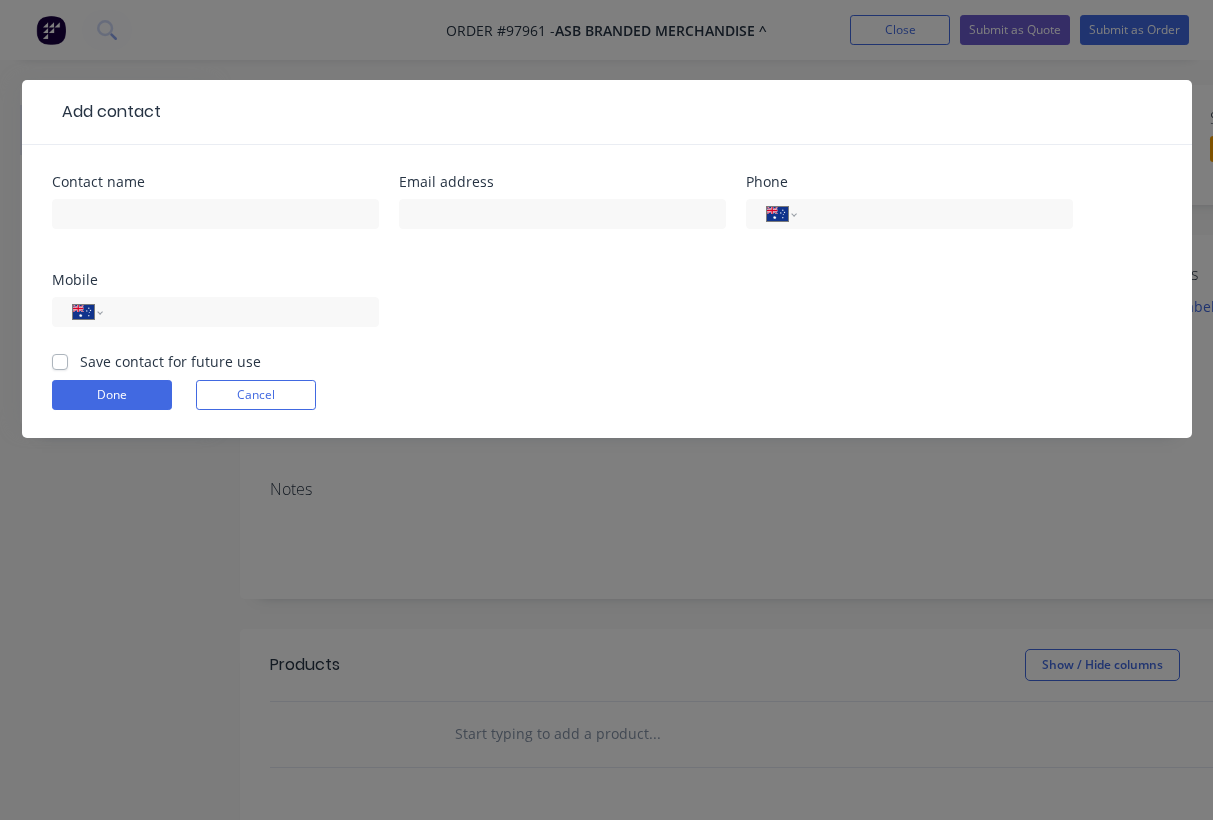 click on "Save contact for future use" at bounding box center (170, 361) 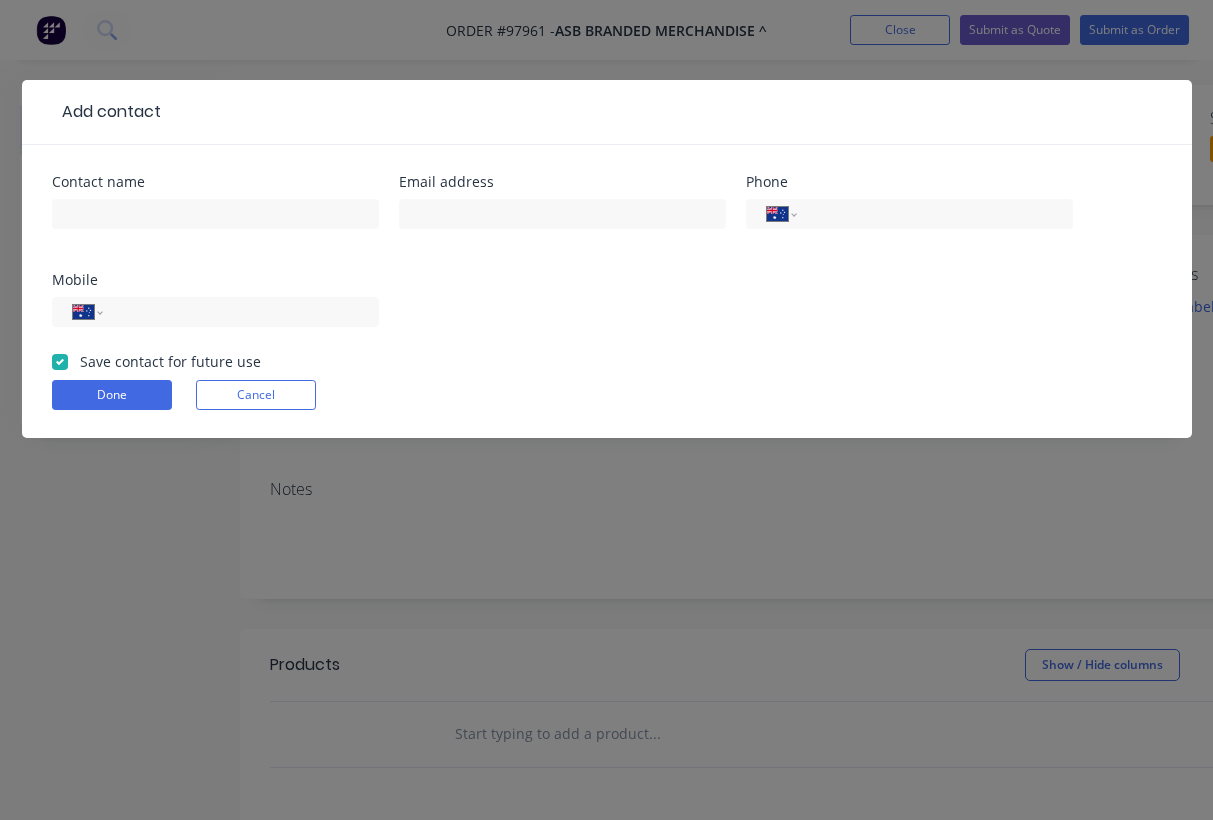 checkbox on "true" 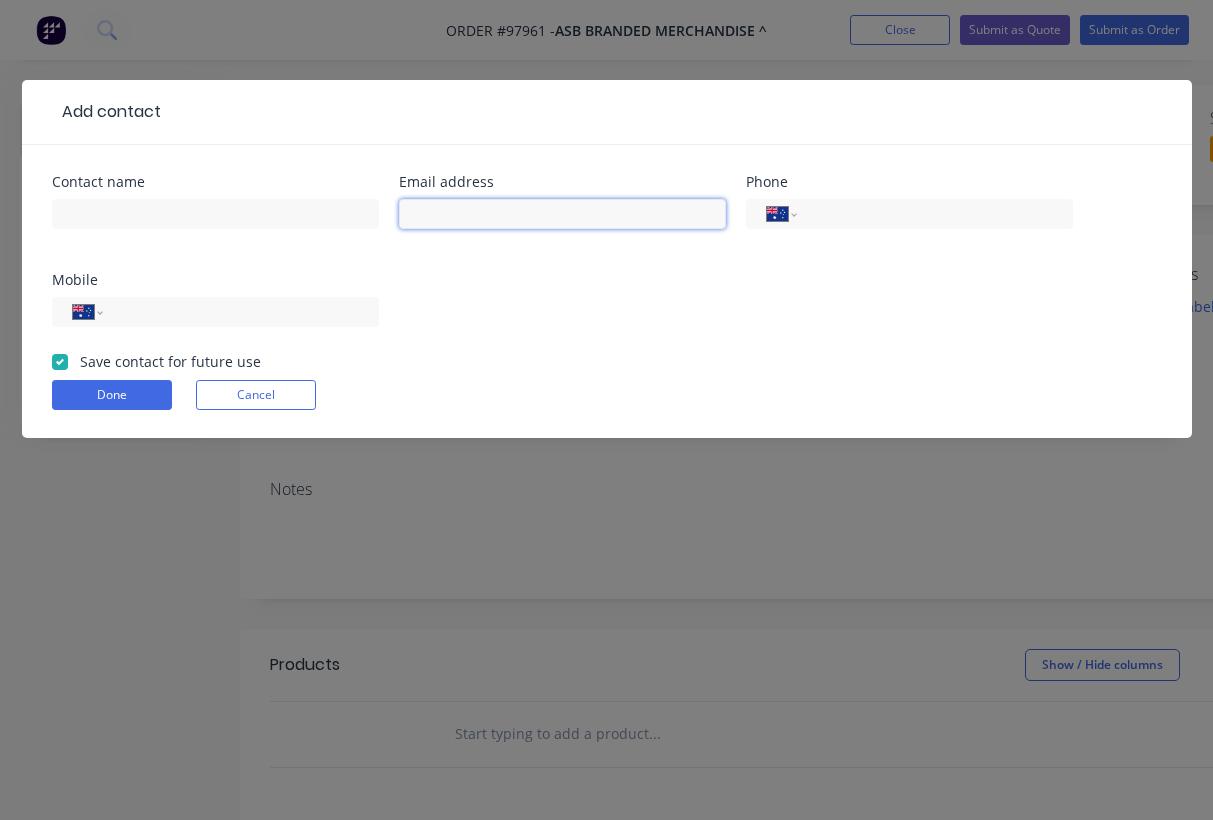 paste on "skye@asb.com.au" 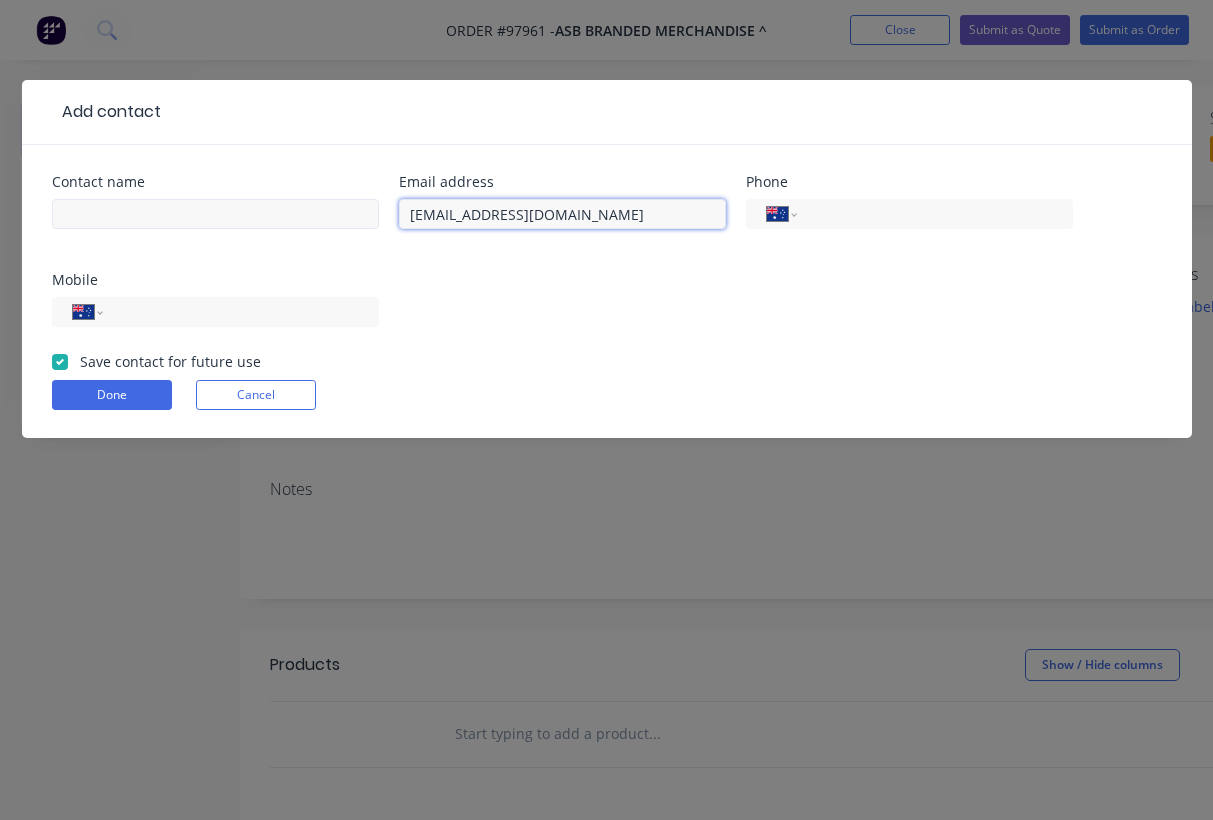 type on "skye@asb.com.au" 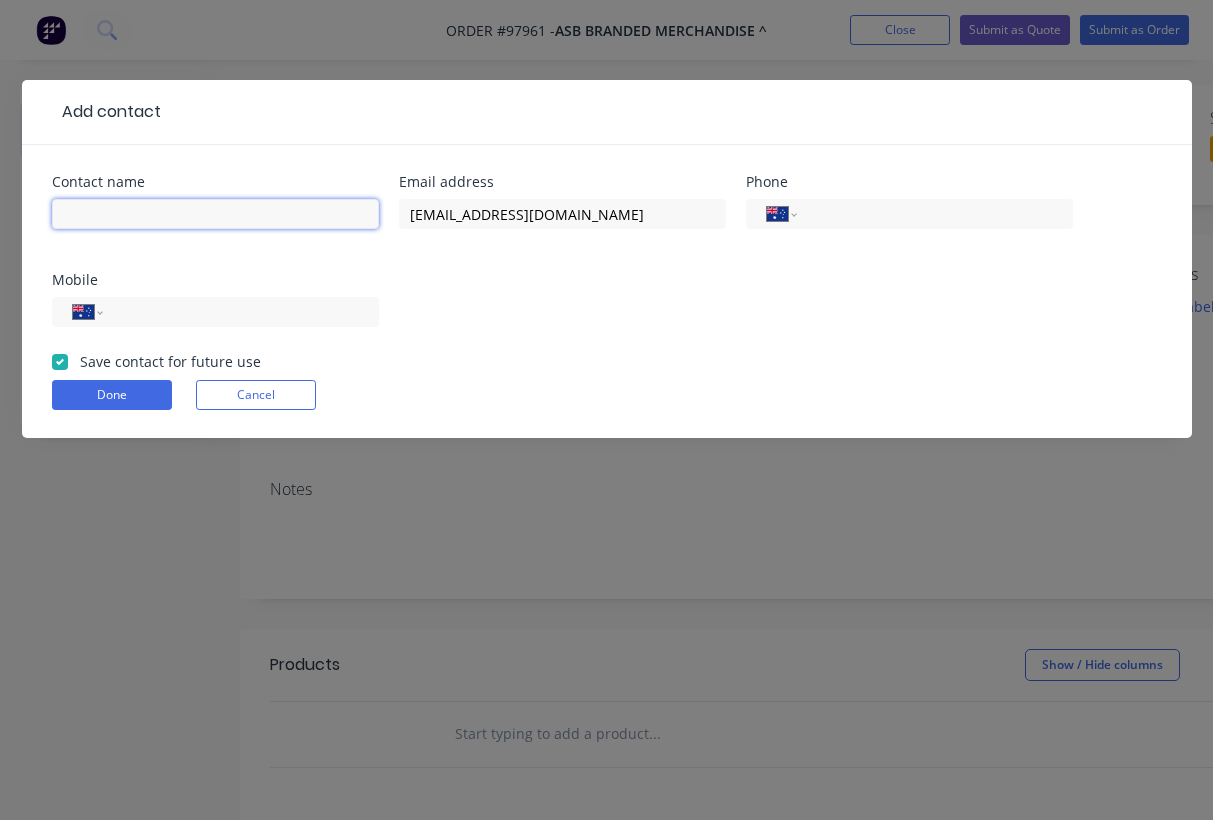 paste on "Skye Pham" 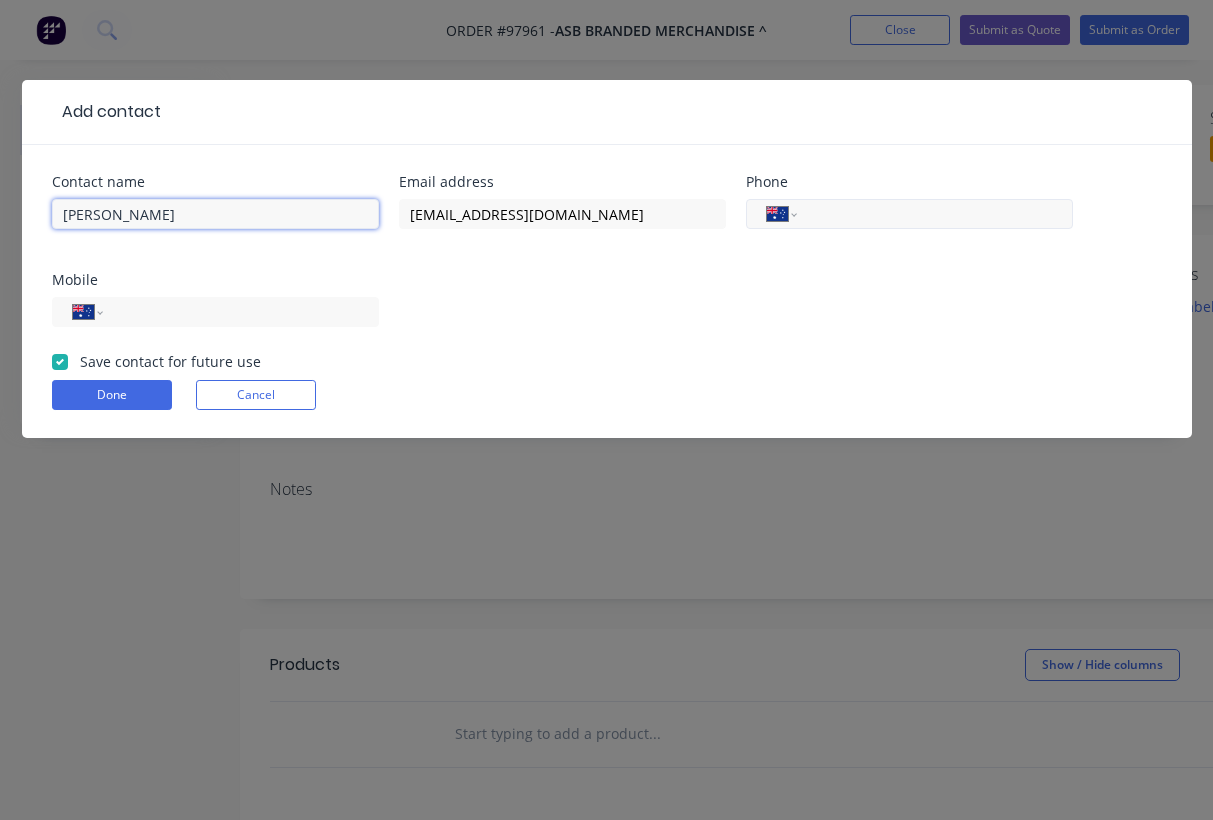 type on "Skye Pham" 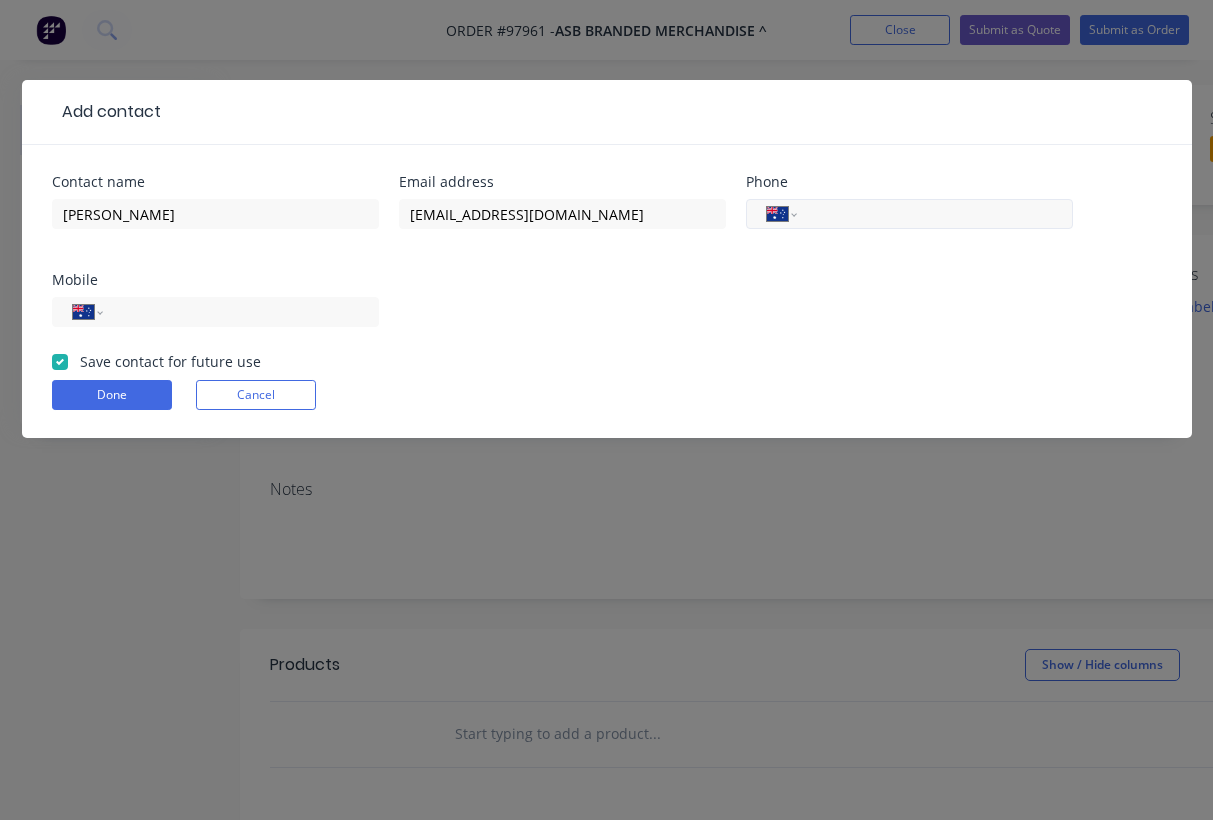 paste on "0893099798249" 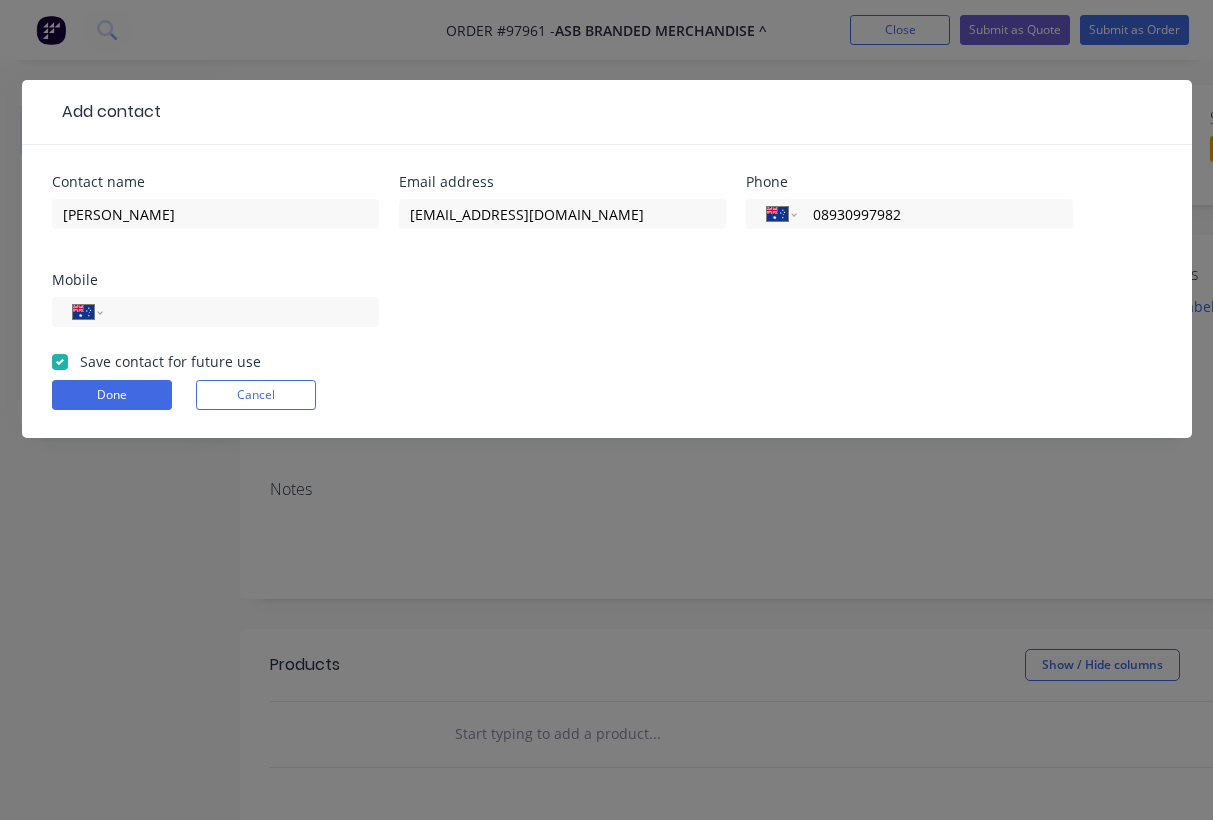 type on "(08) 9309 9798" 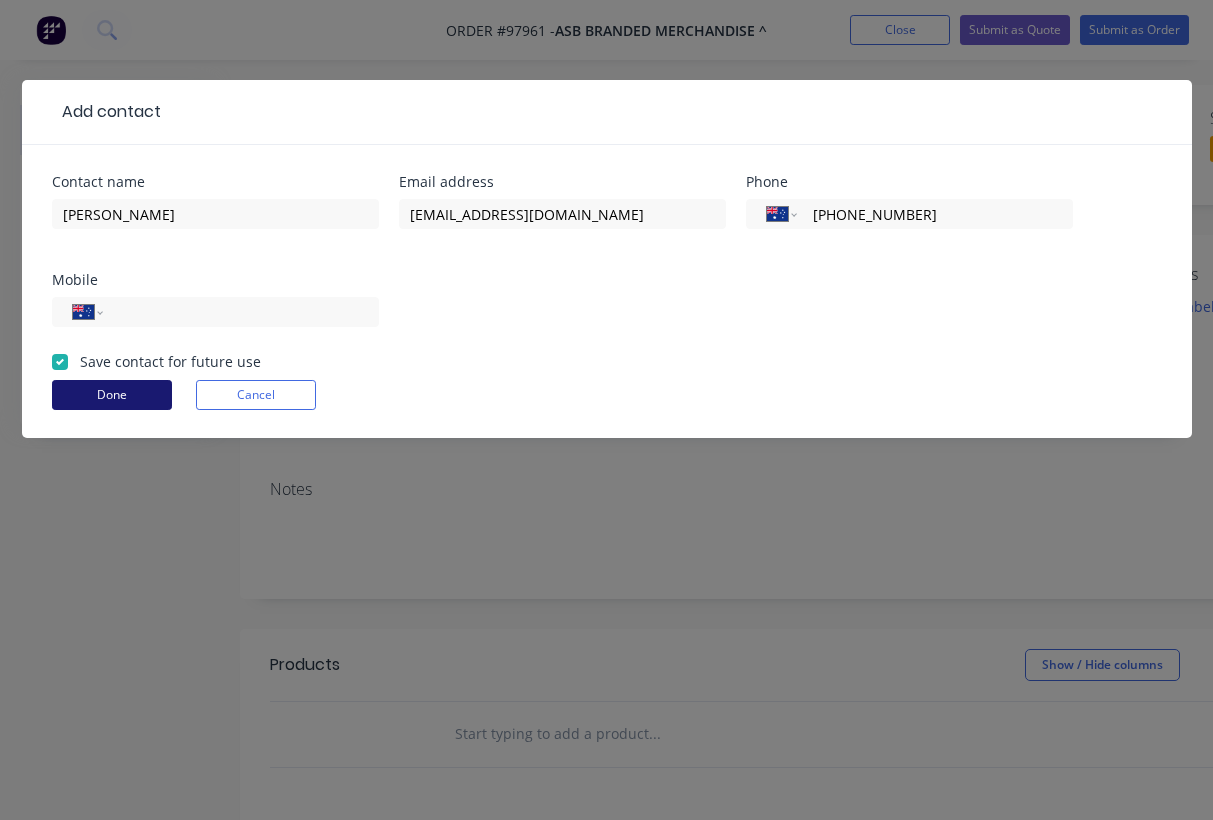 click on "Done" at bounding box center (112, 395) 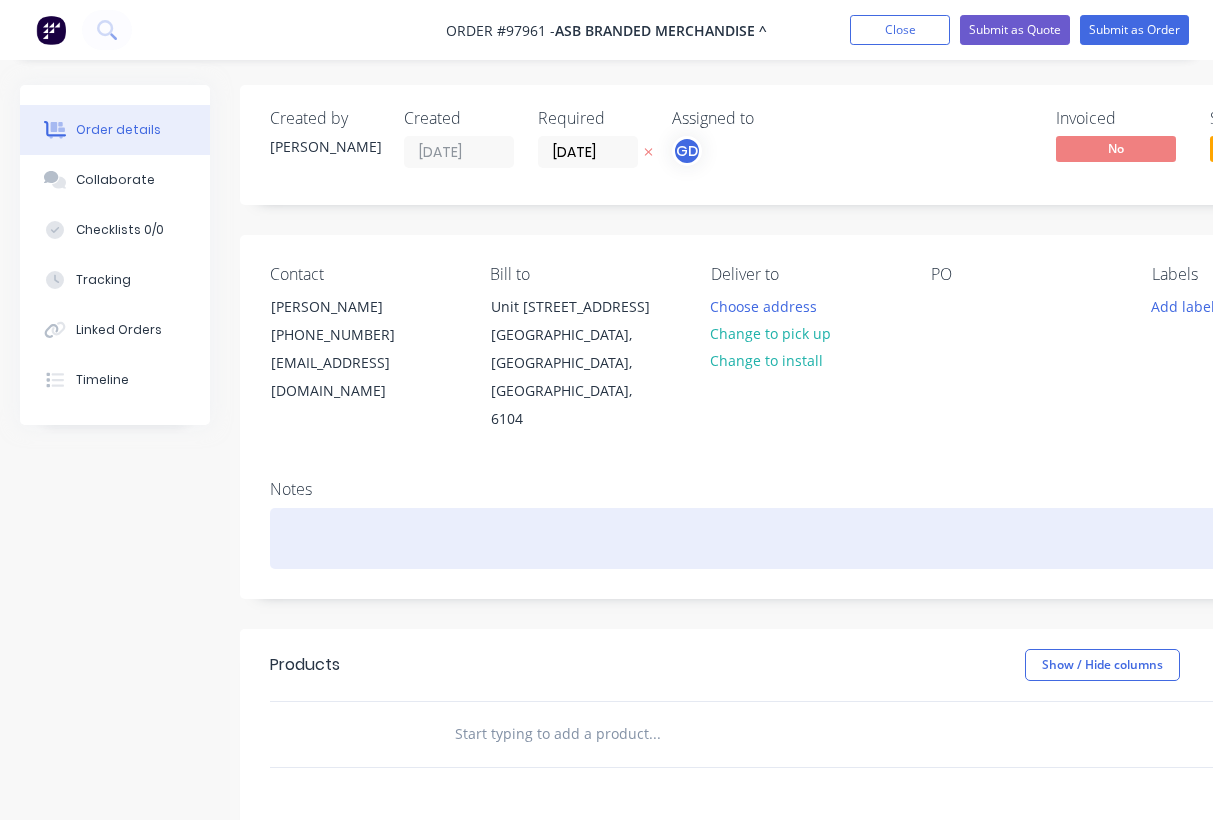 click at bounding box center [805, 538] 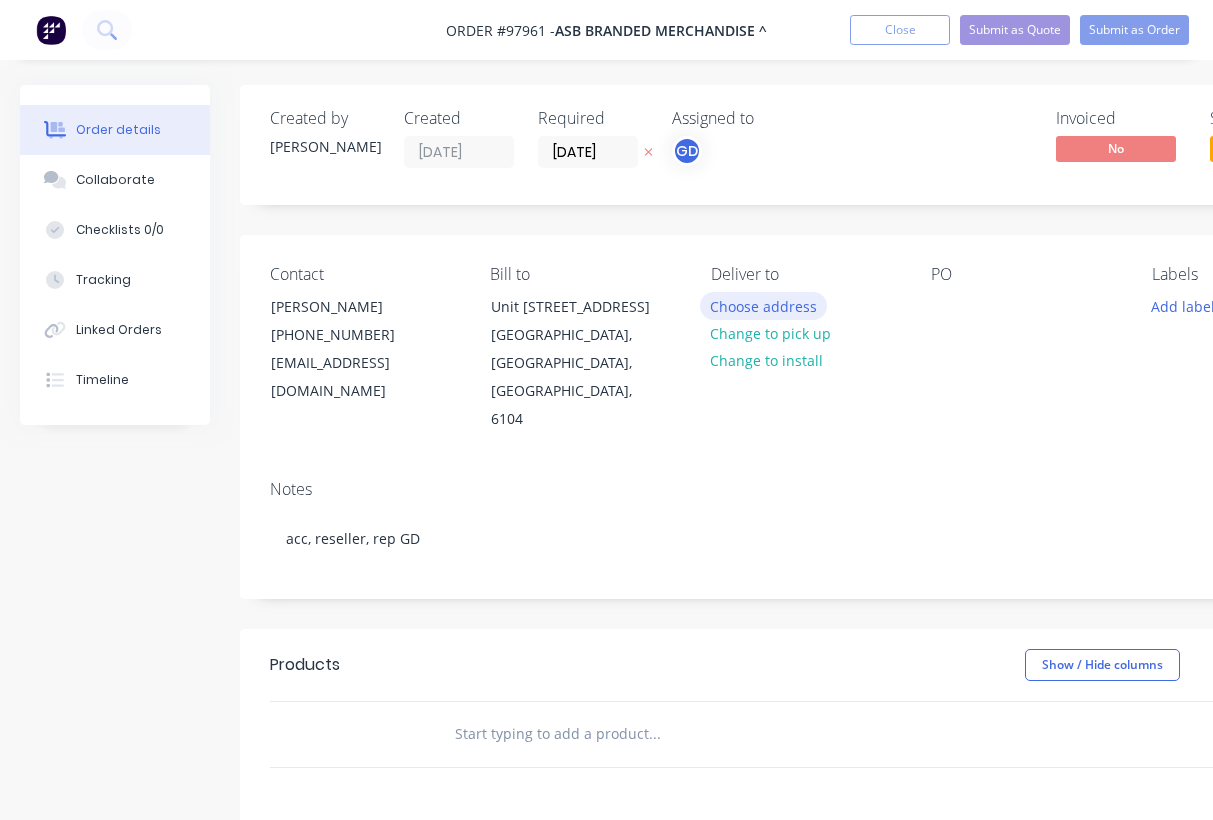 click on "Choose address" at bounding box center [764, 305] 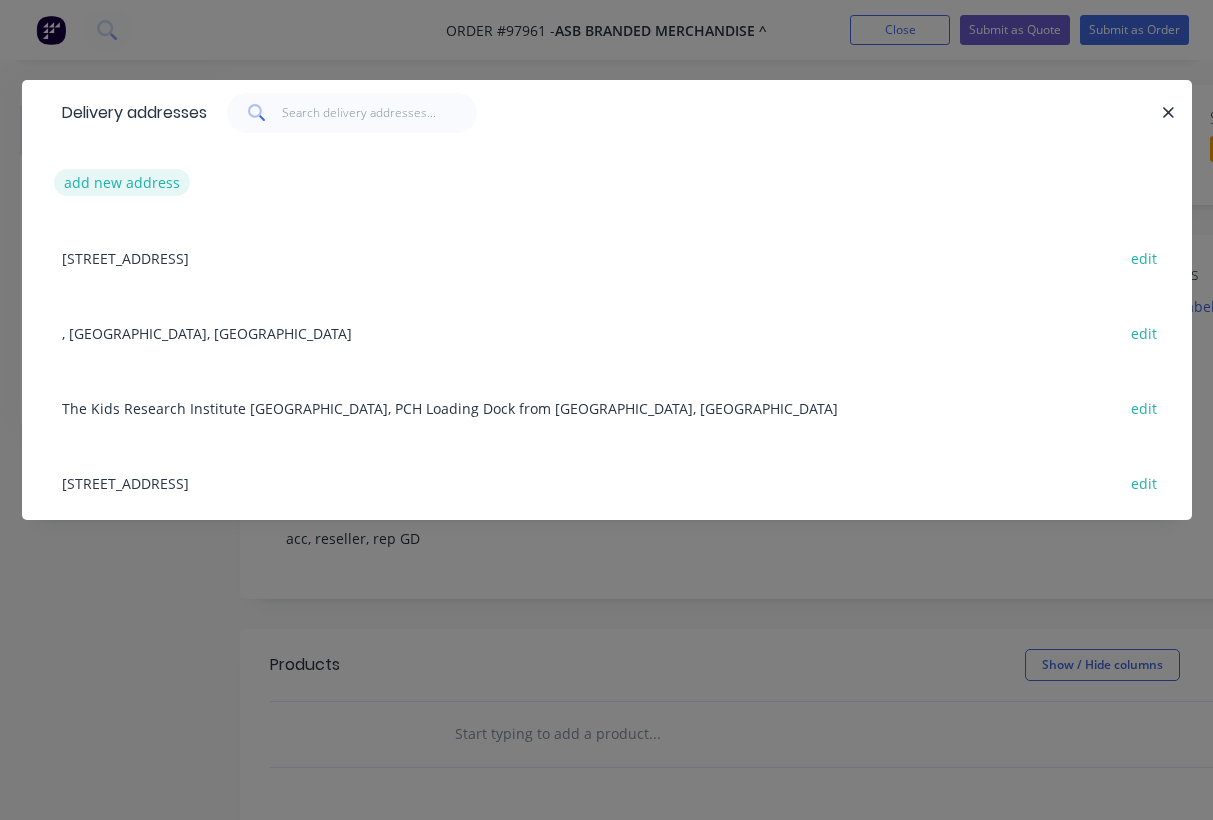 click on "add new address" at bounding box center [122, 182] 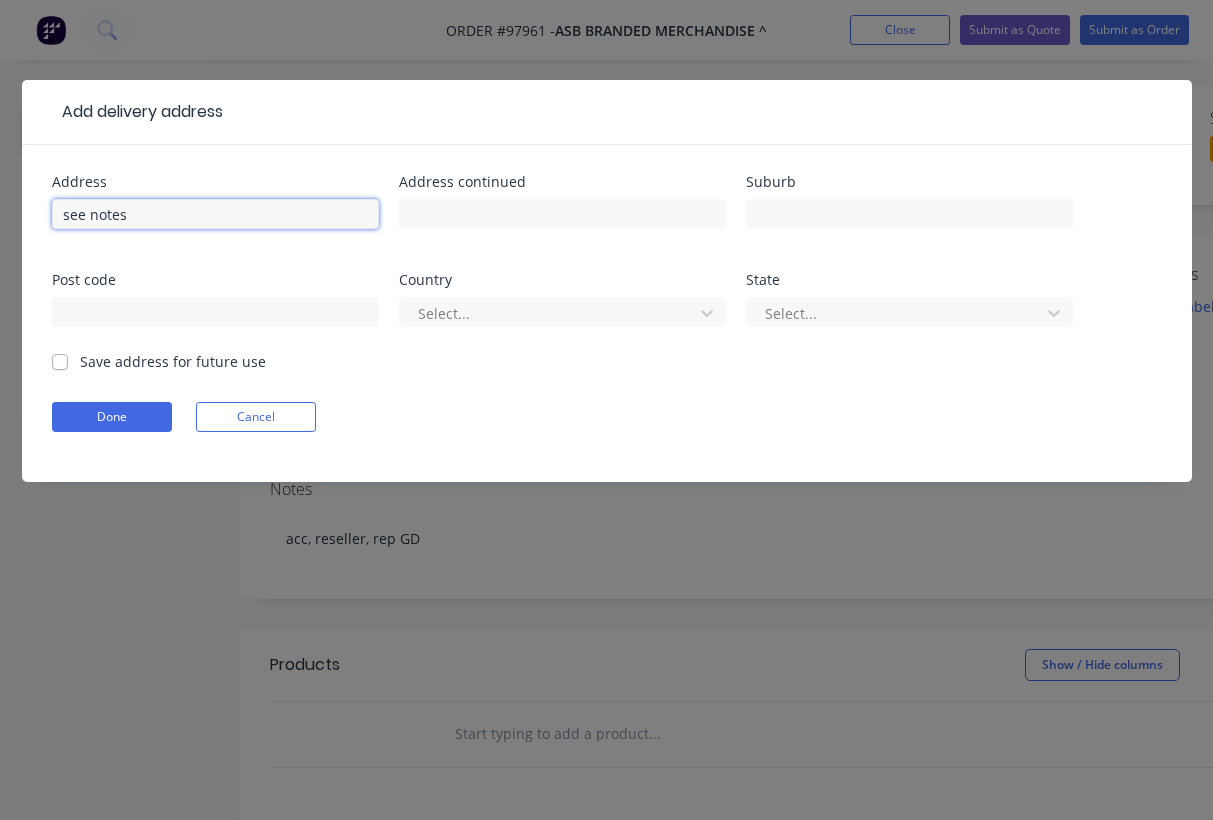 type on "see notes" 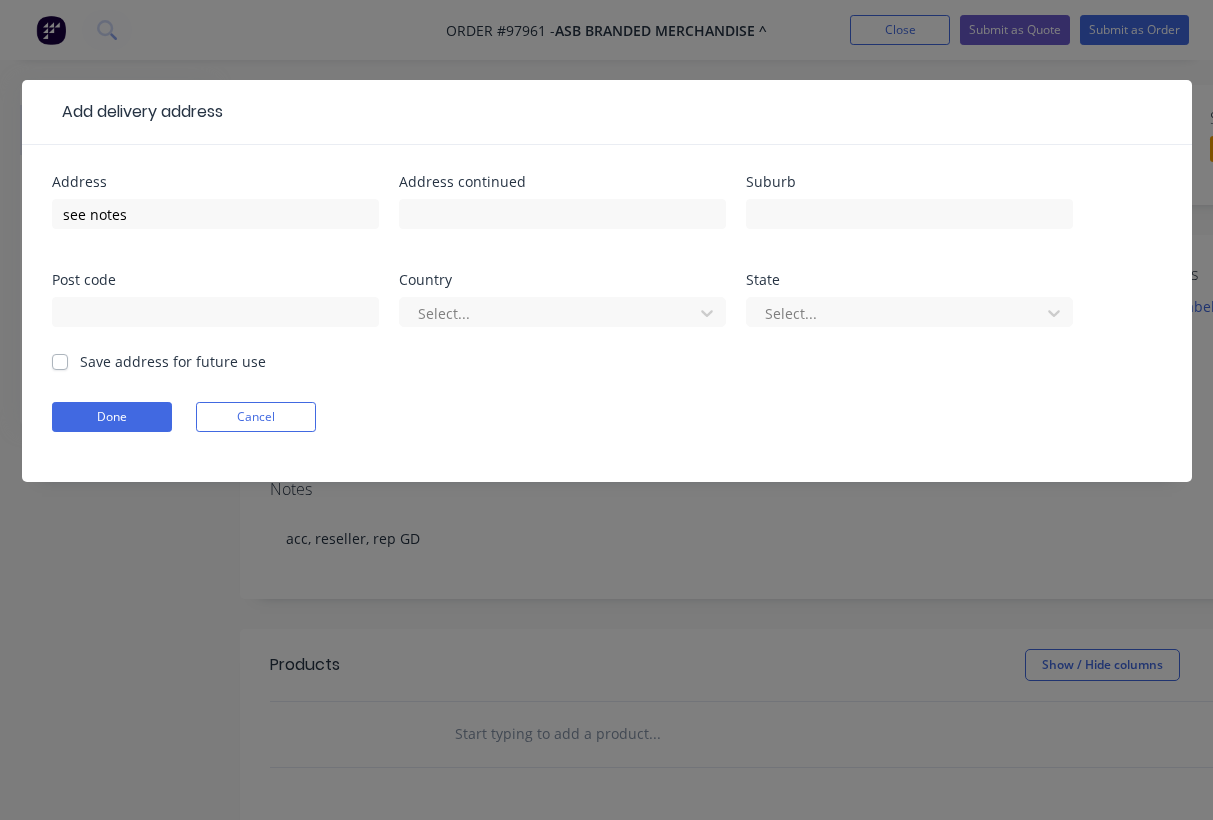 click on "Save address for future use" at bounding box center (173, 361) 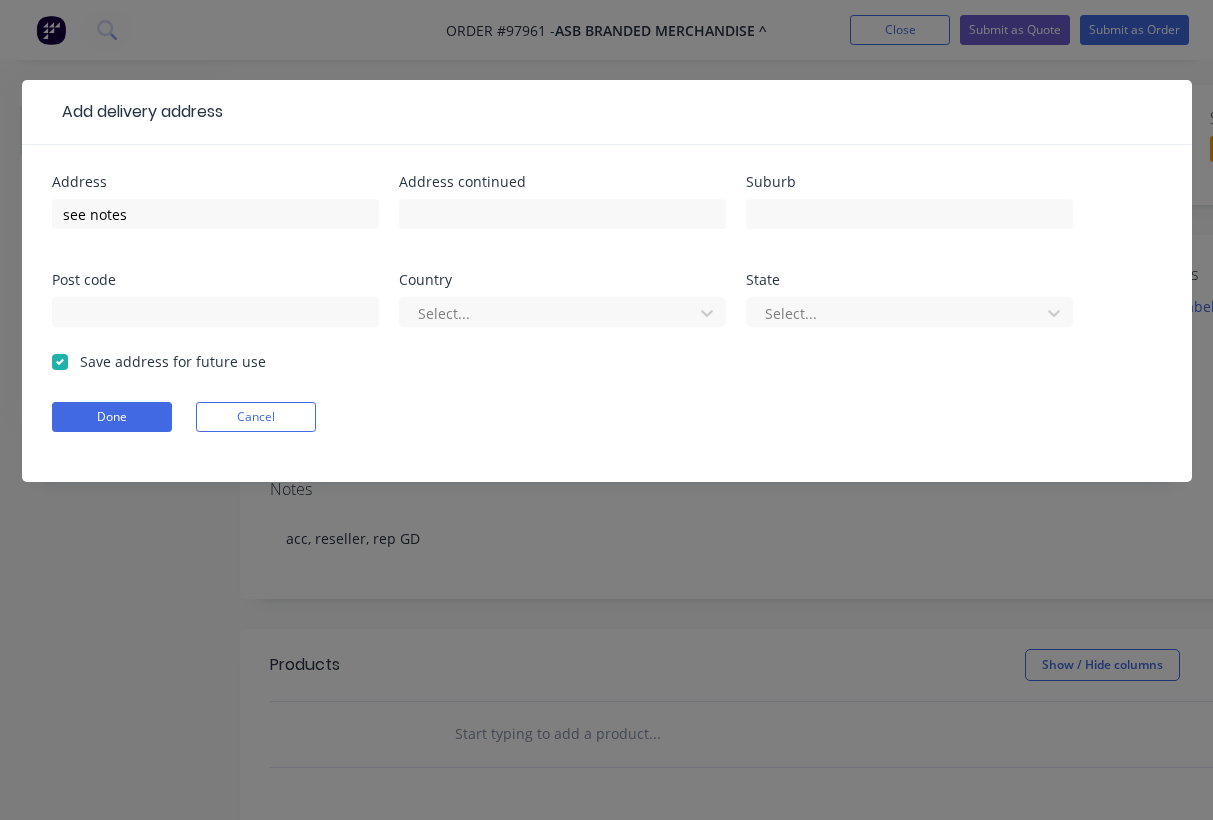 checkbox on "true" 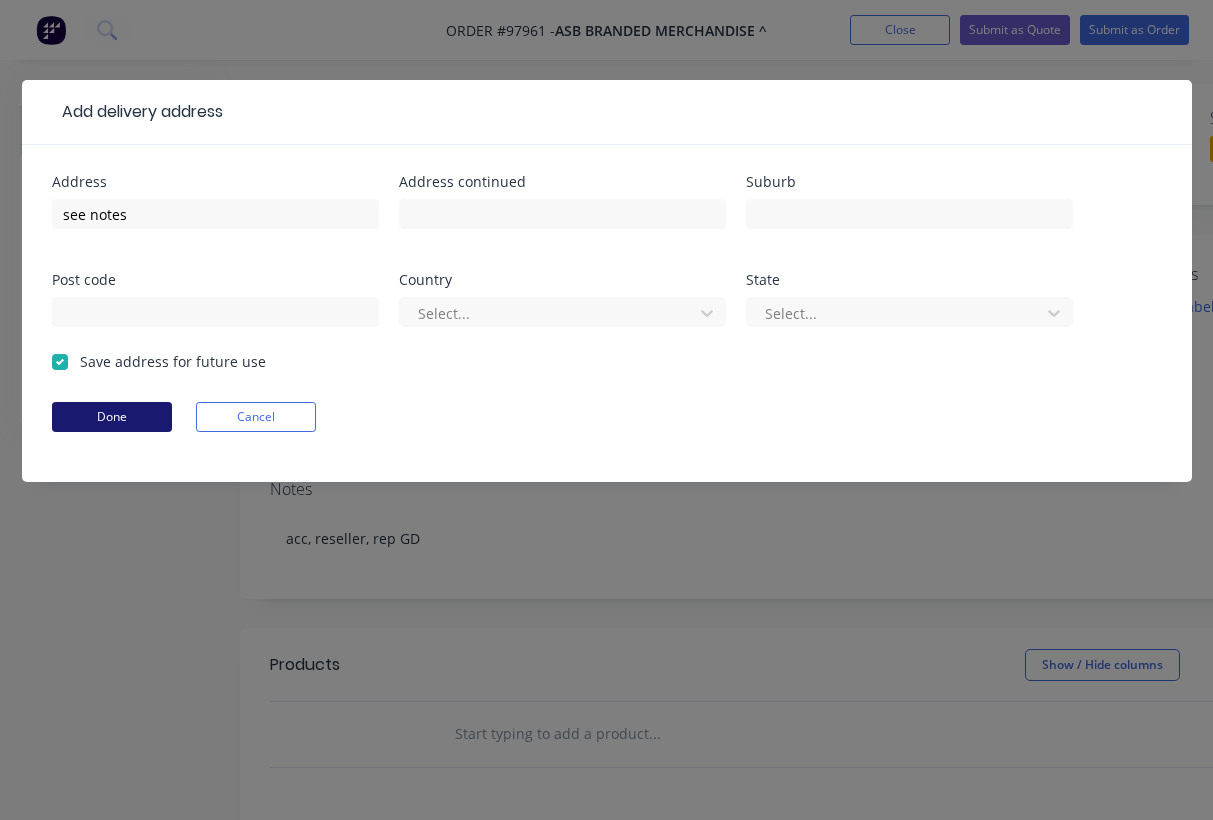 click on "Done" at bounding box center [112, 417] 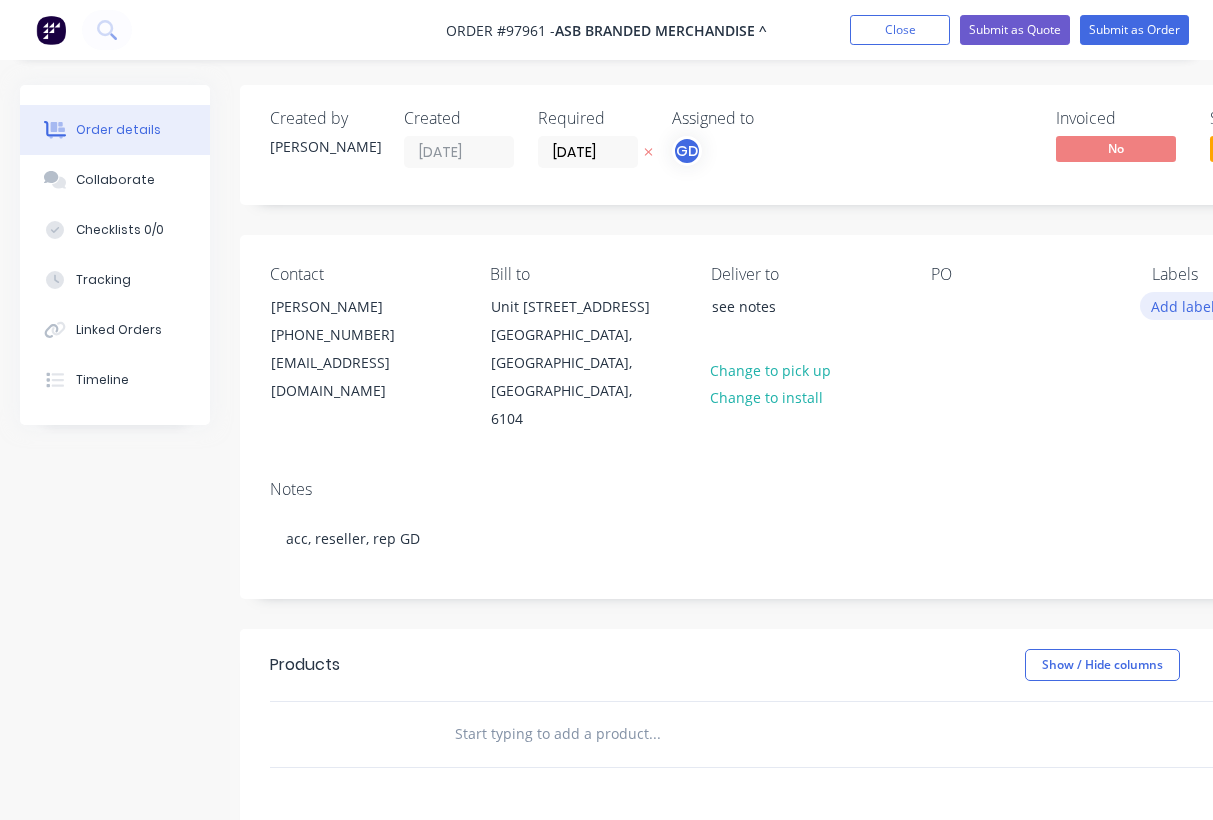 click on "Add labels" at bounding box center (1186, 305) 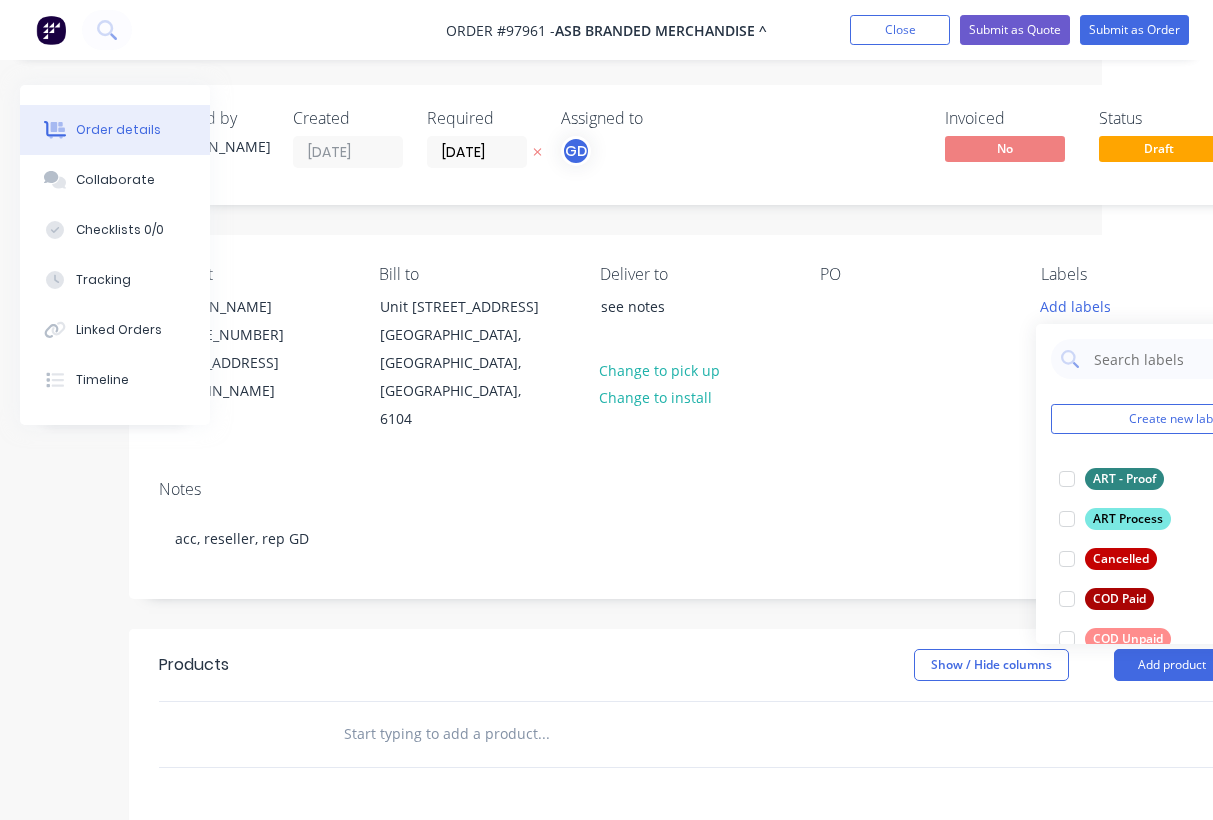 scroll, scrollTop: 2, scrollLeft: 143, axis: both 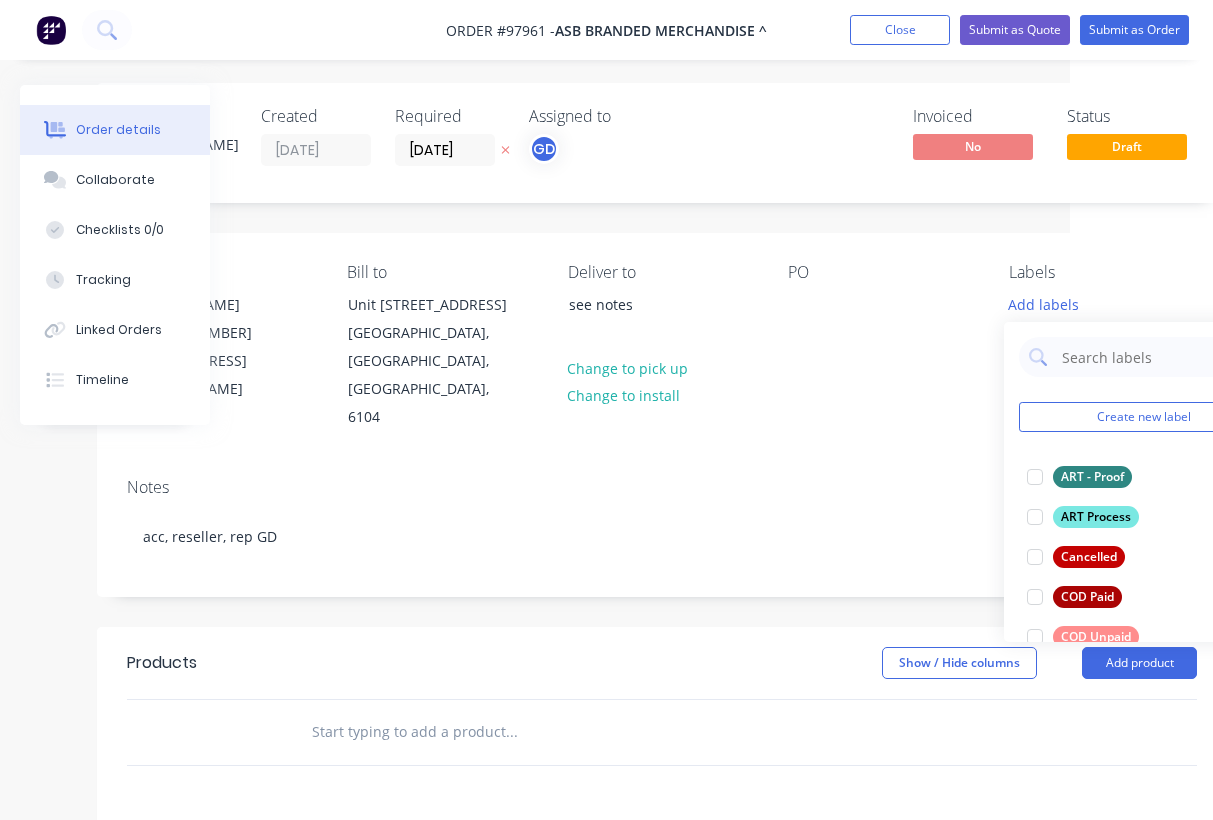 click on "ART - Proof" at bounding box center [1092, 477] 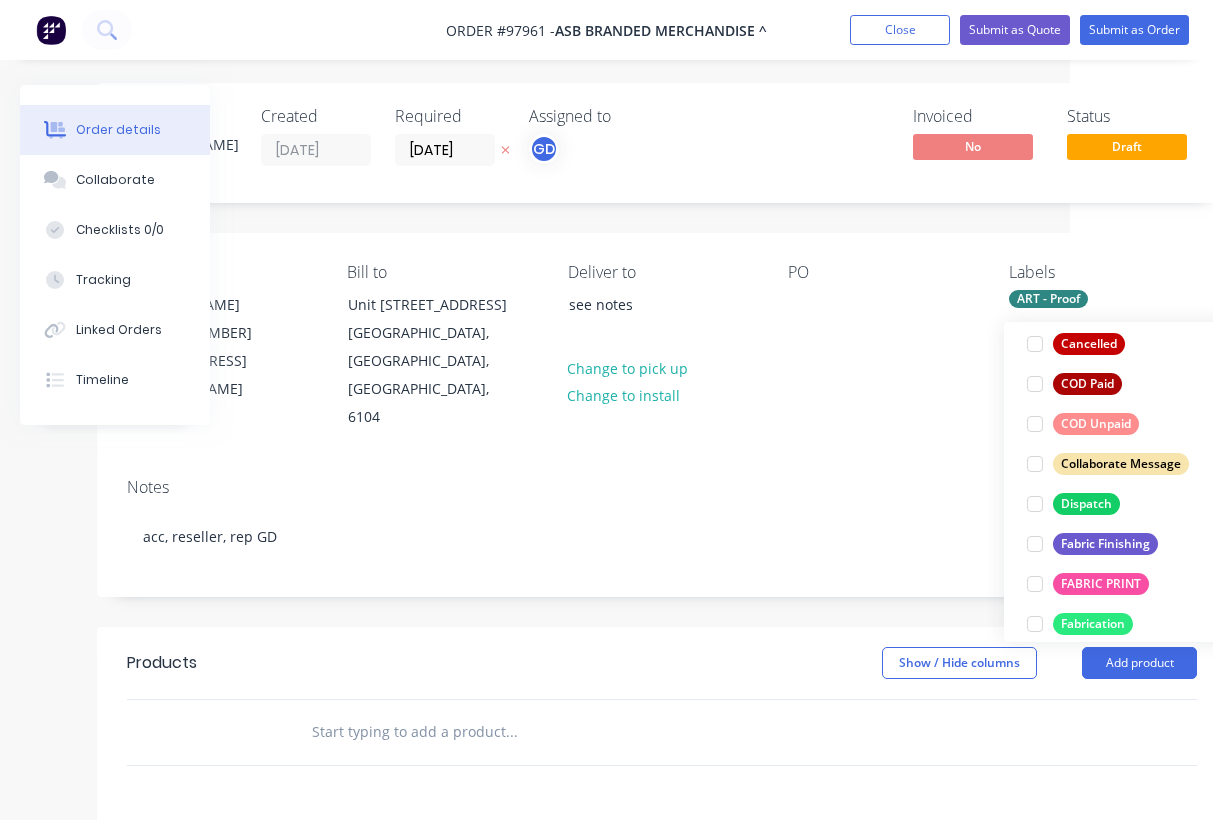 scroll, scrollTop: 216, scrollLeft: 0, axis: vertical 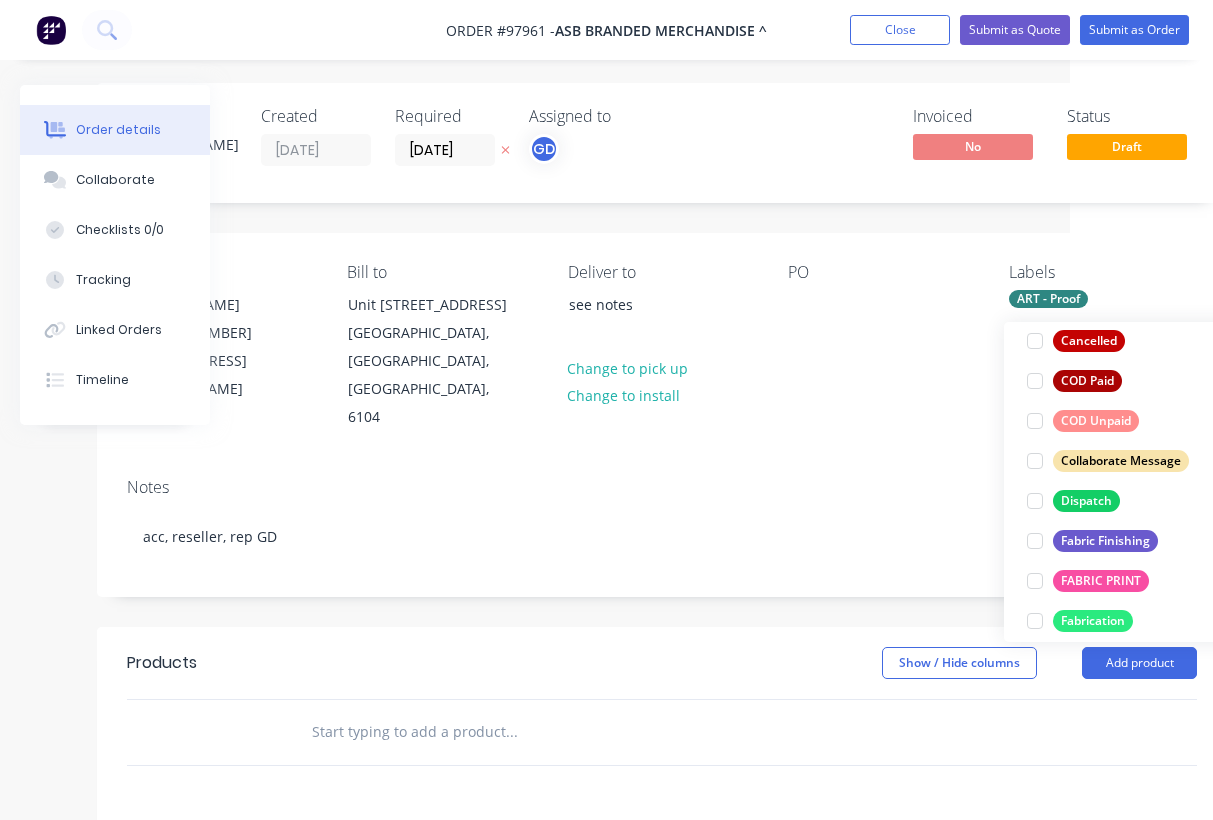 click on "Fabric Finishing" at bounding box center (1105, 541) 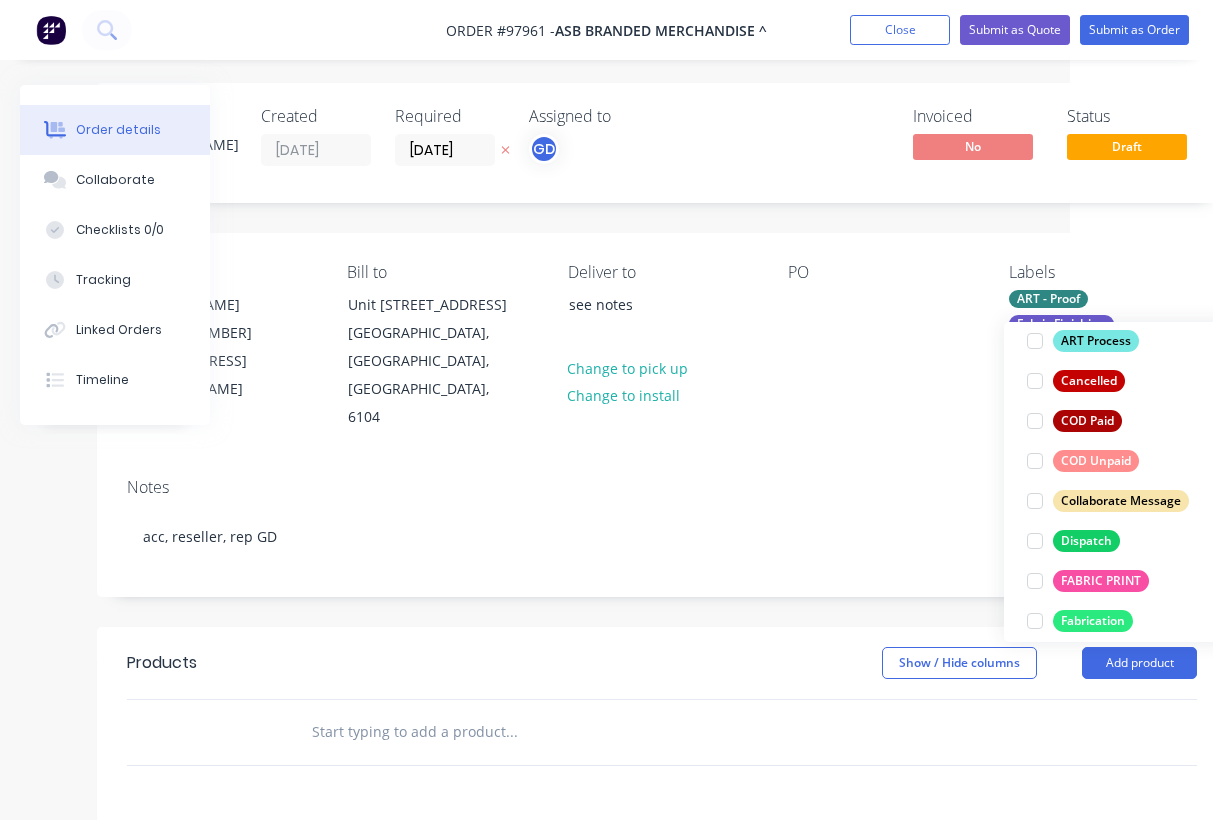 click on "FABRIC PRINT" at bounding box center (1101, 581) 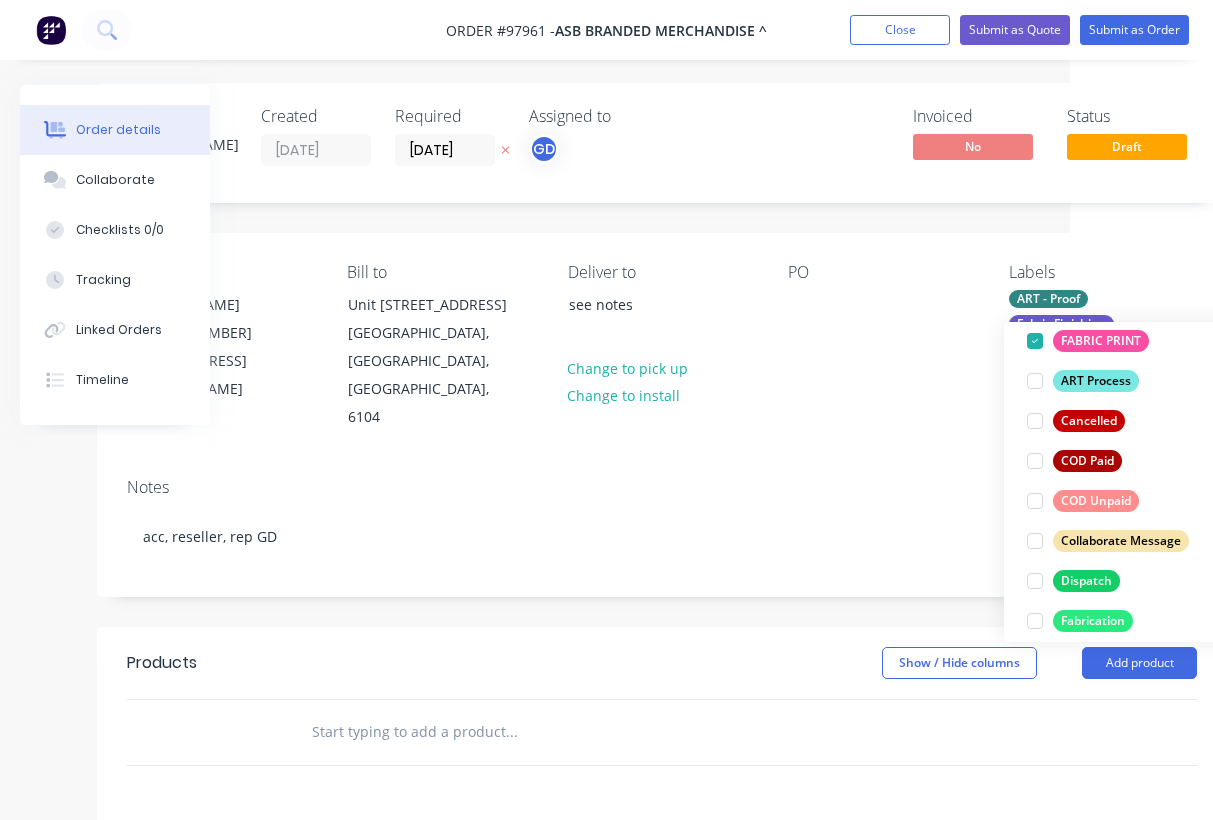 click on "Notes acc, reseller, rep GD" at bounding box center (662, 529) 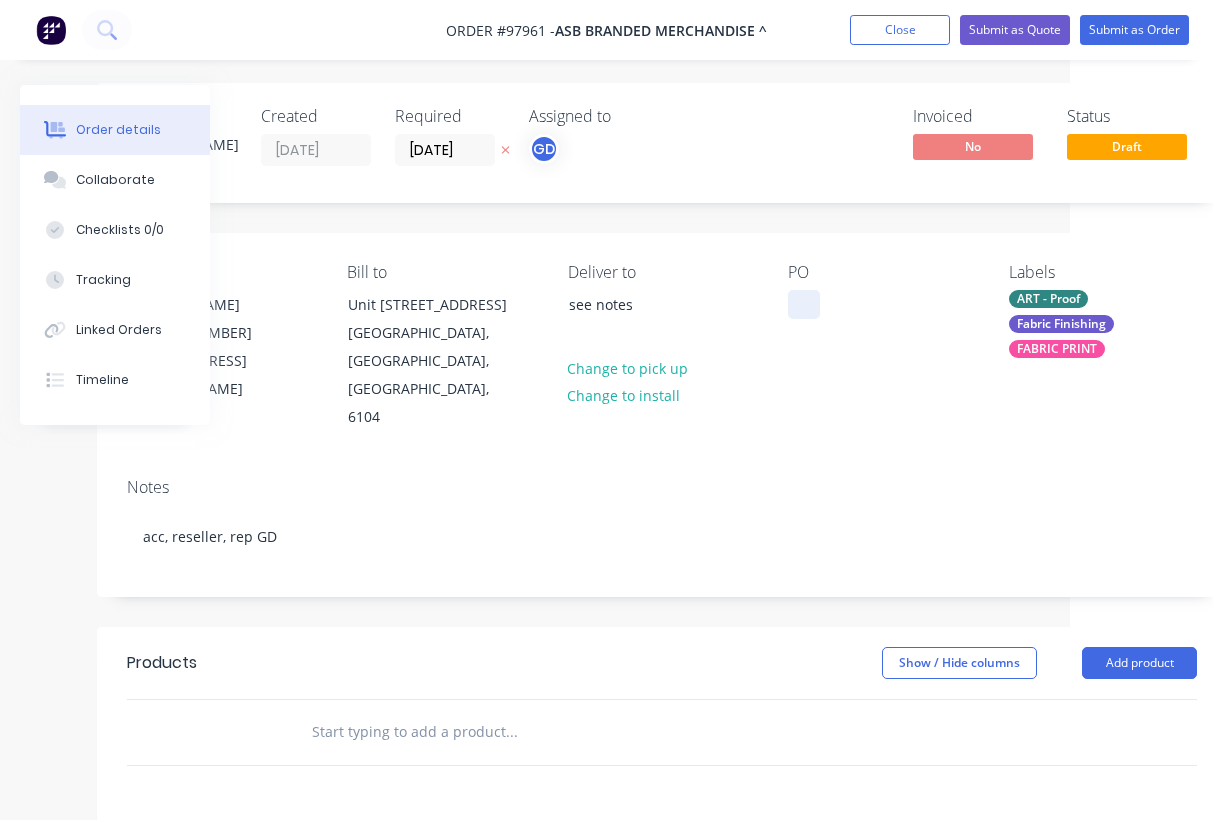 click at bounding box center [804, 304] 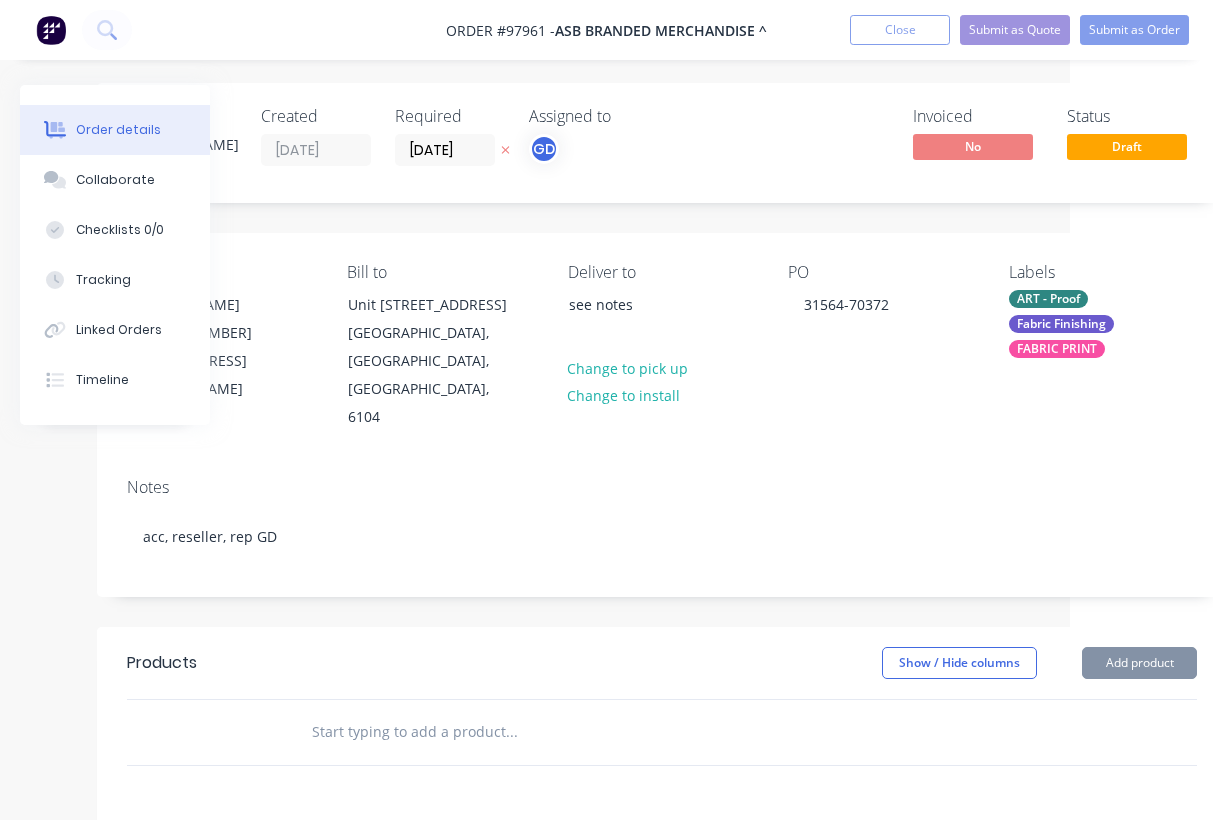 click on "Products Show / Hide columns Add product" at bounding box center (662, 663) 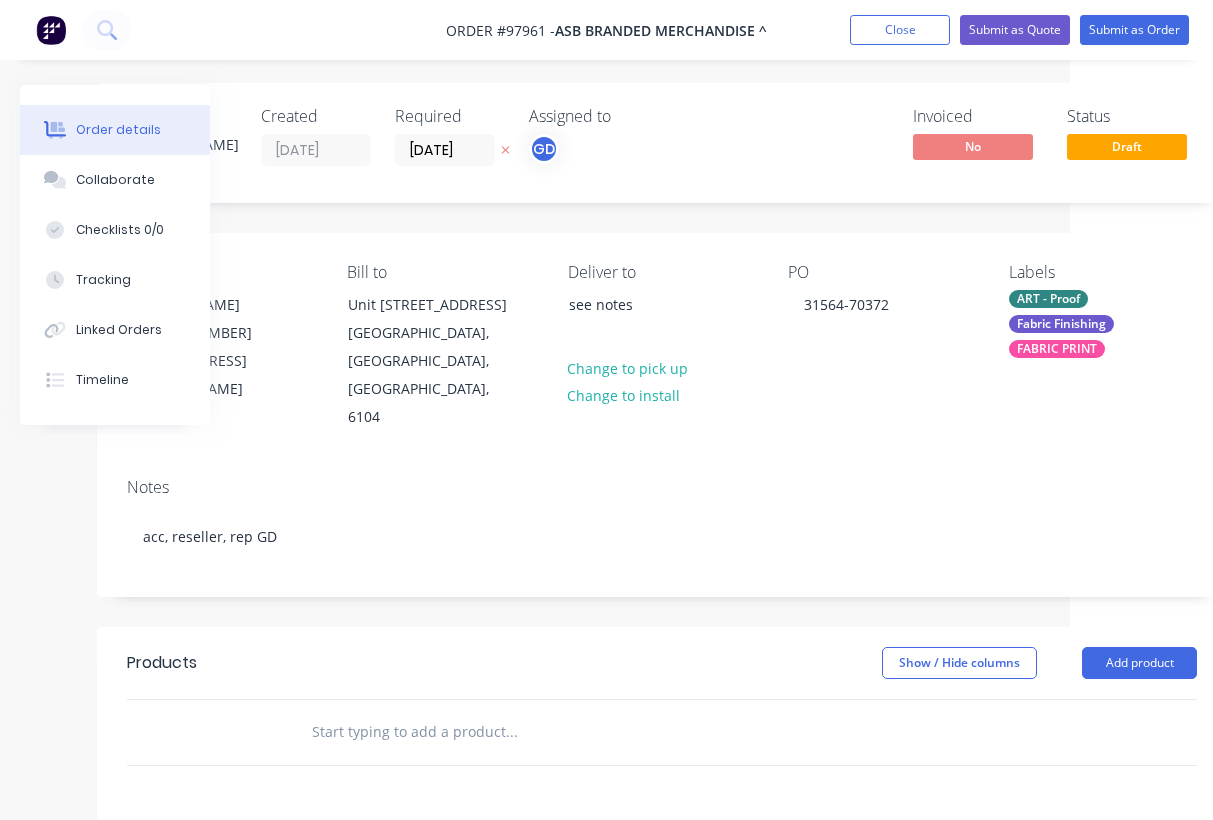 click at bounding box center [511, 732] 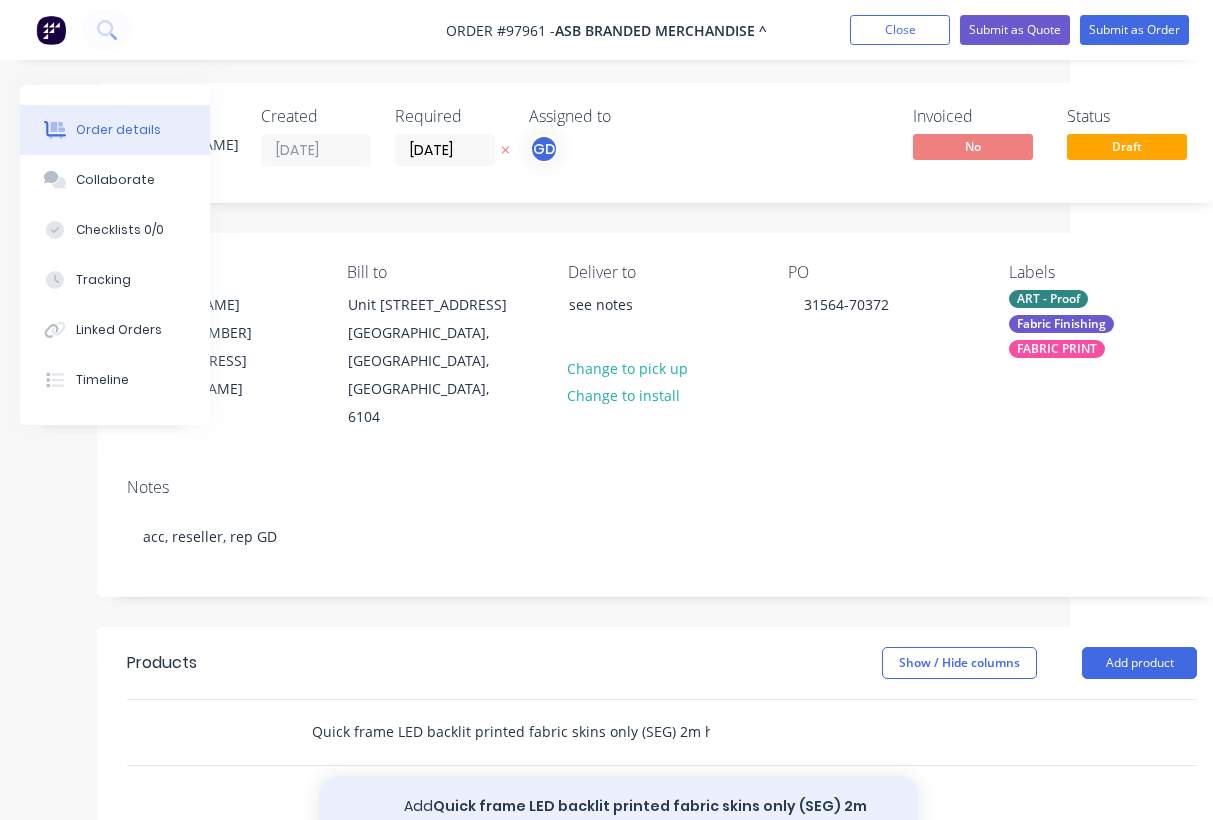 type on "Quick frame LED backlit printed fabric skins only (SEG) 2m high x 1m wide" 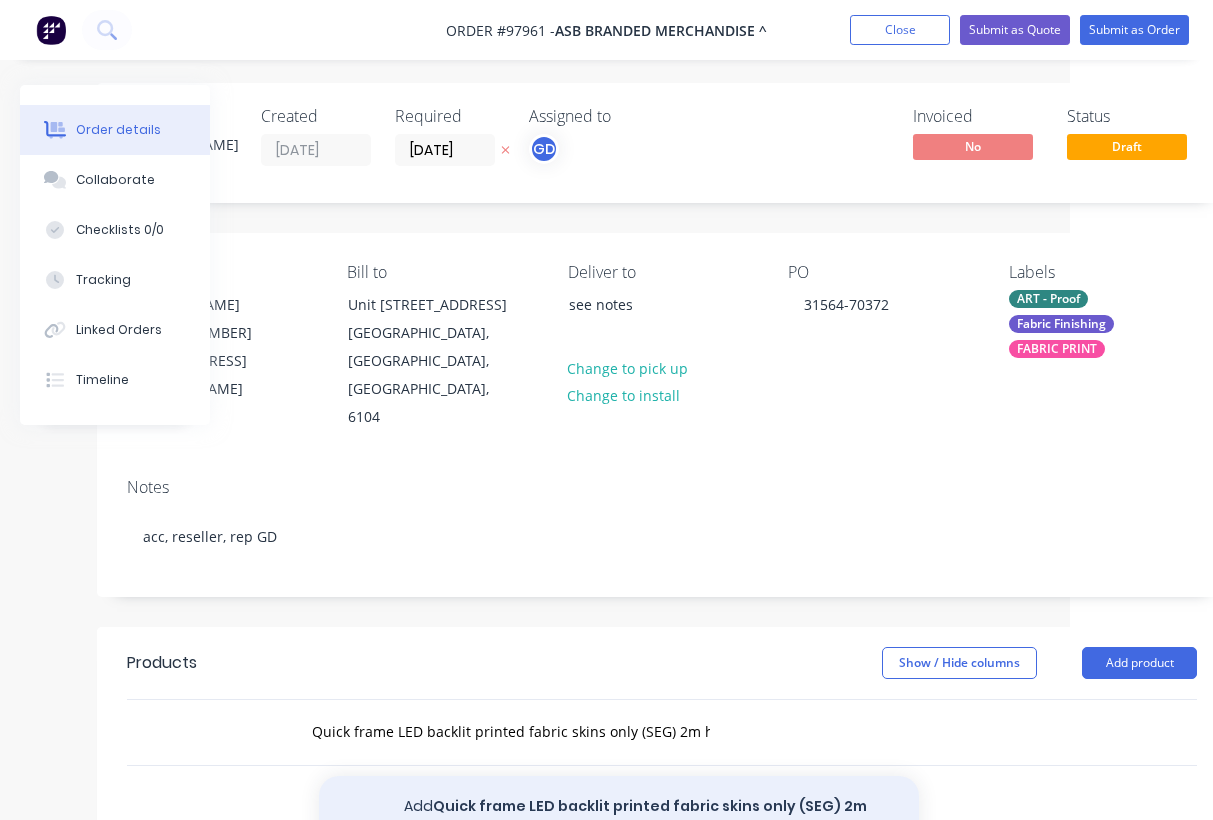 click on "Add  Quick frame LED backlit printed fabric skins only (SEG) 2m high x 1m wide  to order" at bounding box center [619, 817] 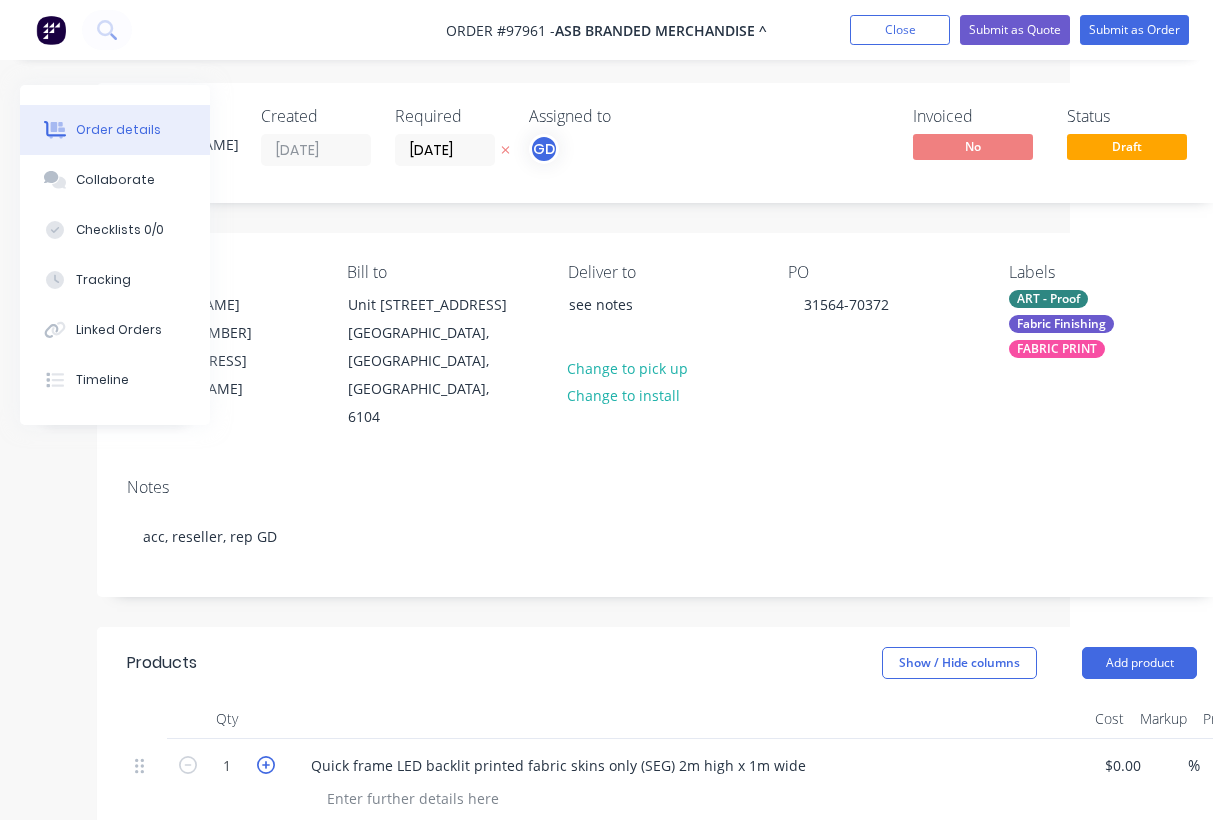 click 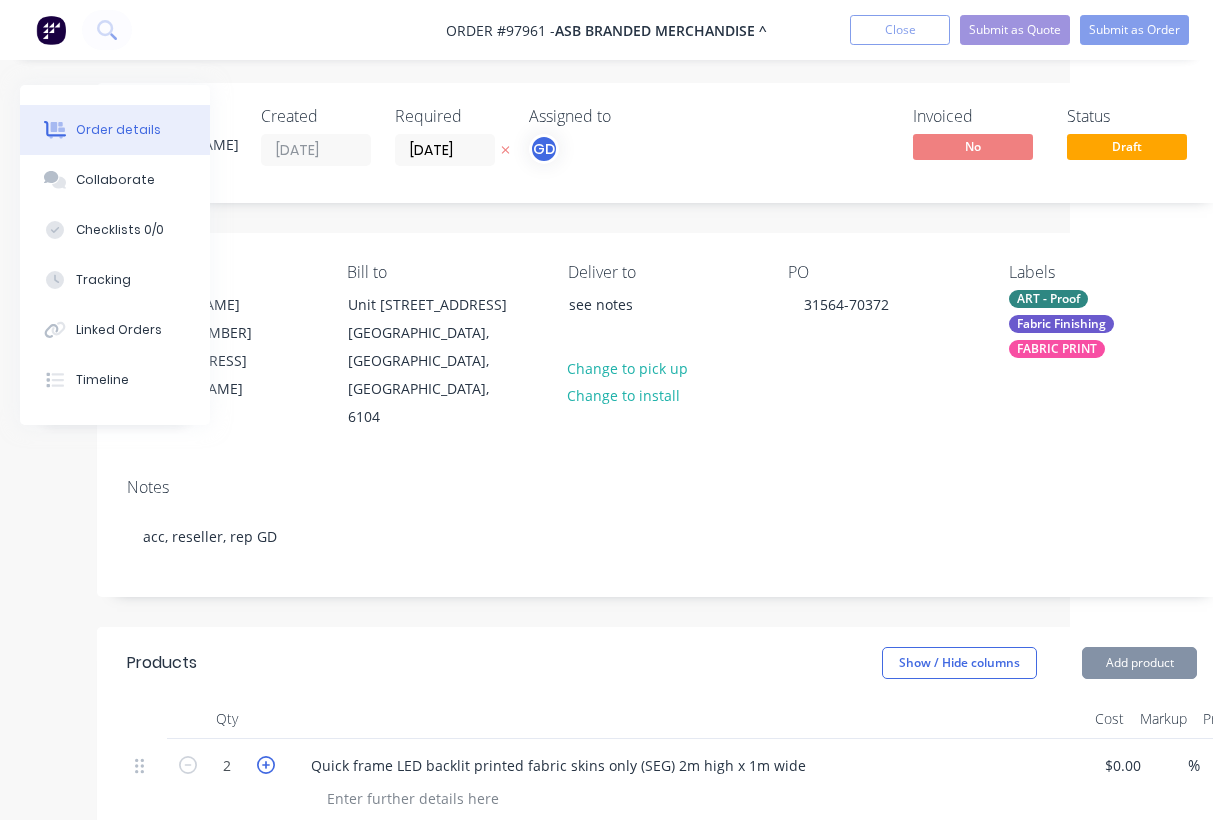 click 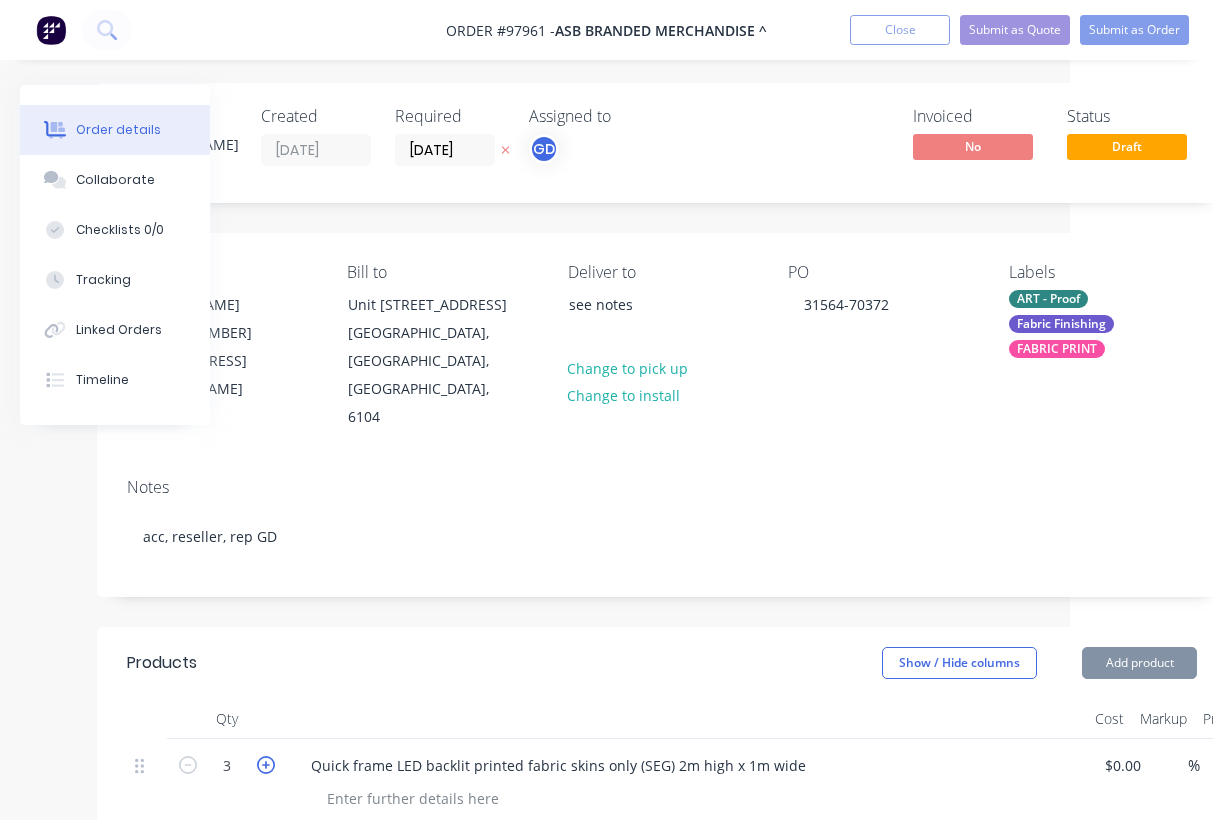 click 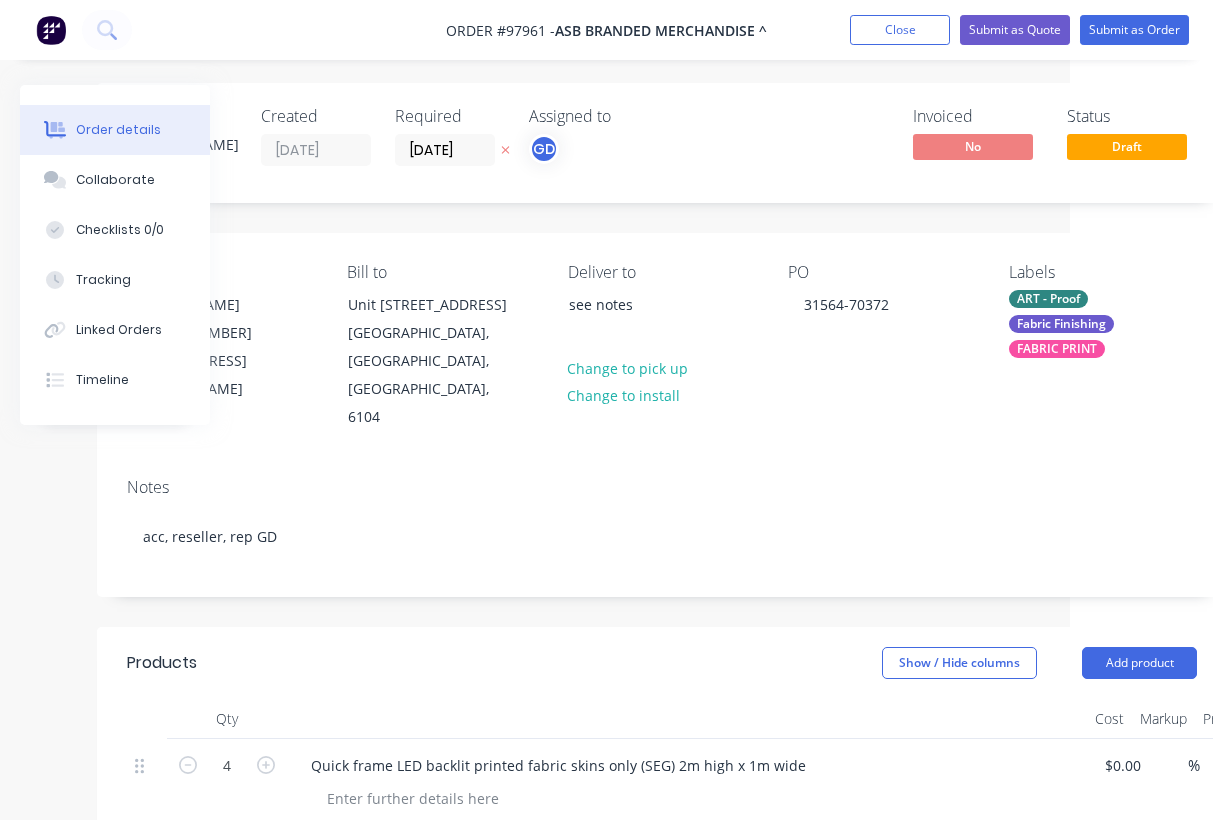 click on "Show / Hide columns Add product" at bounding box center (775, 663) 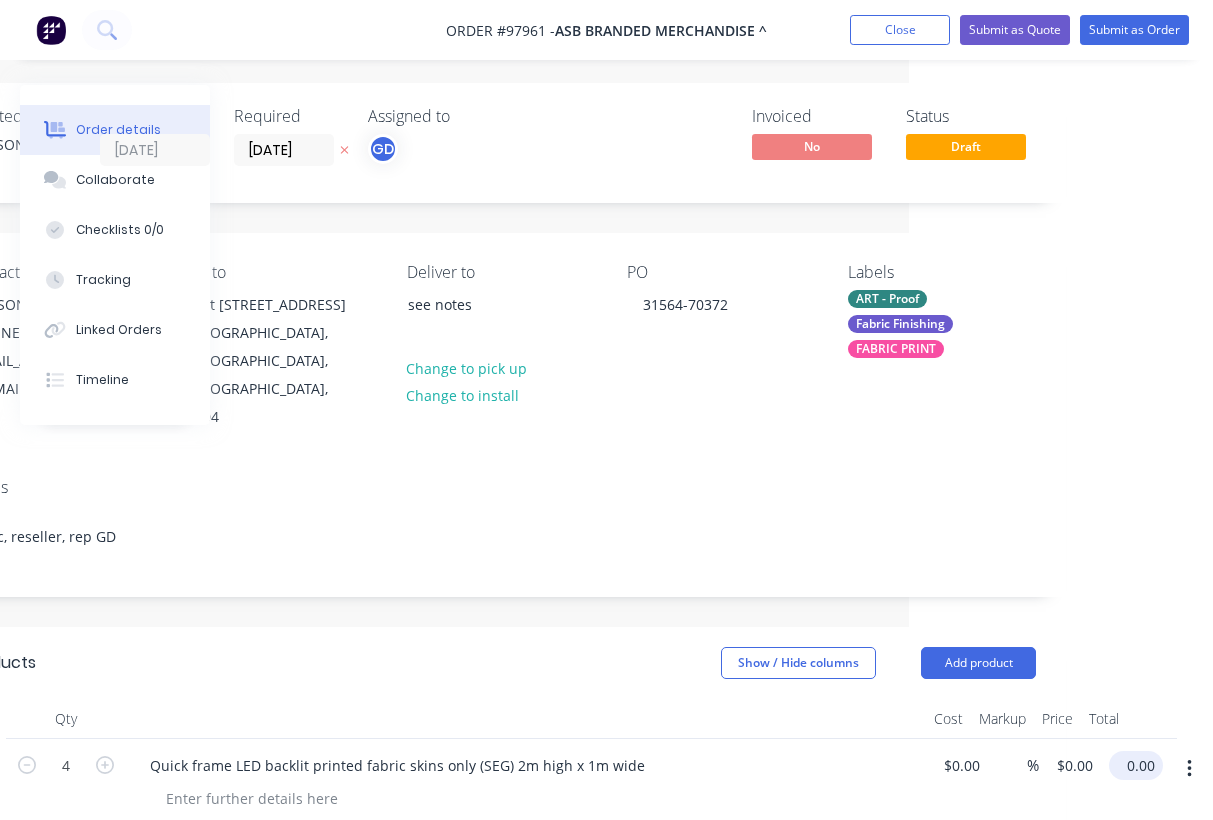 click on "0.00" at bounding box center (1140, 765) 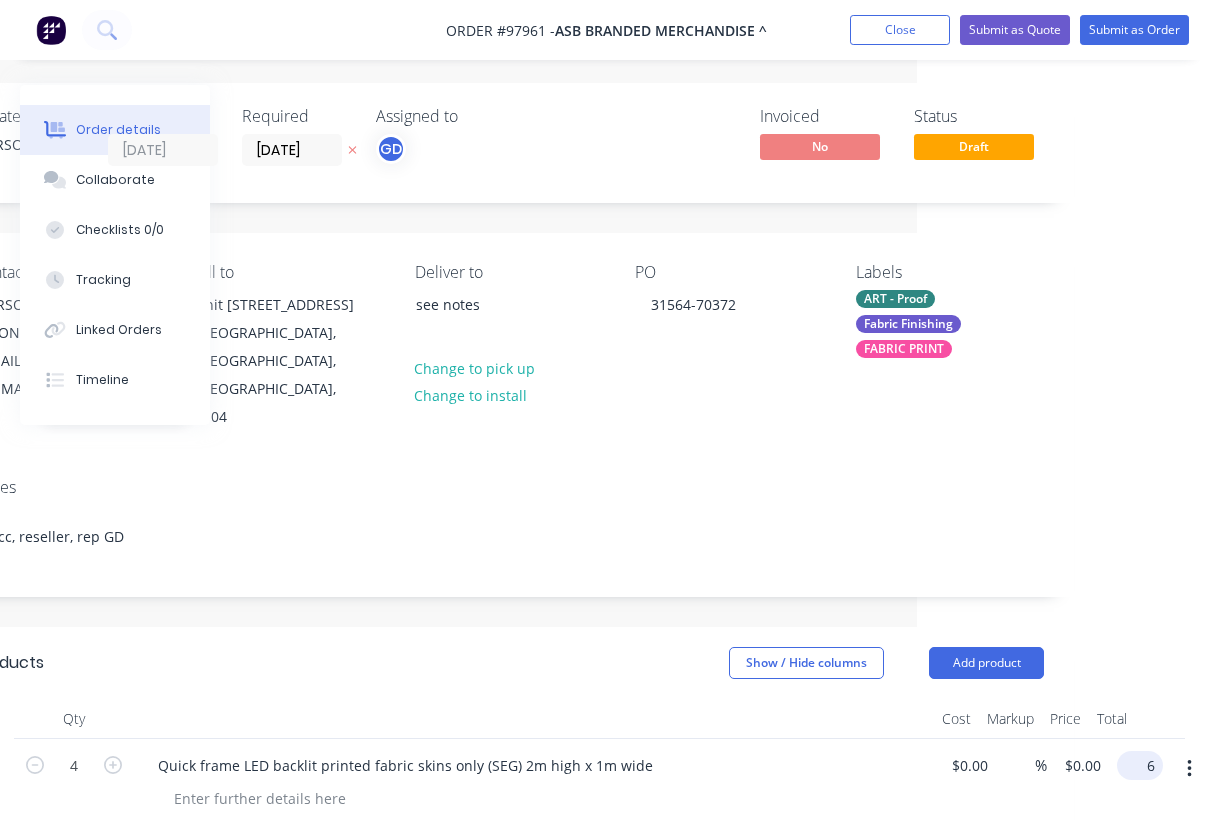 scroll, scrollTop: 2, scrollLeft: 281, axis: both 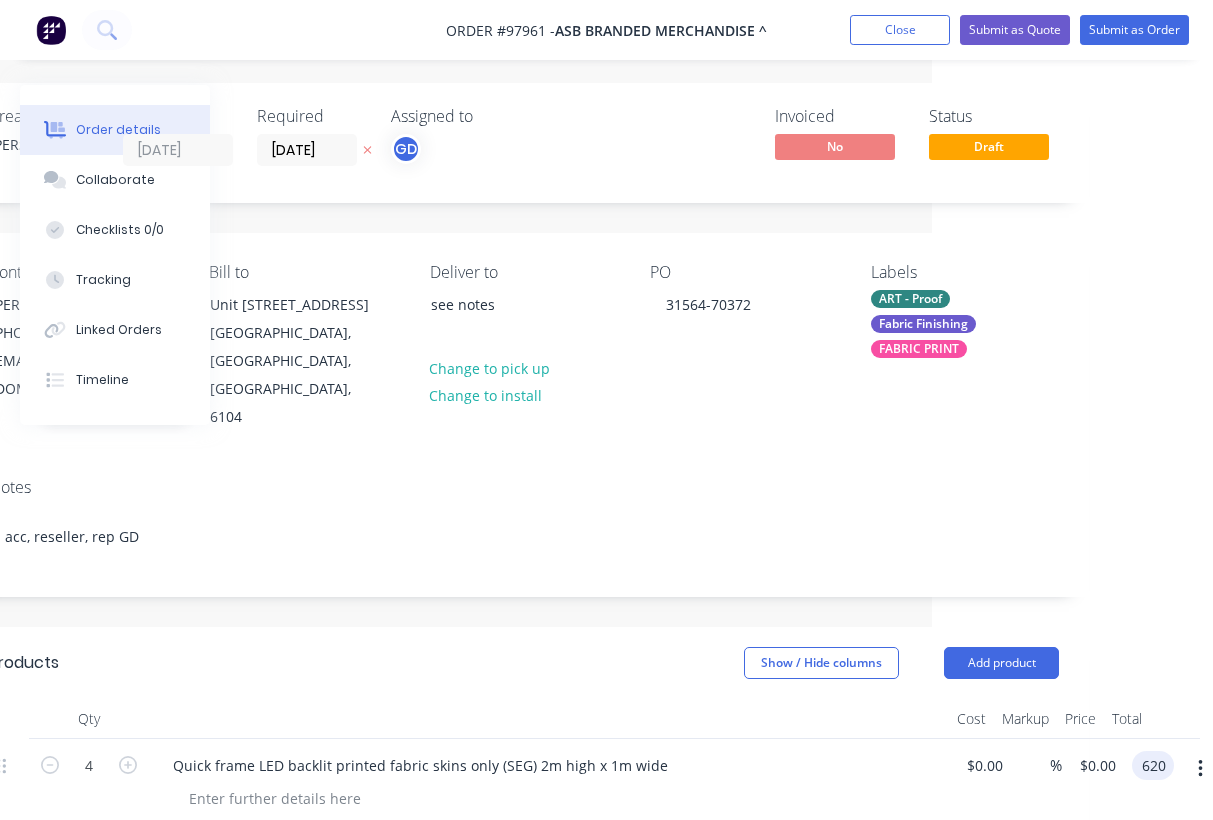 type on "$620.00" 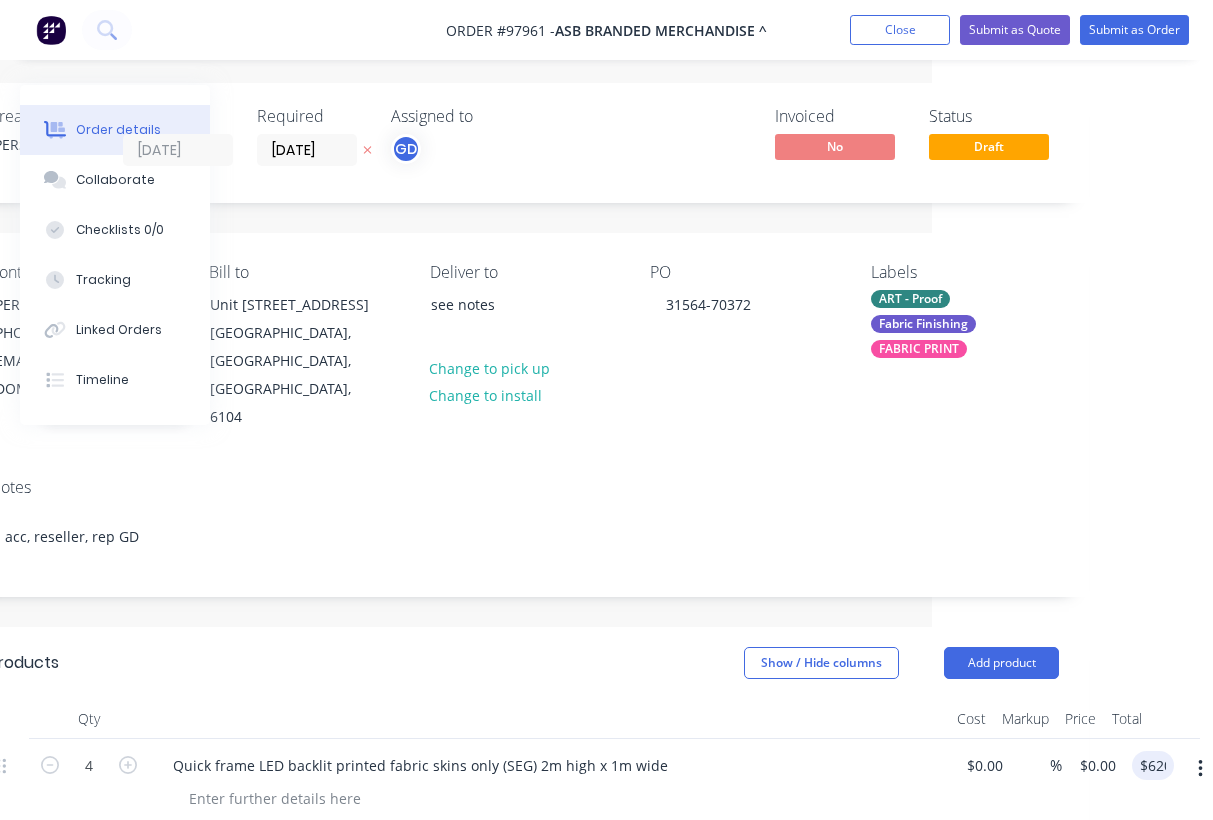 type on "$155.00" 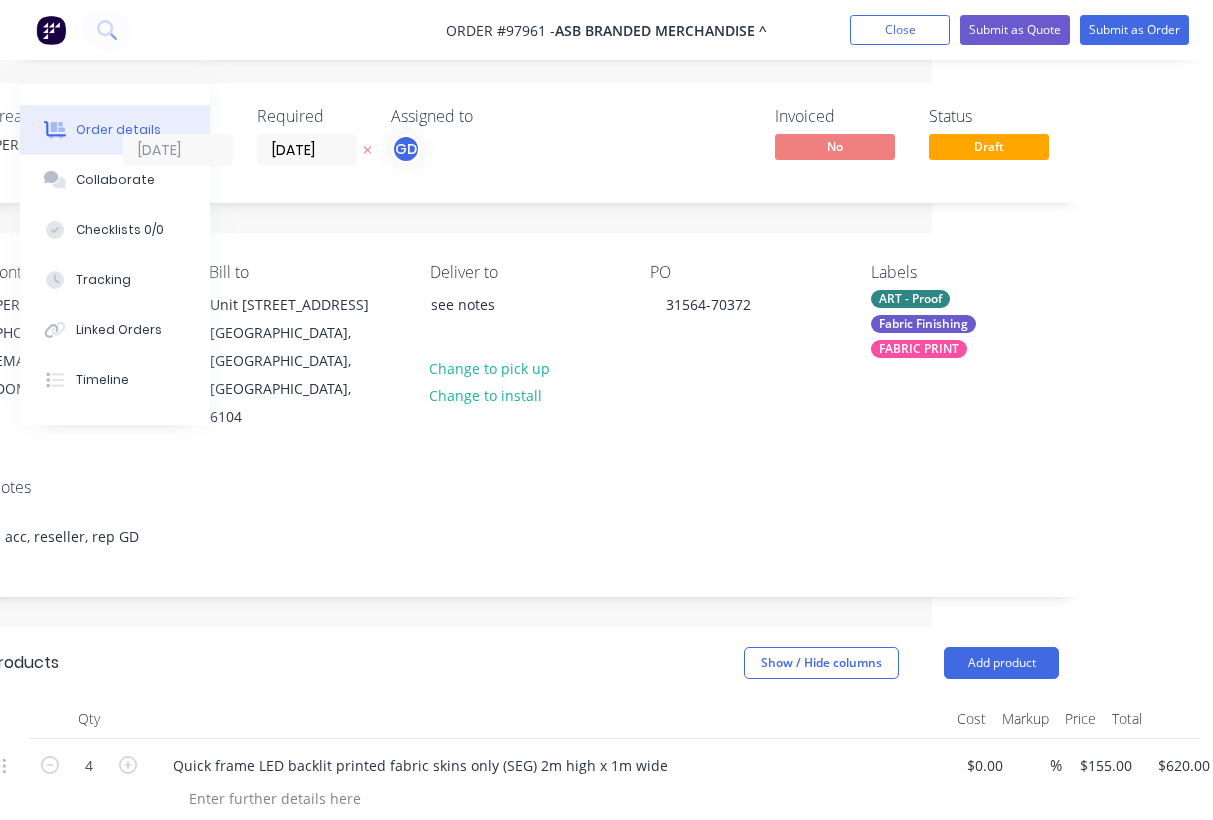 click at bounding box center (549, 719) 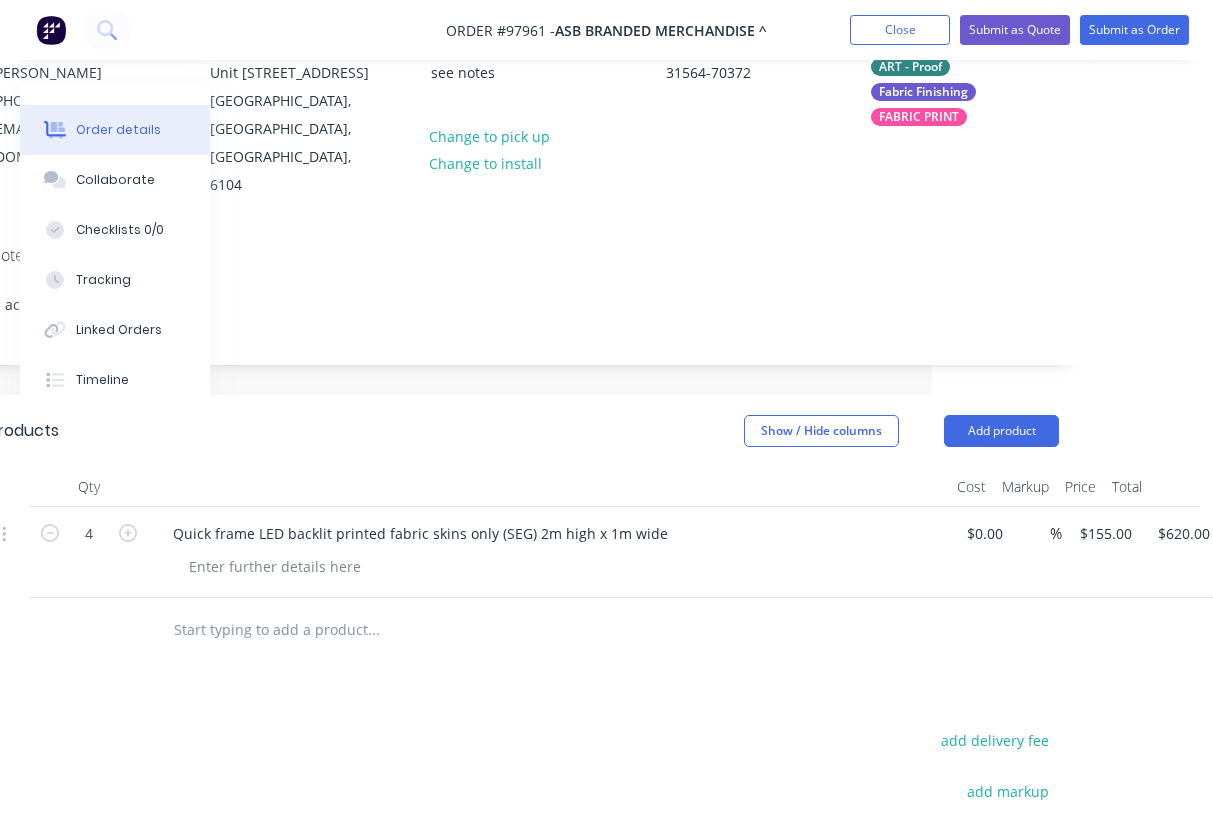 scroll, scrollTop: 0, scrollLeft: 281, axis: horizontal 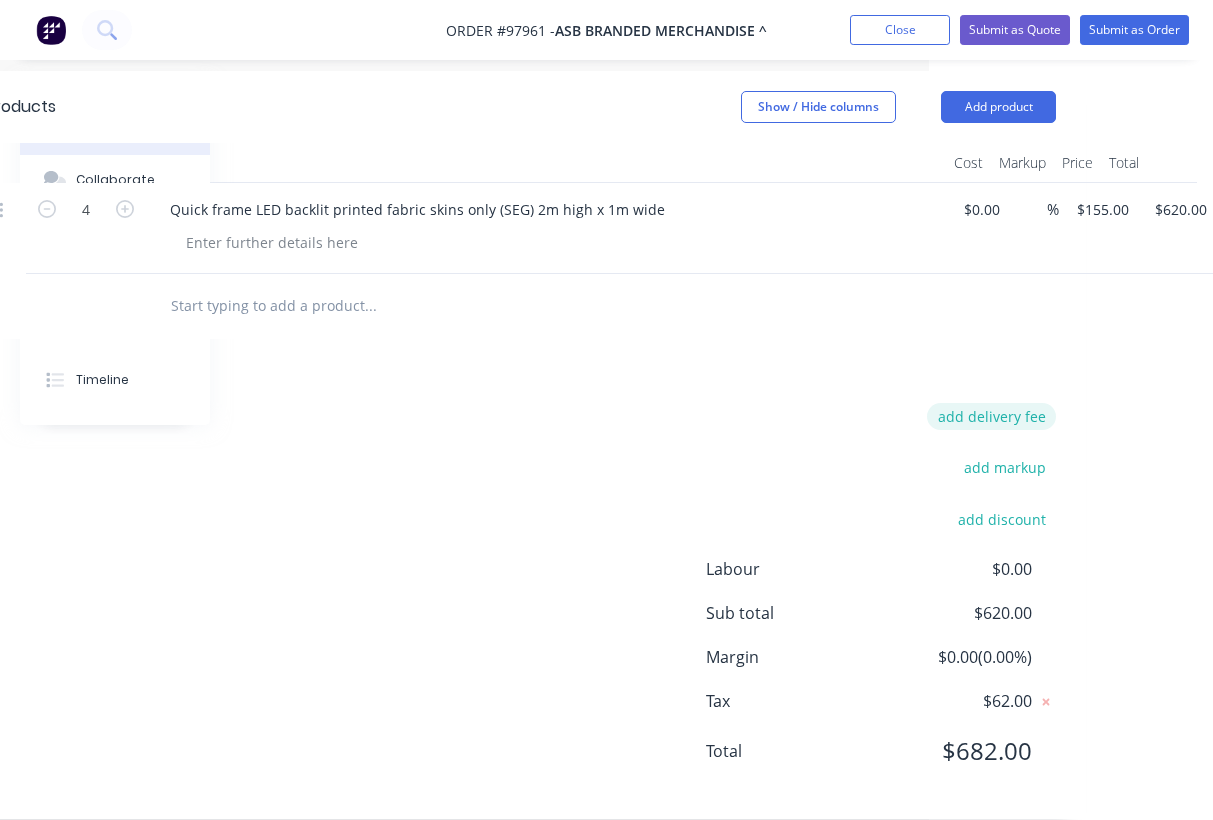 click on "add delivery fee" at bounding box center [991, 416] 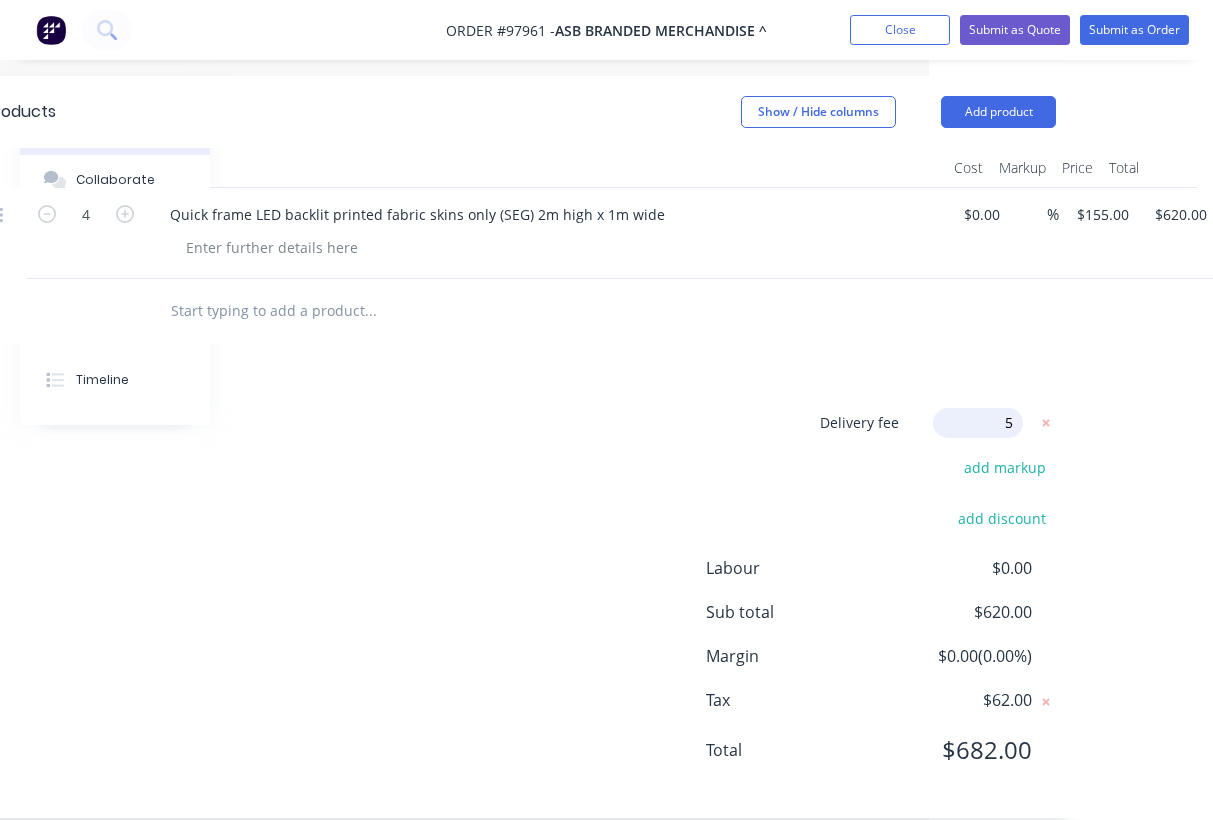 type on "55" 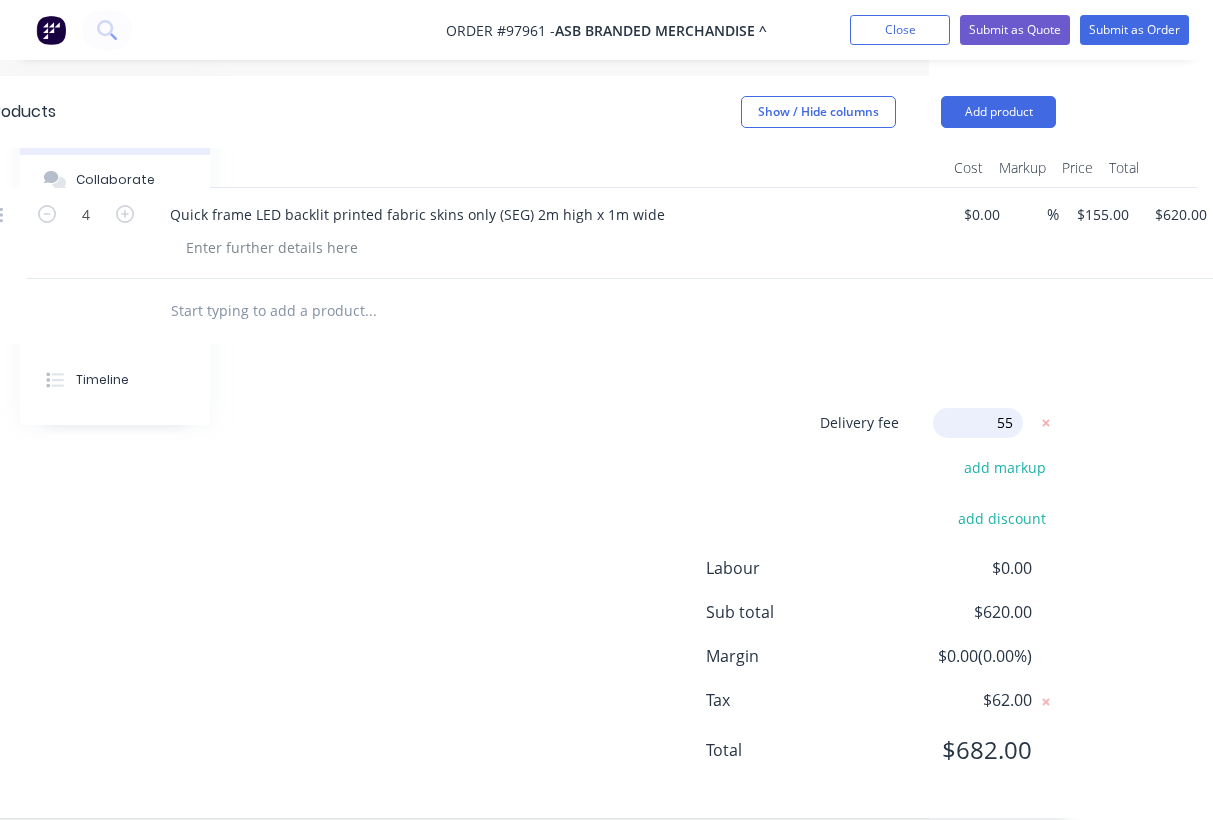 click on "Delivery fee Delivery fee Delivery fee name (Optional) 55 55 $0 add markup add discount Labour $0.00 Sub total $620.00 Margin $0.00  ( 0.00 %) Tax $62.00 Total $682.00" at bounding box center (521, 598) 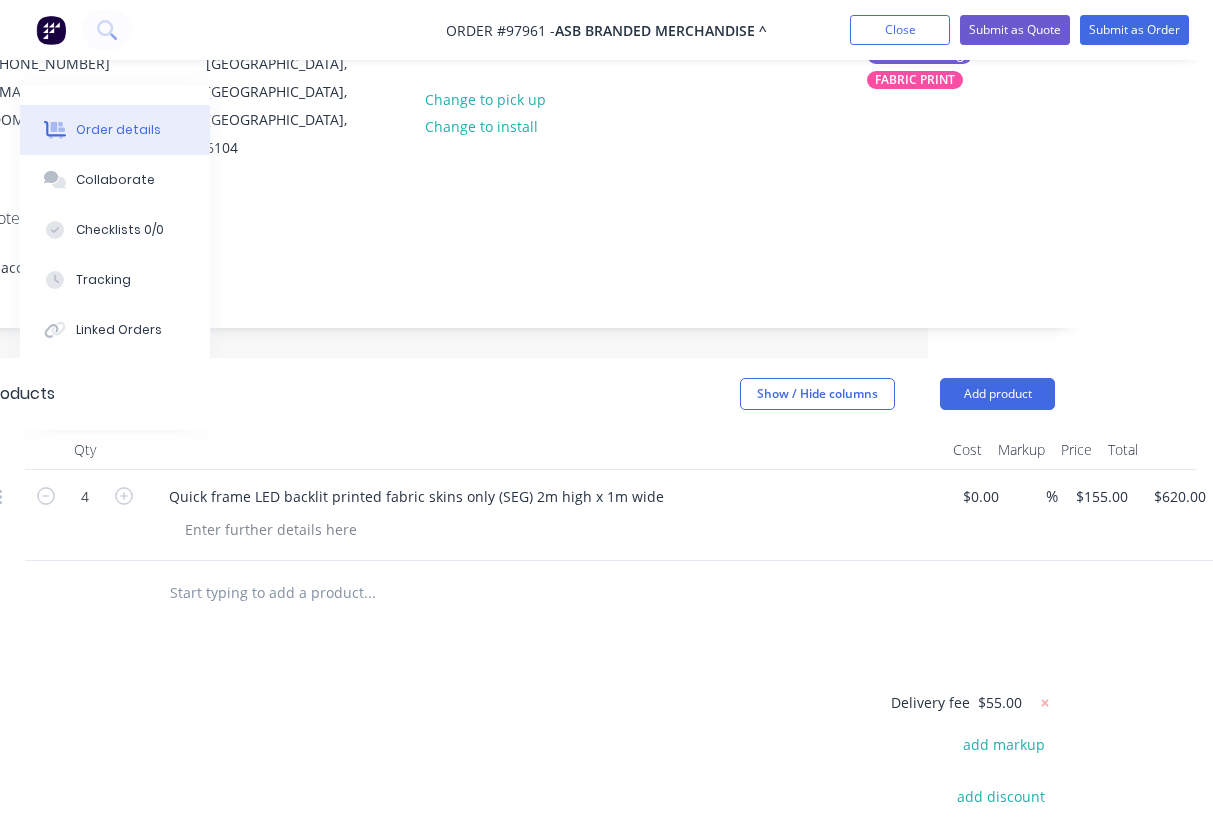 scroll, scrollTop: 283, scrollLeft: 285, axis: both 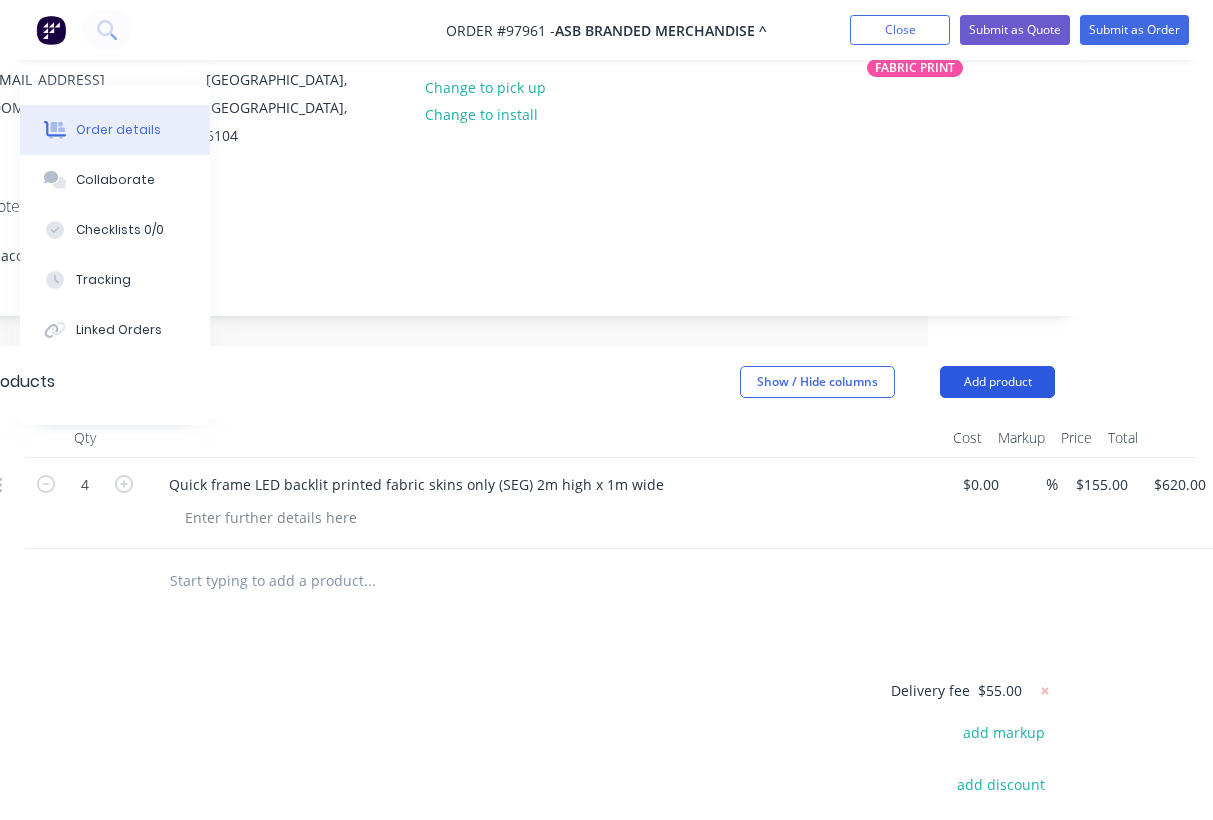 click on "Add product" at bounding box center (997, 382) 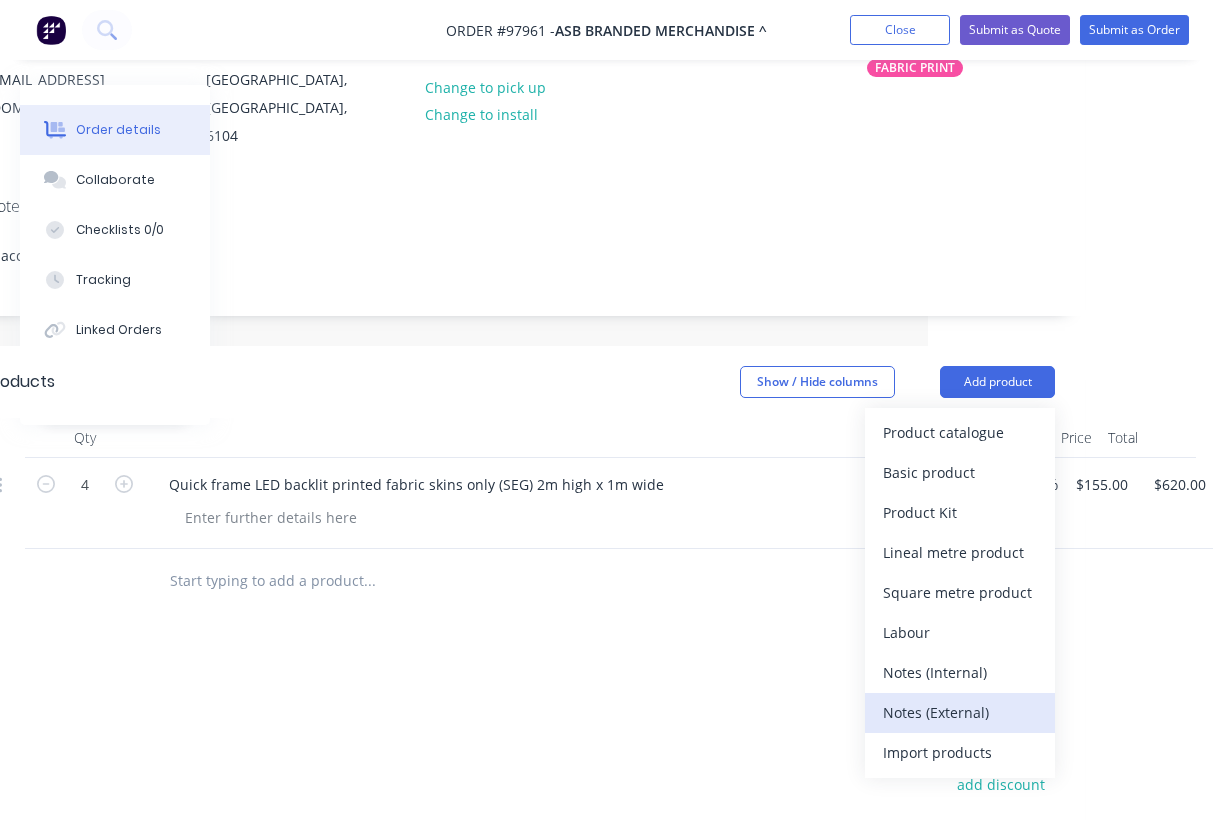 click on "Notes (External)" at bounding box center (960, 712) 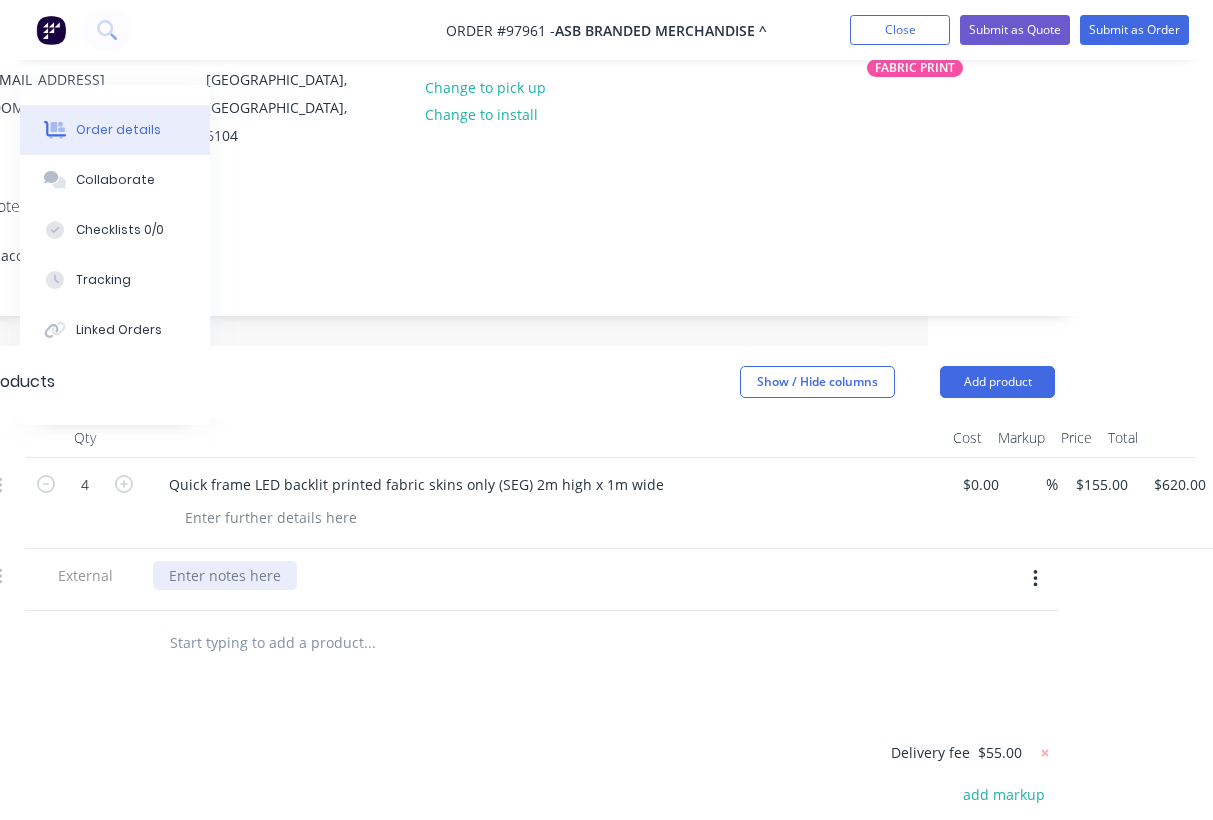click at bounding box center [225, 575] 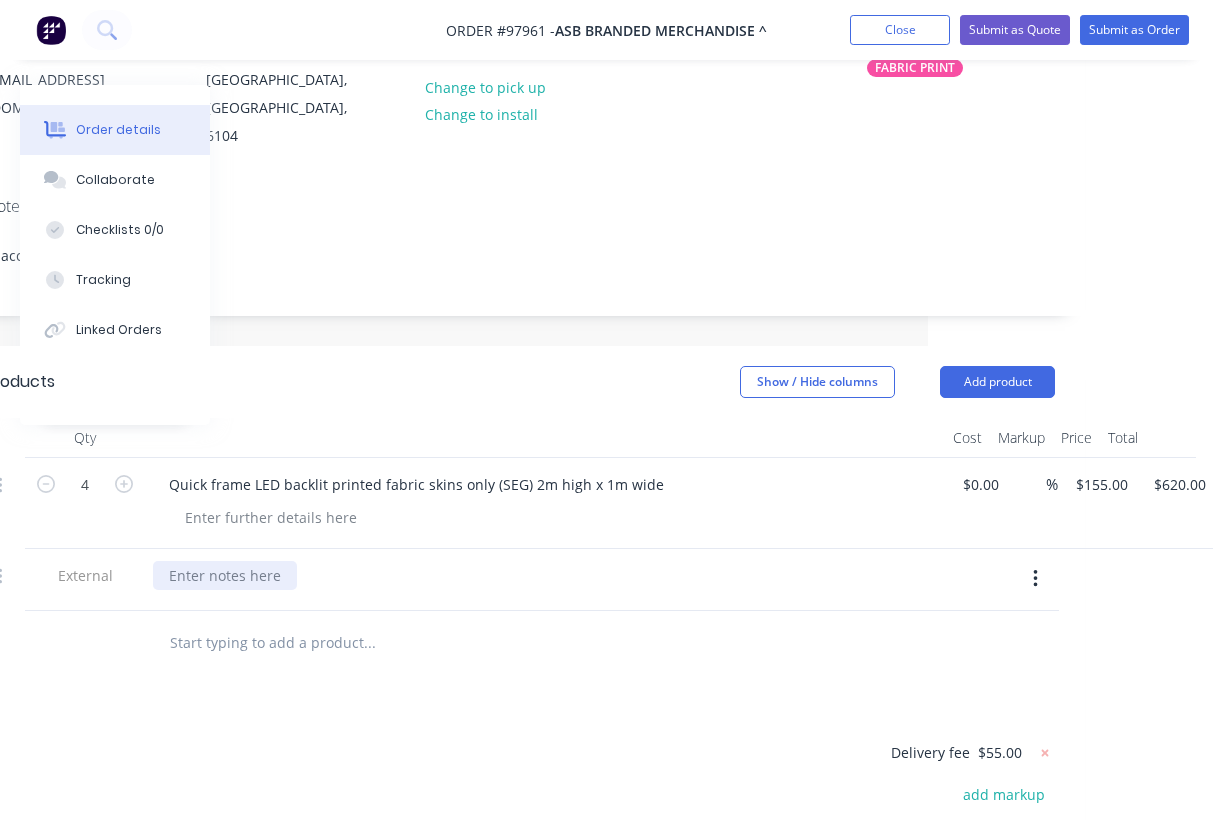 paste 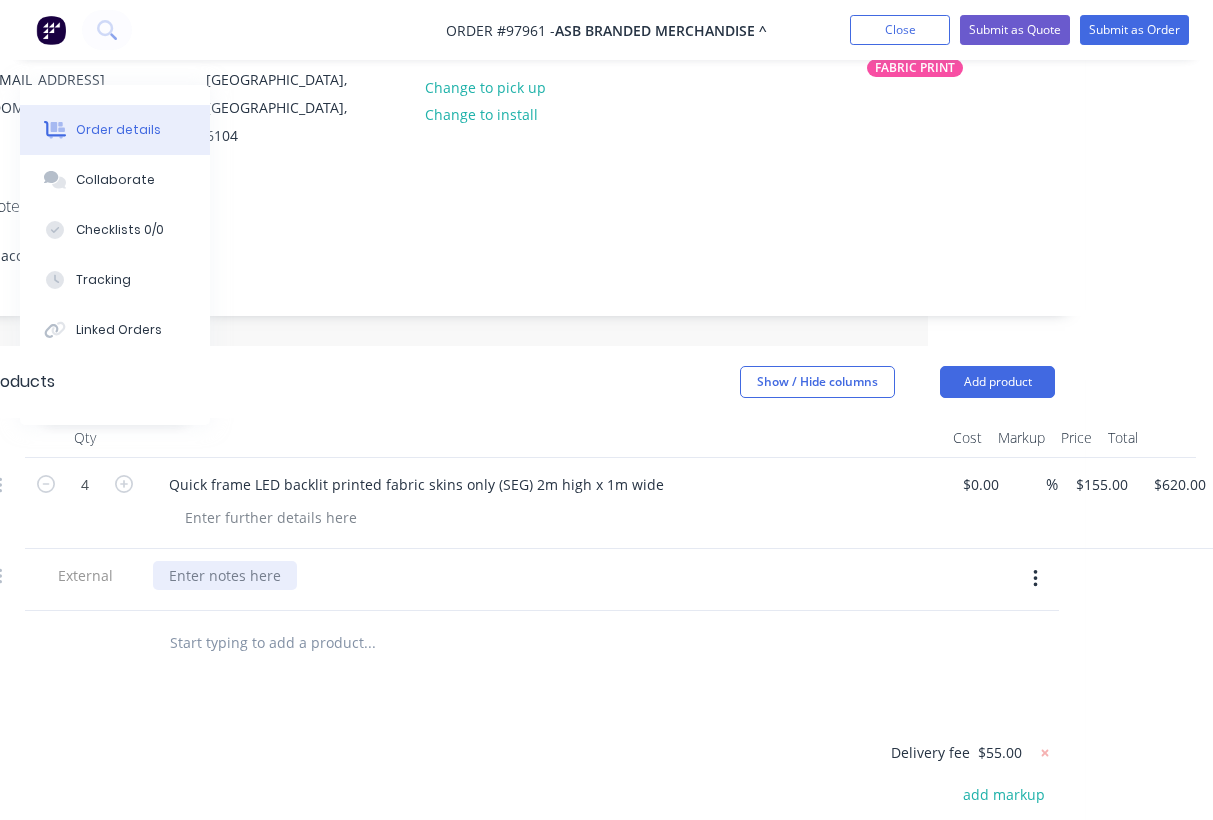 type 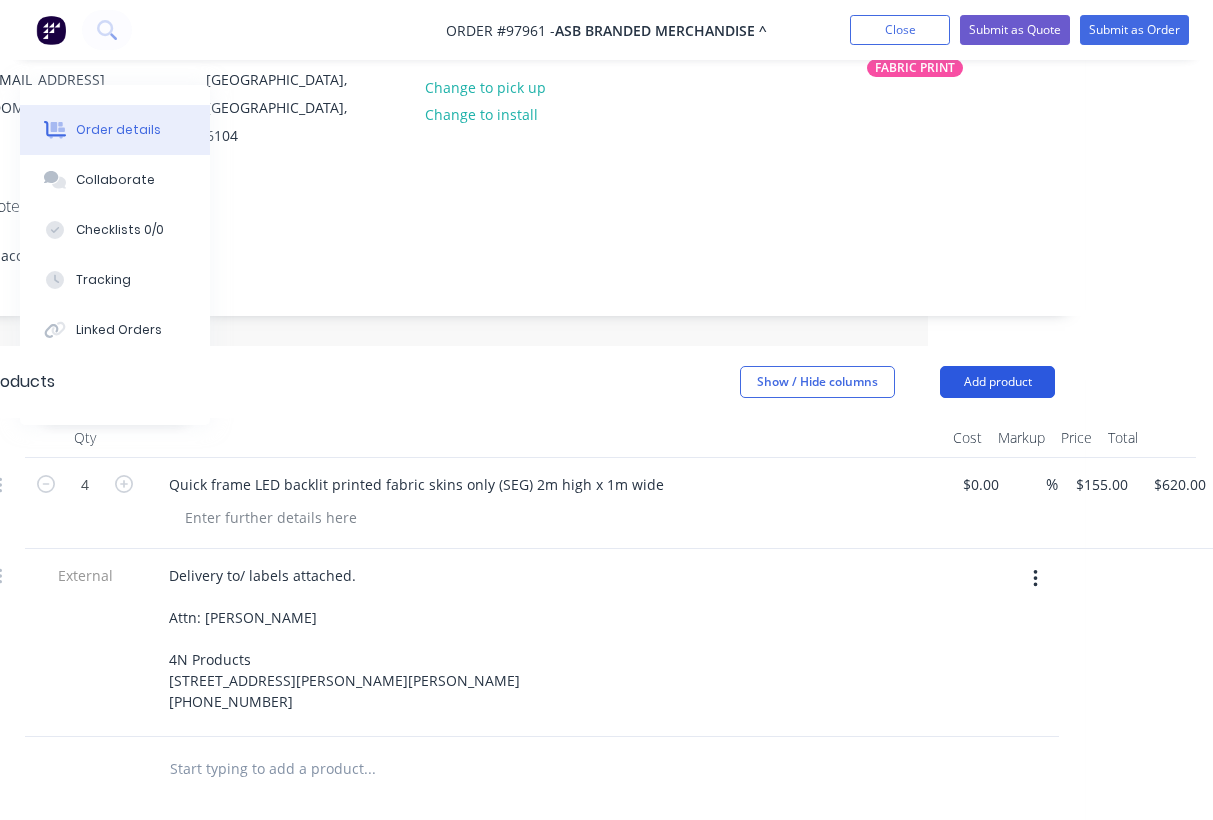 click on "Add product" at bounding box center (997, 382) 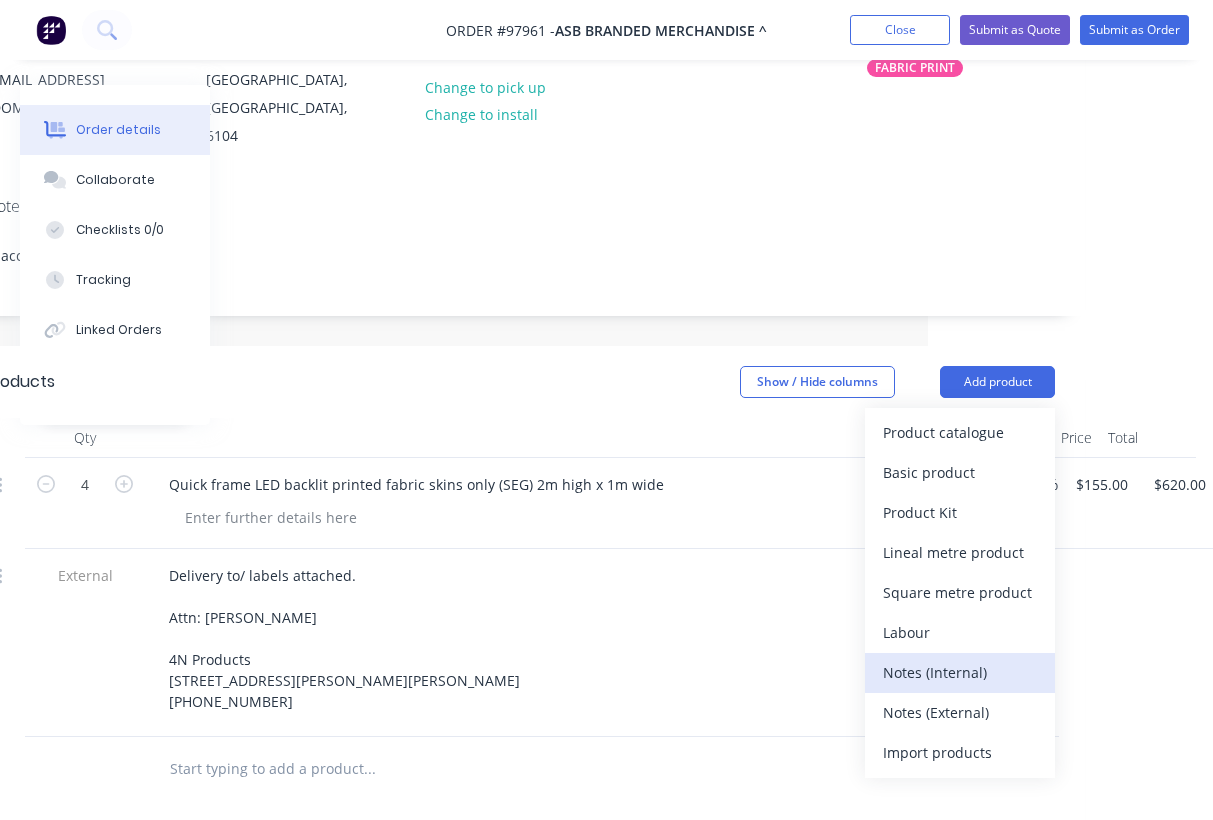 click on "Notes (Internal)" at bounding box center [960, 672] 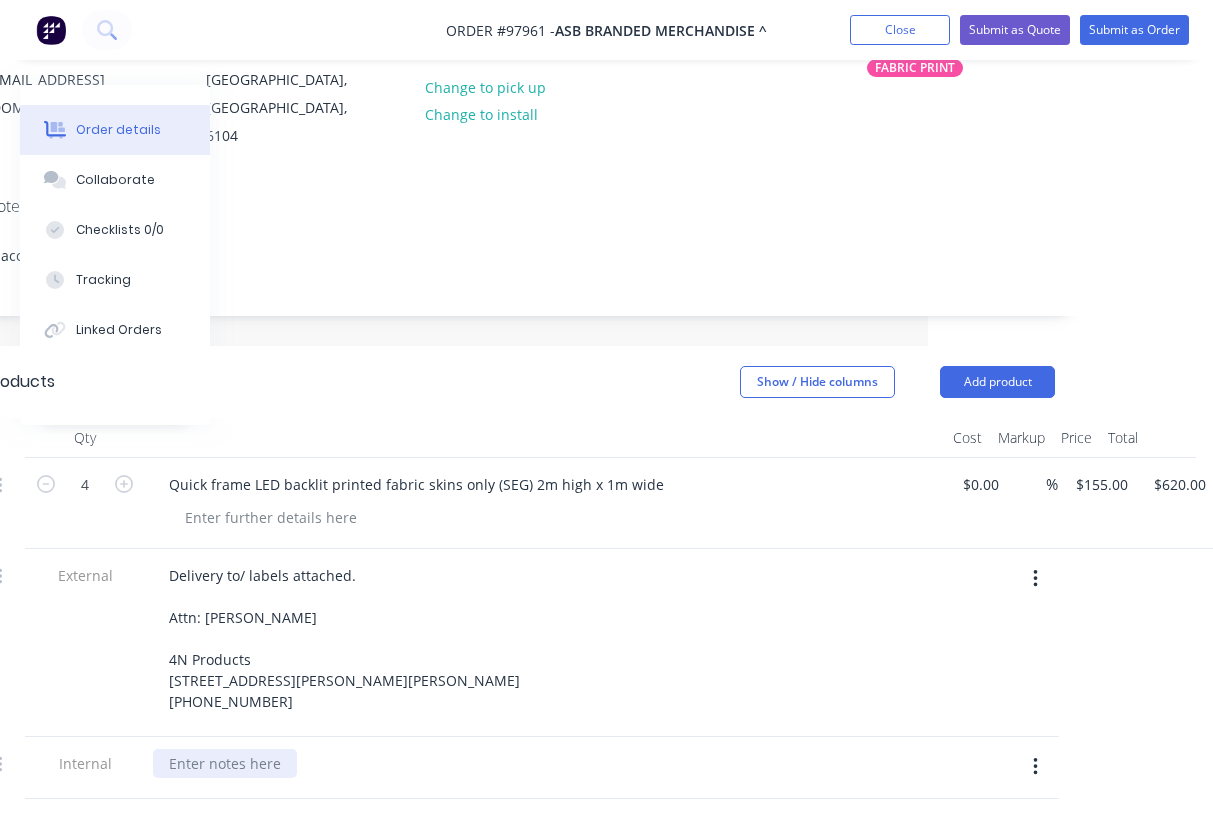 click at bounding box center (225, 763) 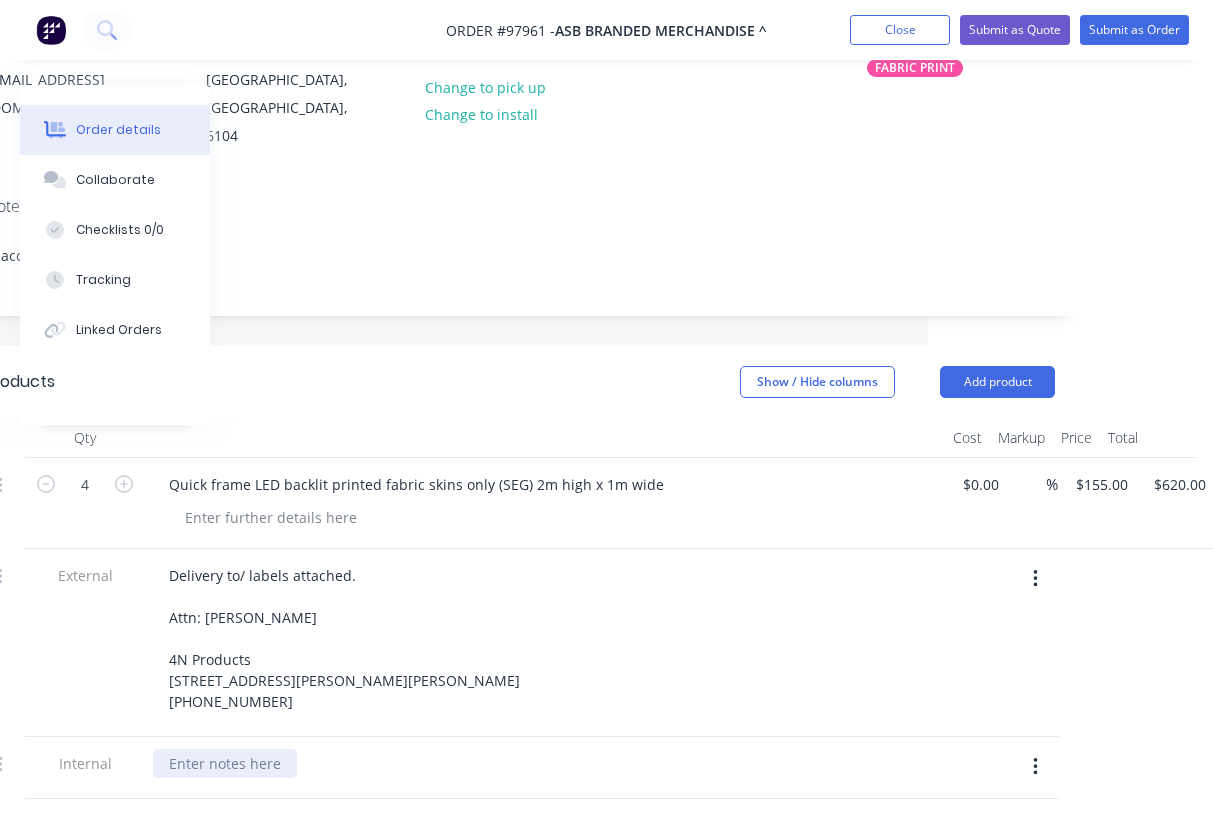 paste 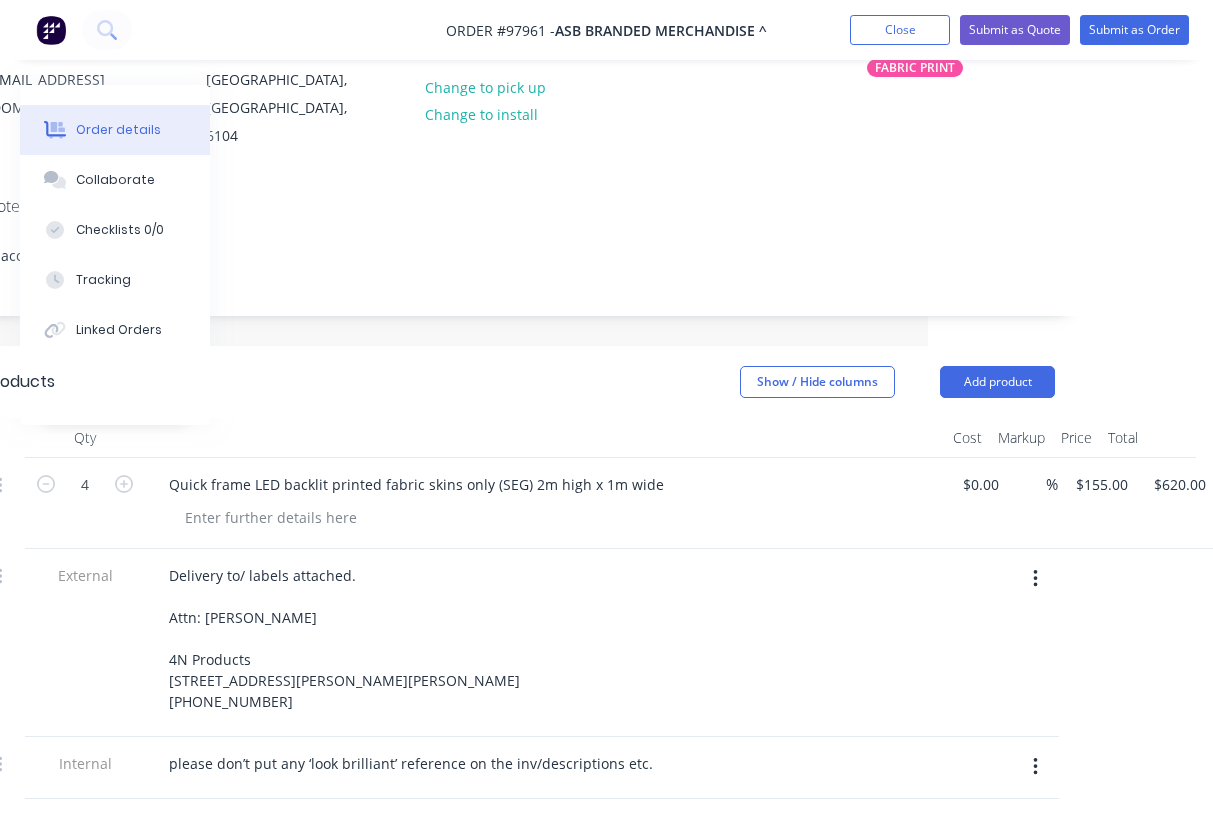 click on "Show / Hide columns Add product" at bounding box center (633, 382) 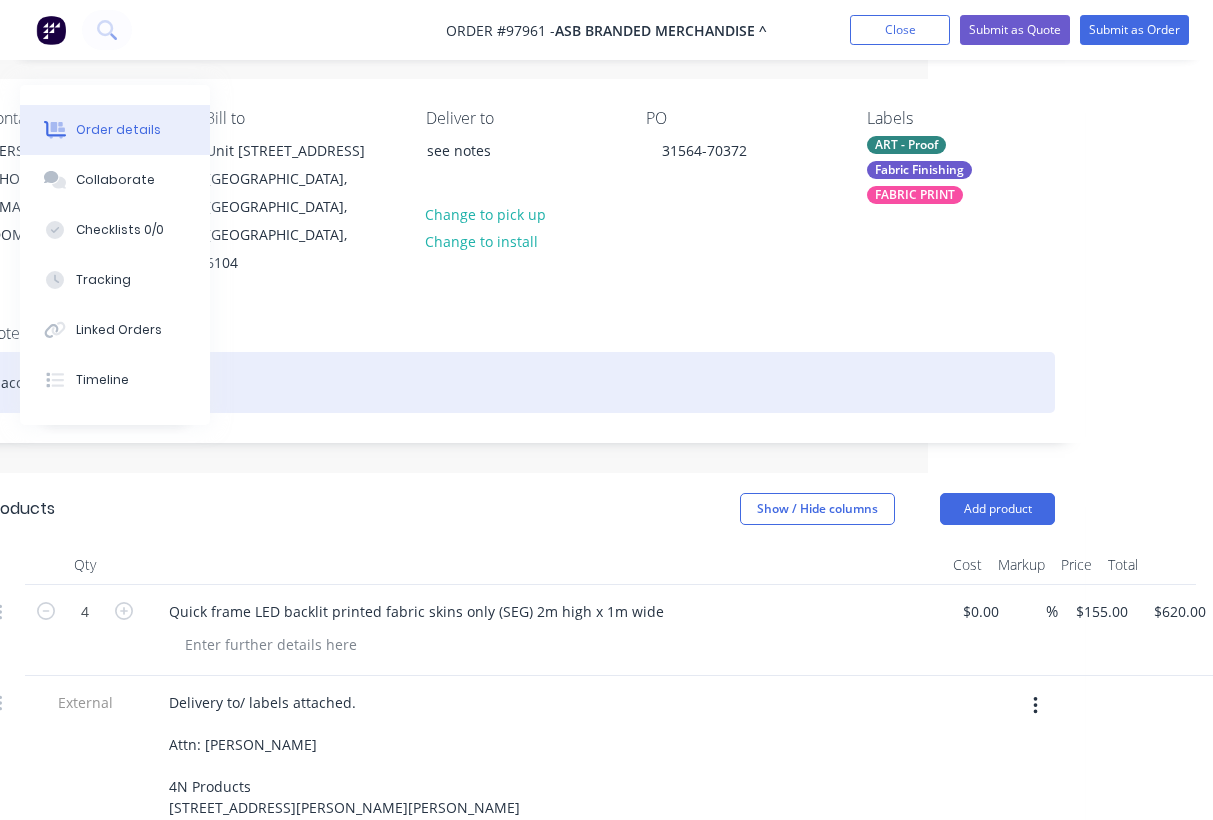 scroll, scrollTop: 157, scrollLeft: 285, axis: both 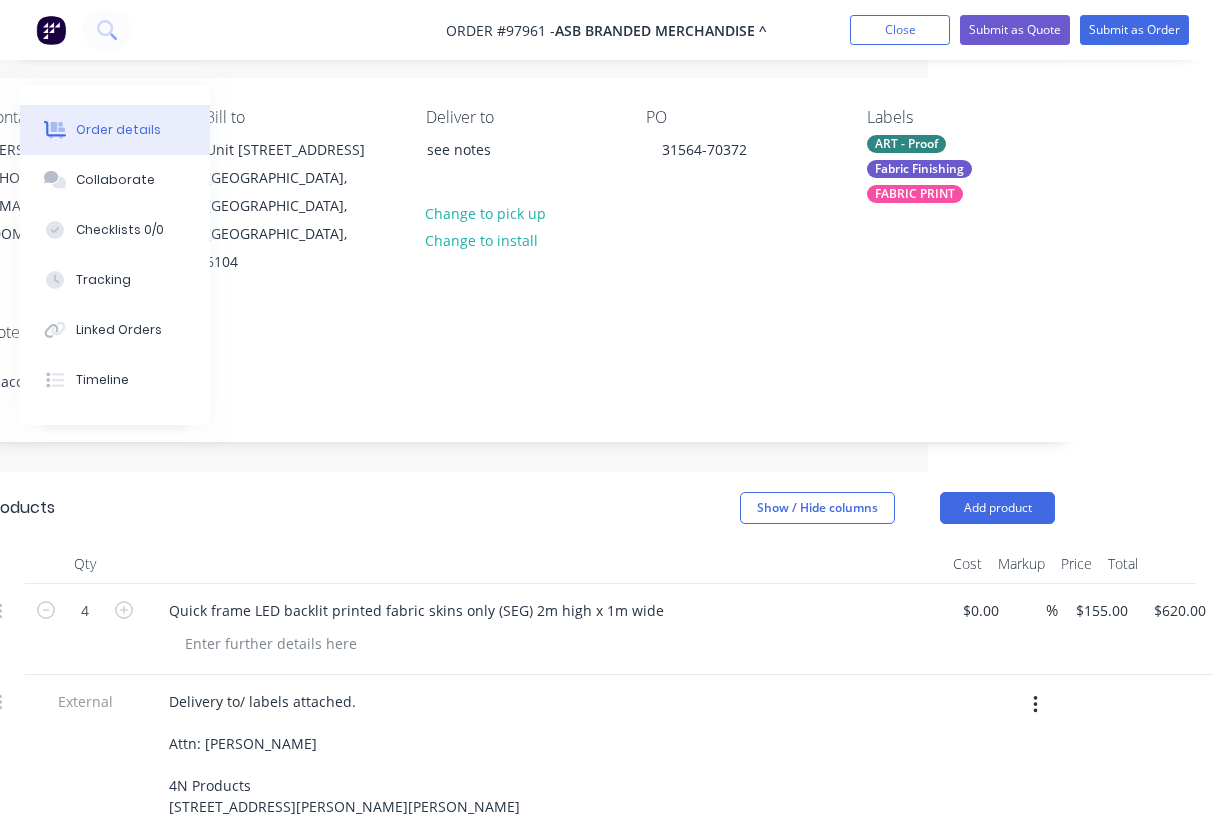 click on "FABRIC PRINT" at bounding box center [915, 194] 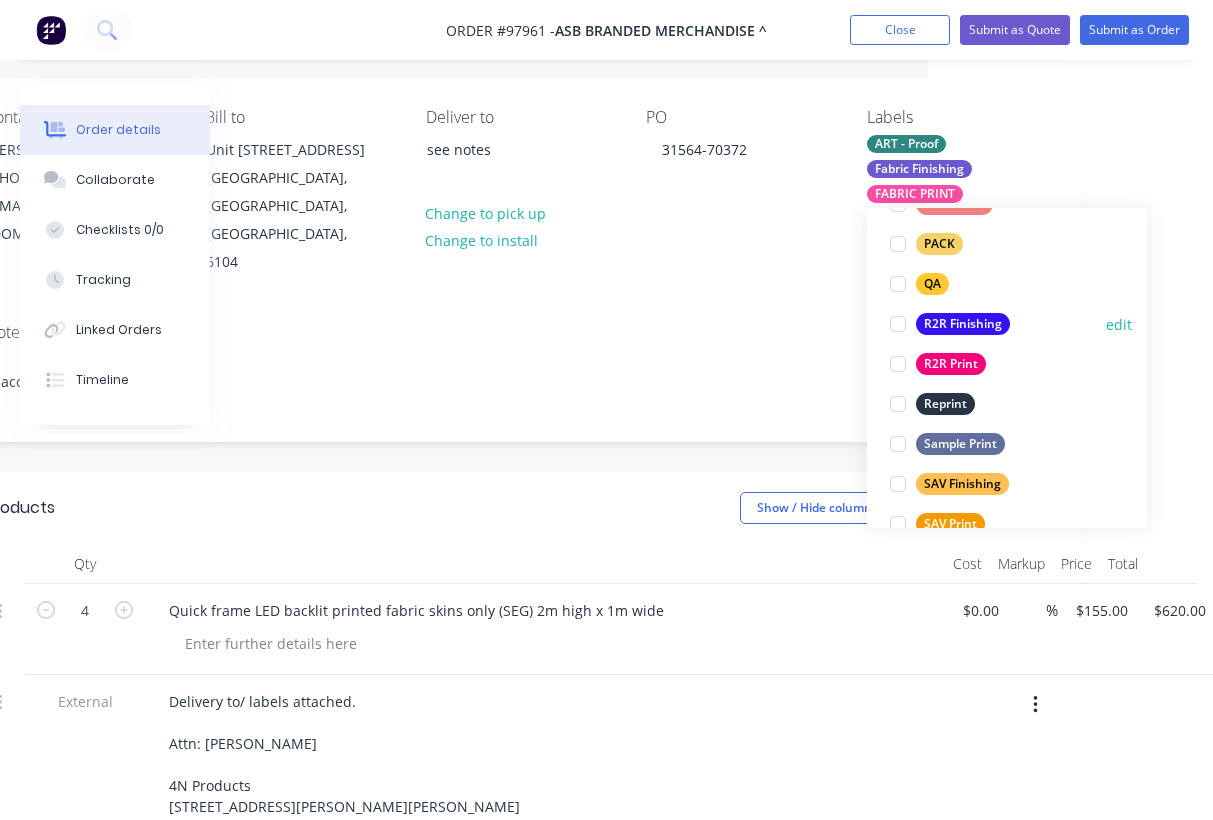 scroll, scrollTop: 645, scrollLeft: 0, axis: vertical 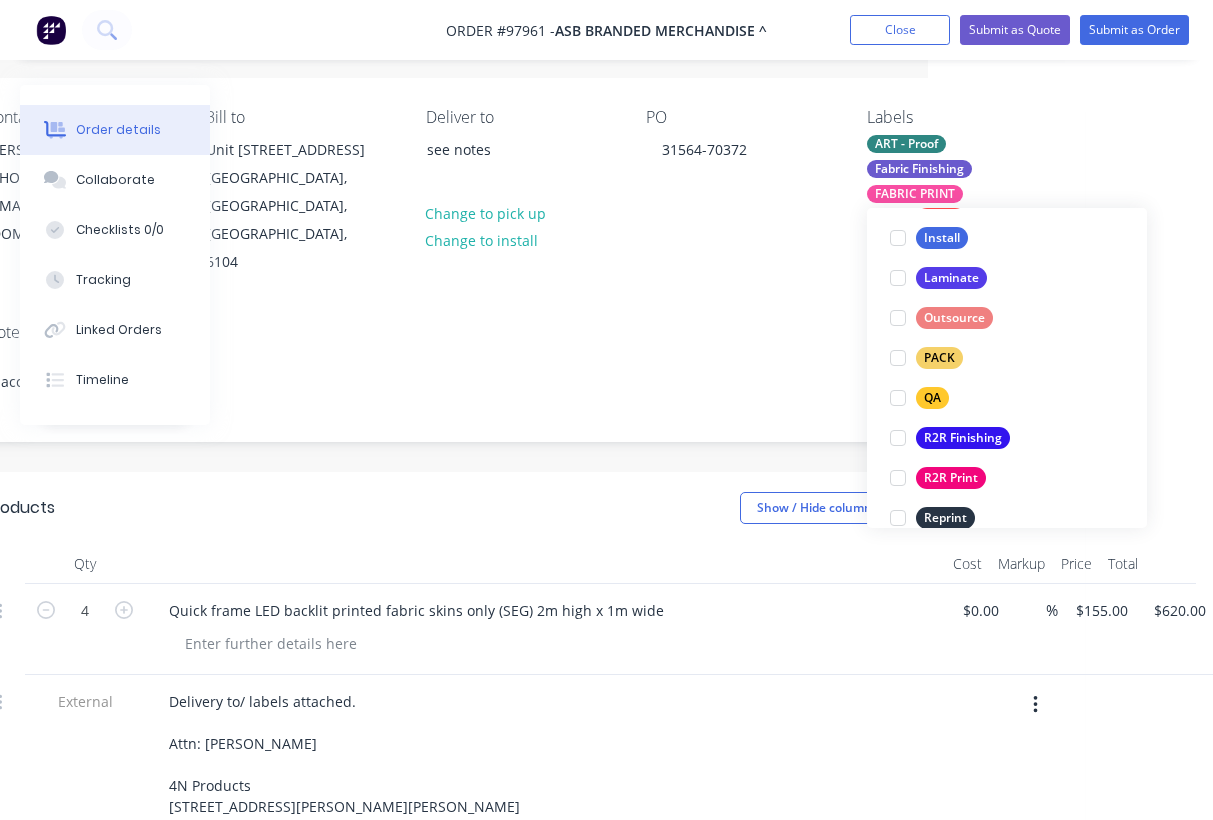 click on "Products Show / Hide columns Add product" at bounding box center (520, 508) 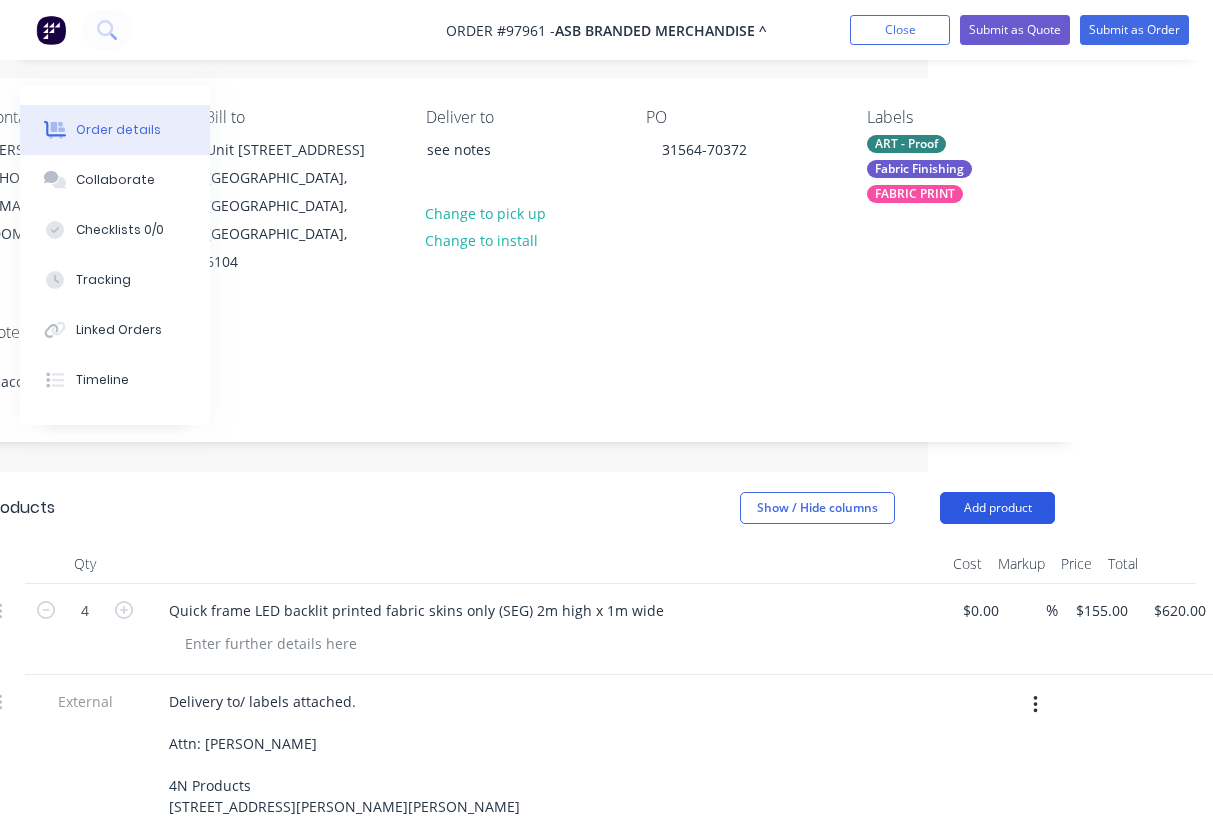 click on "Add product" at bounding box center (997, 508) 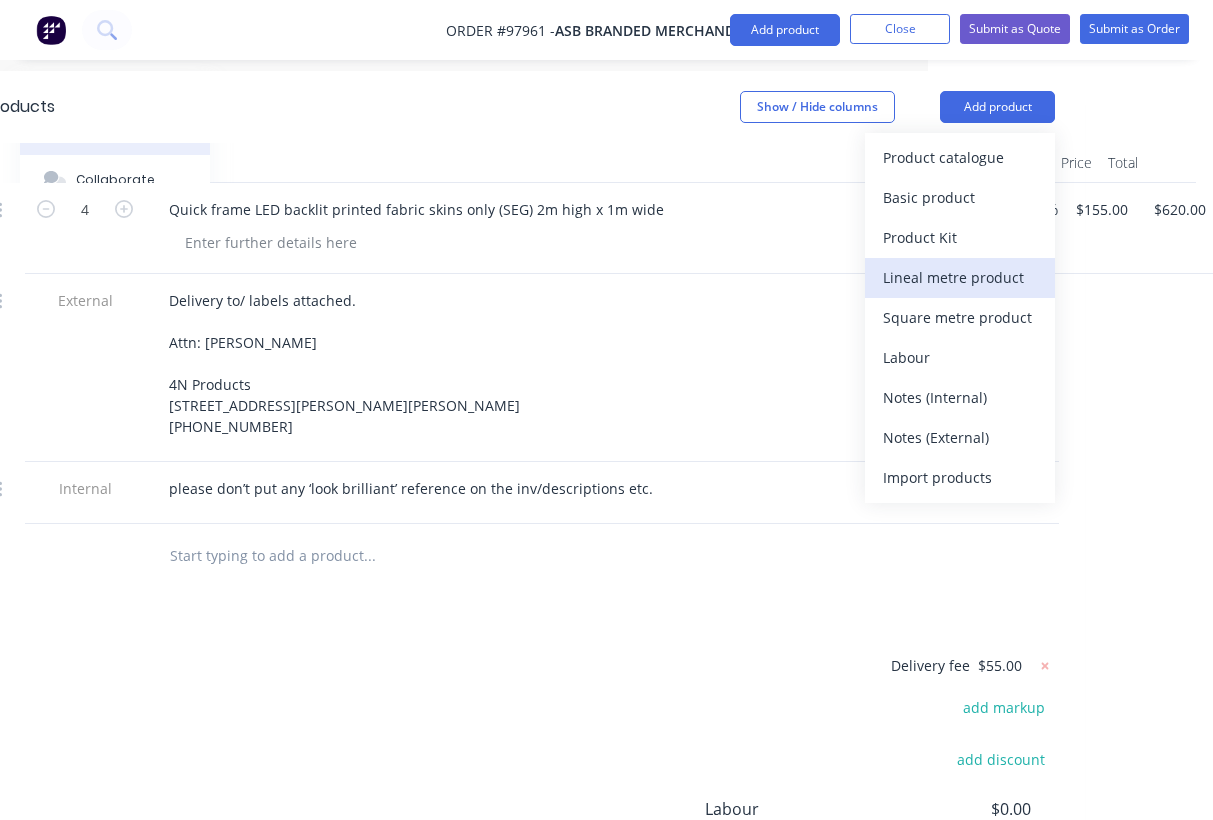 scroll, scrollTop: 819, scrollLeft: 285, axis: both 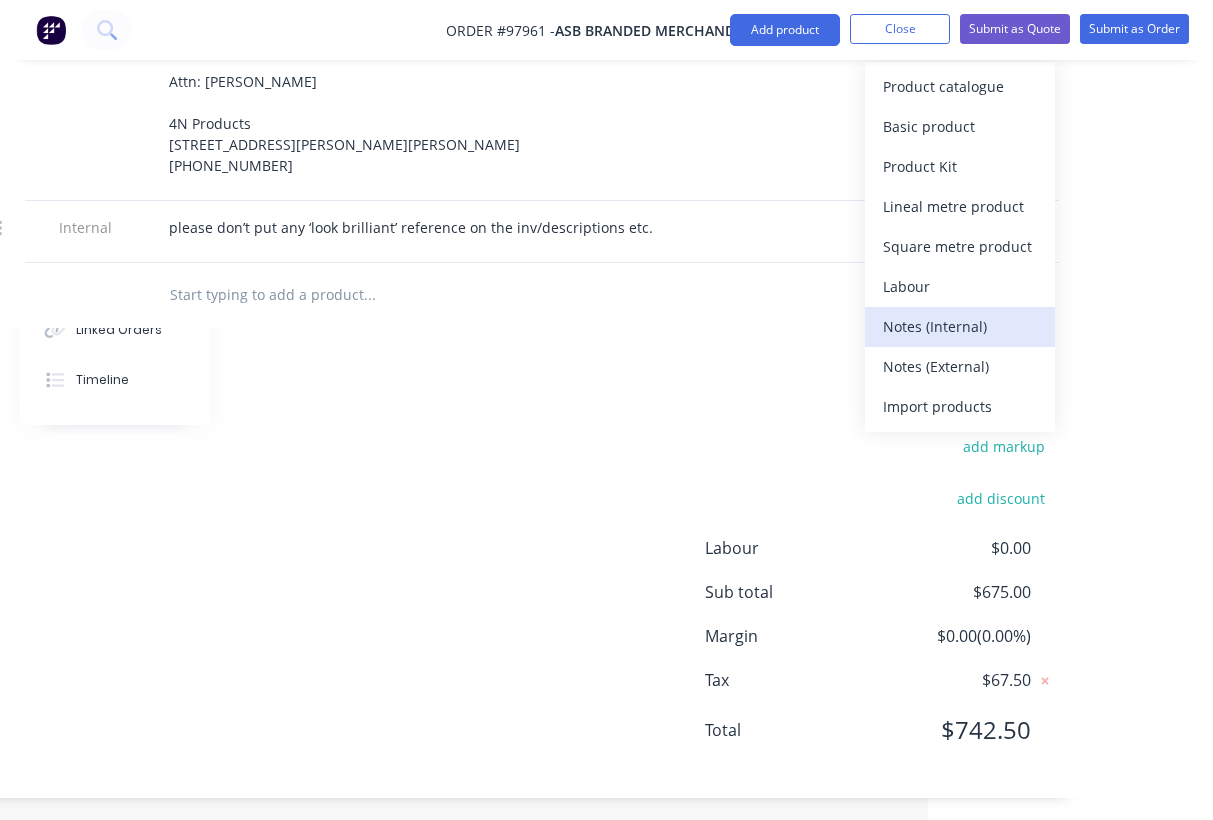 click on "Notes (Internal)" at bounding box center [960, 327] 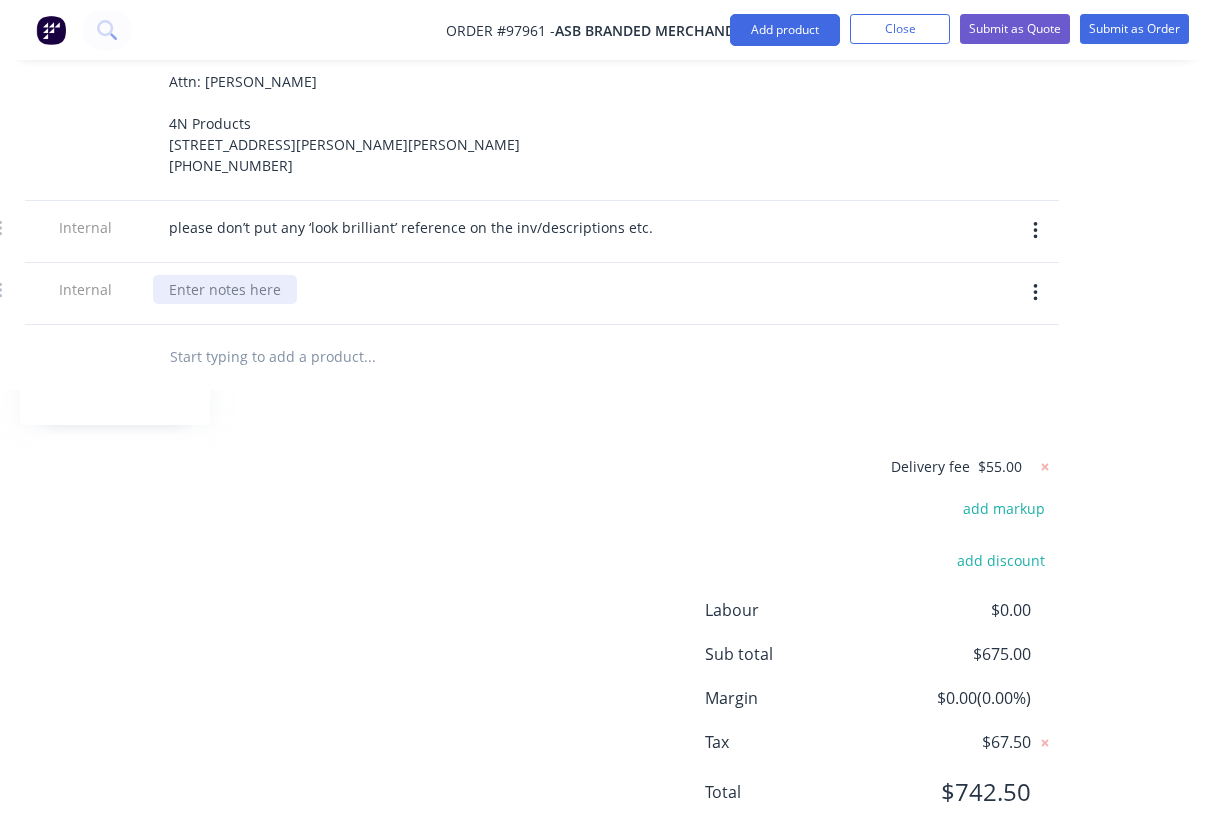 click at bounding box center [225, 289] 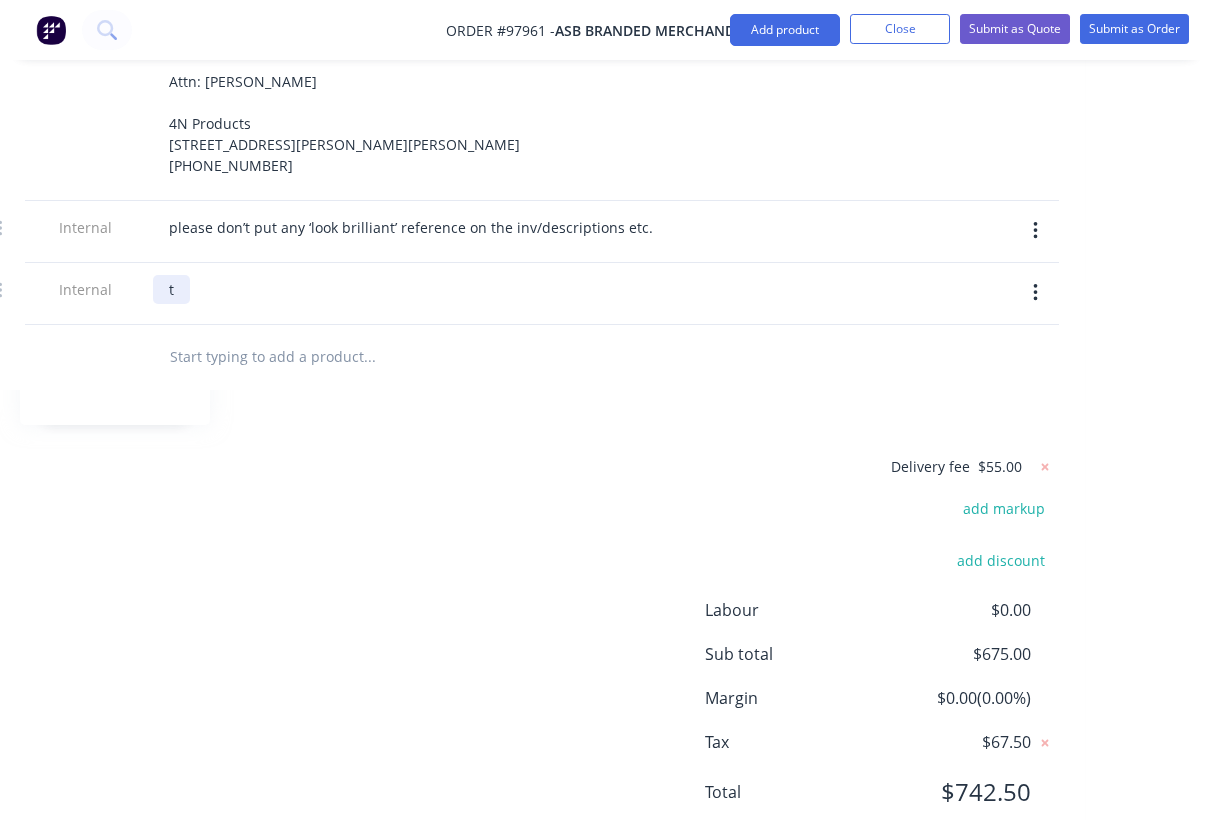 type 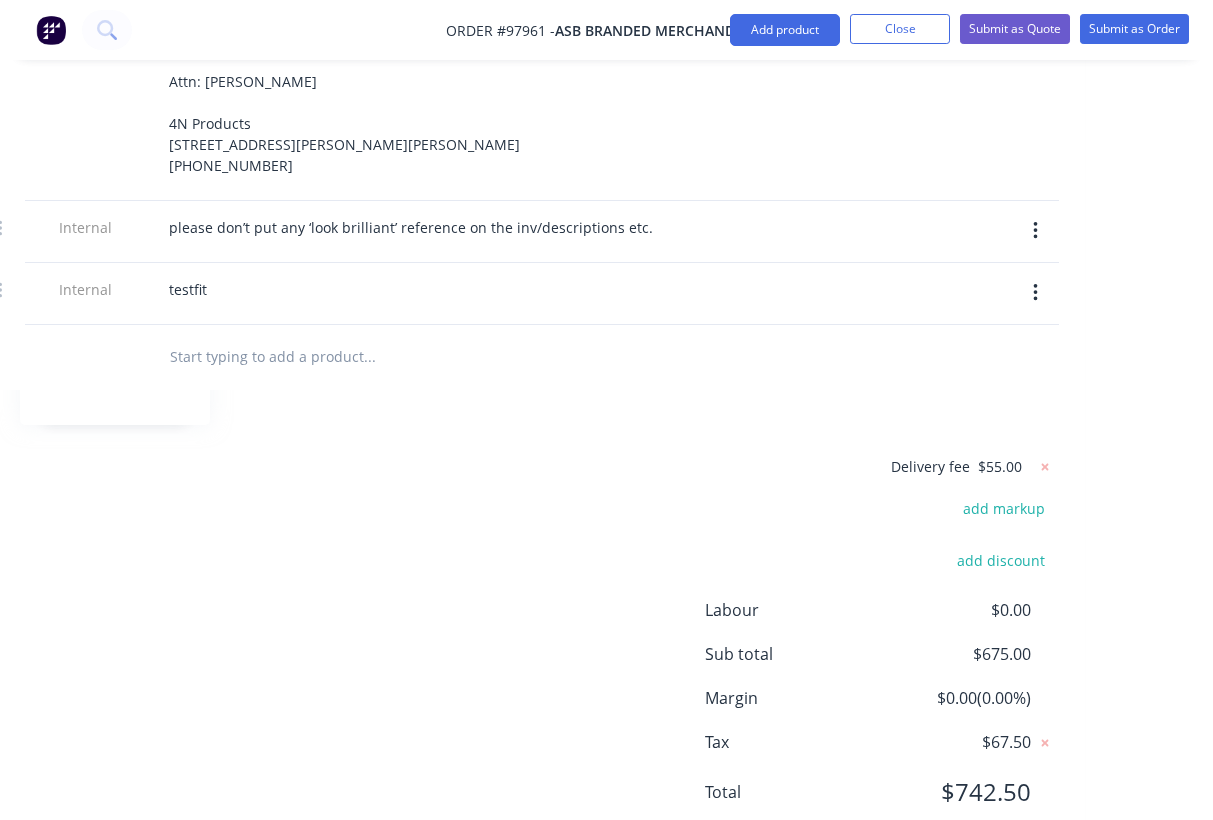 click on "Products Show / Hide columns Add product     Qty Cost Markup Price Total 4 Quick frame LED backlit printed fabric skins only (SEG) 2m high x 1m wide $0.00 $0.00 % $155.00 $155.00 $620.00 $620.00   External Delivery to/ labels attached.
Attn: Nick Heaton
4N Products
53 Edward St,
Osborne Park WA 6017
(08) 9202 6900   Internal please don’t put any ‘look brilliant’ reference on the inv/descriptions etc.   Internal testfit   Delivery fee $55.00 add markup add discount Labour $0.00 Sub total $675.00 Margin $0.00  ( 0.00 %) Tax $67.50 Total $742.50" at bounding box center [520, 335] 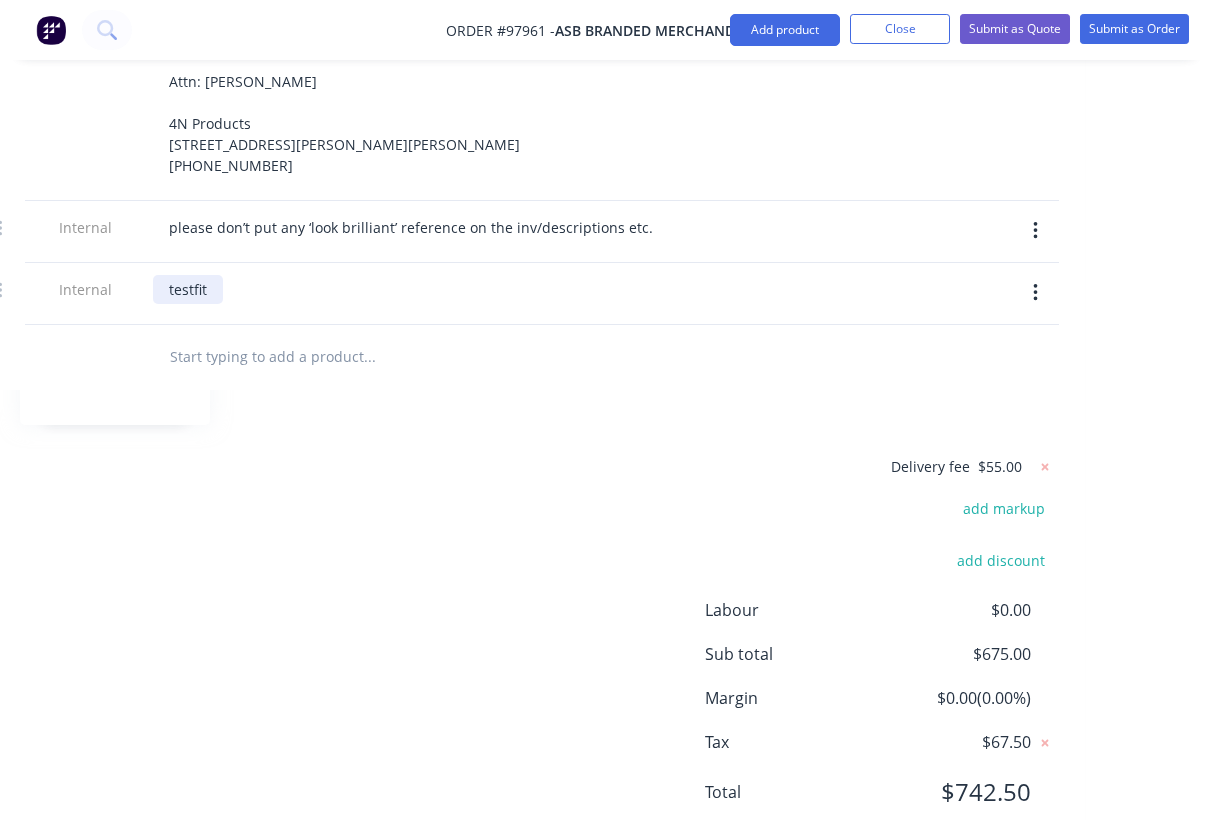 click on "testfit" at bounding box center [188, 289] 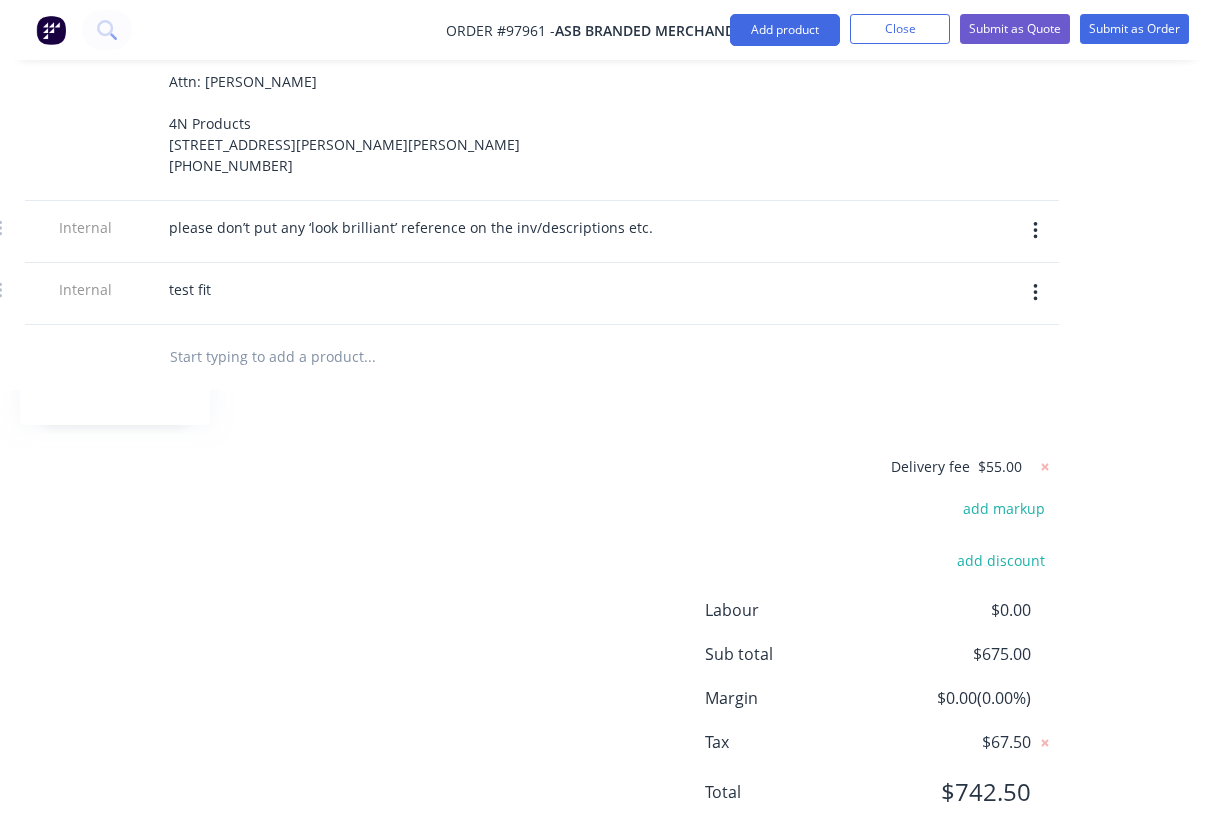 click on "Delivery fee $55.00 add markup add discount Labour $0.00 Sub total $675.00 Margin $0.00  ( 0.00 %) Tax $67.50 Total $742.50" at bounding box center [520, 642] 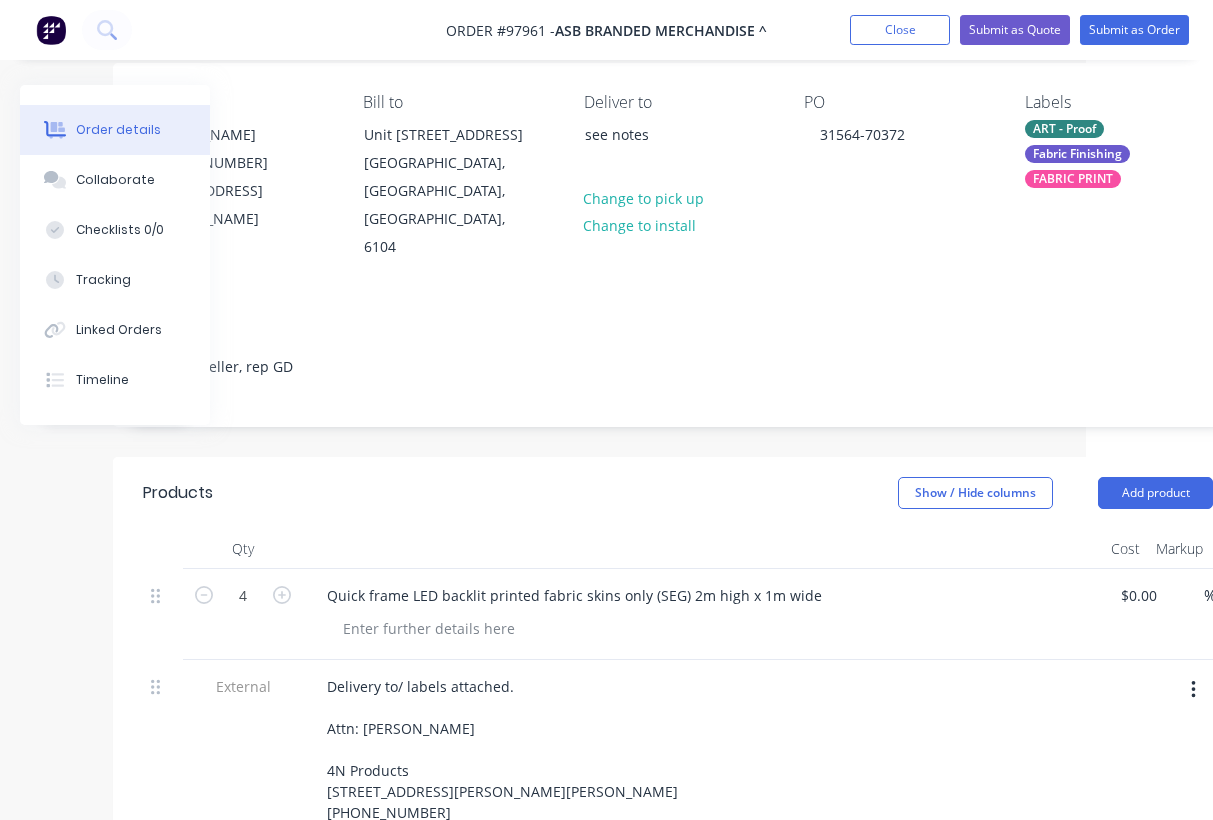 scroll, scrollTop: 207, scrollLeft: 127, axis: both 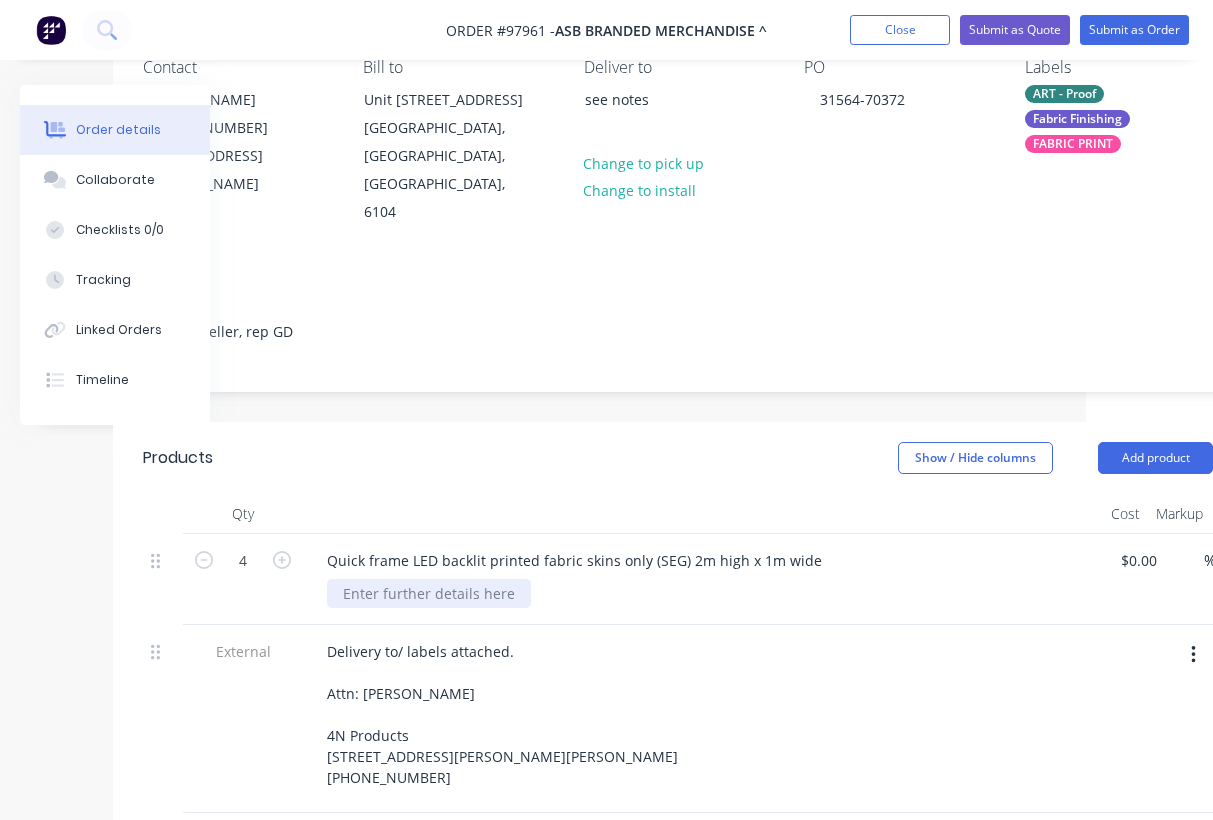 click at bounding box center [429, 593] 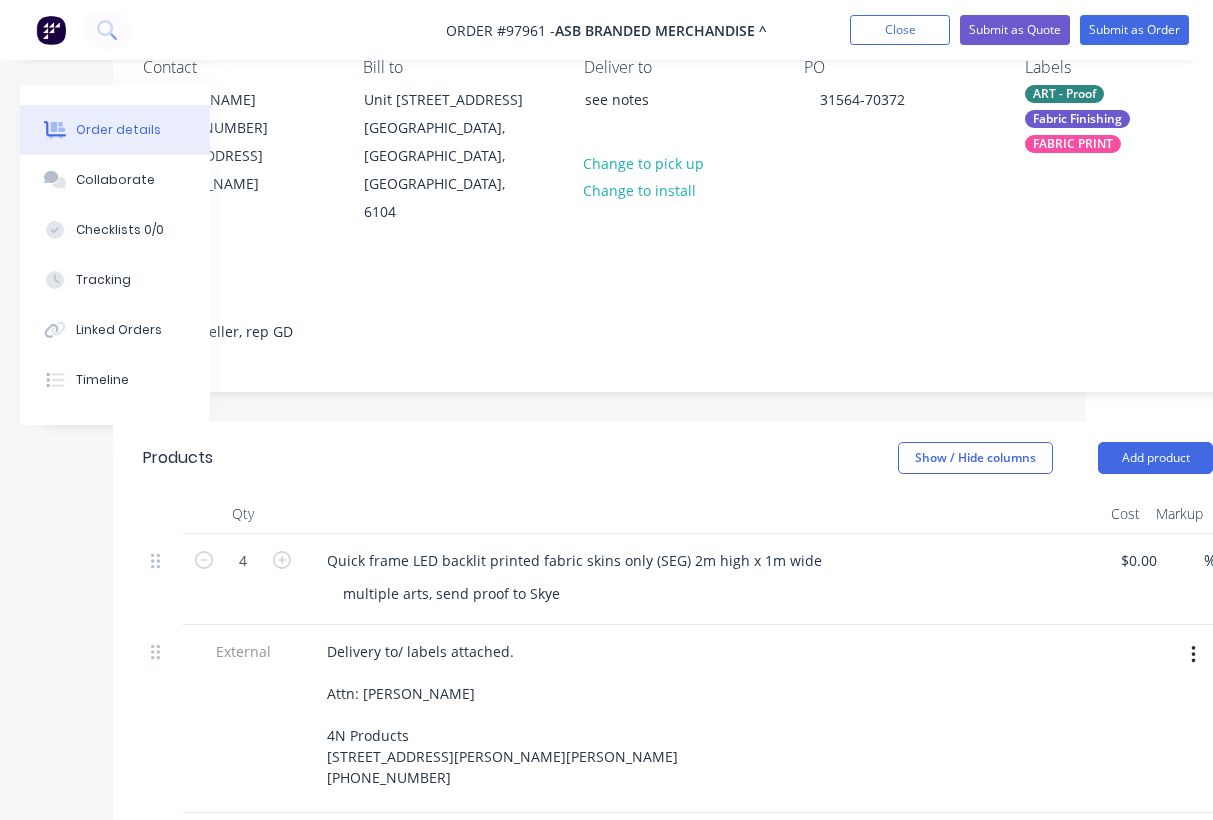 click on "Delivery to/ labels attached.
Attn: Nick Heaton
4N Products
53 Edward St,
Osborne Park WA 6017
(08) 9202 6900" at bounding box center [703, 714] 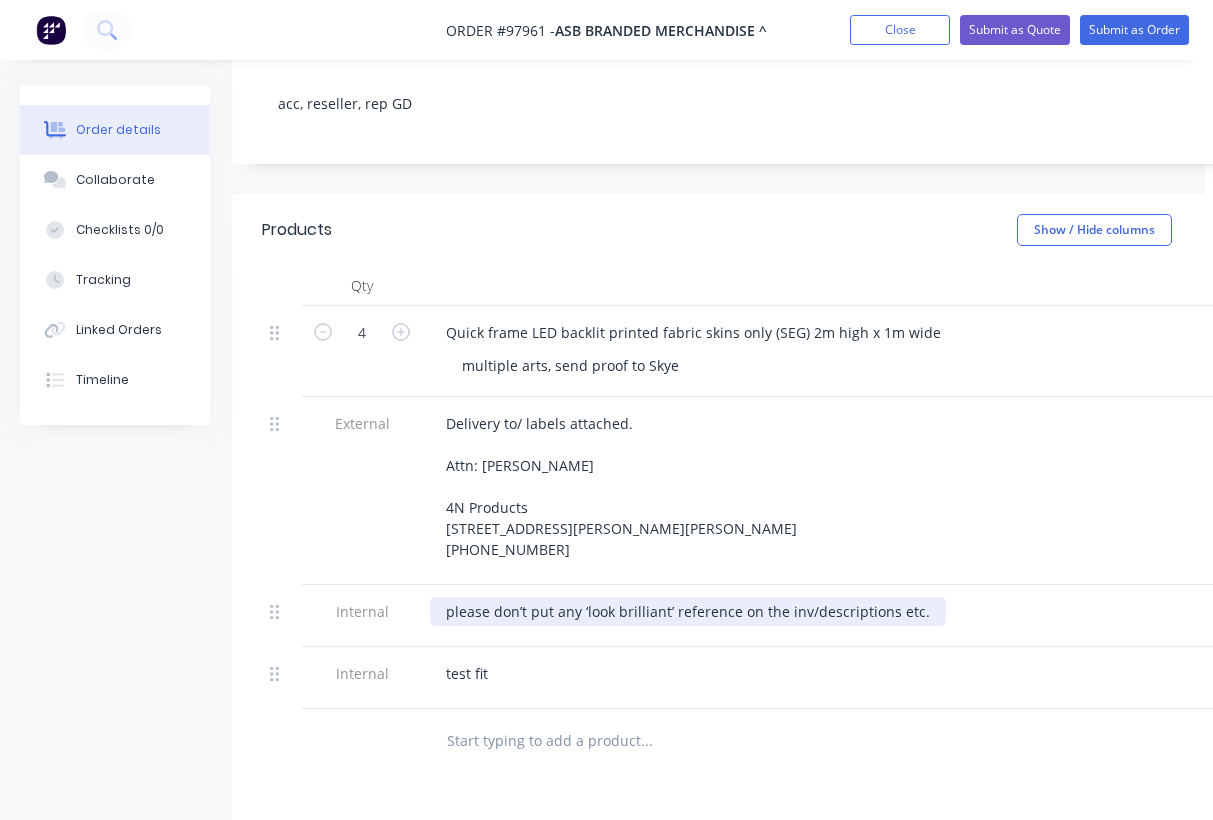 scroll, scrollTop: 0, scrollLeft: 8, axis: horizontal 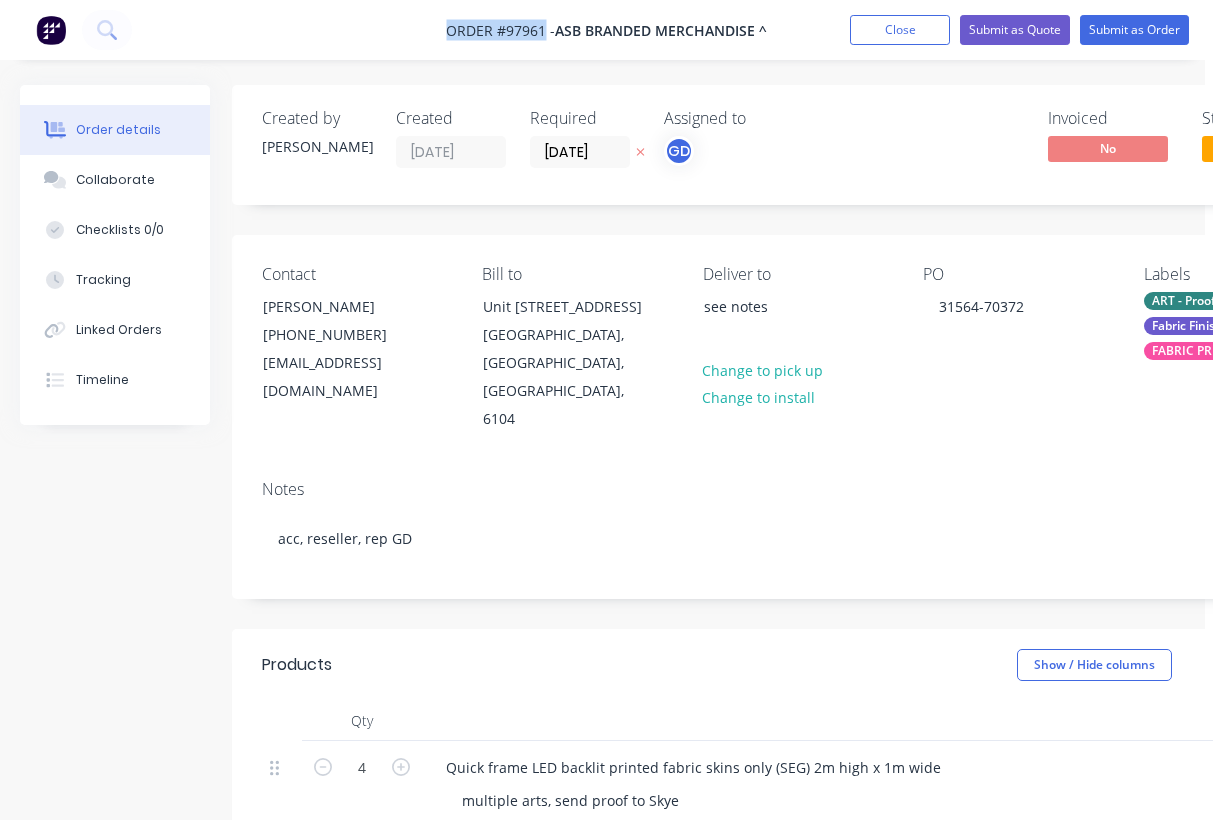 drag, startPoint x: 424, startPoint y: 22, endPoint x: 546, endPoint y: 37, distance: 122.91867 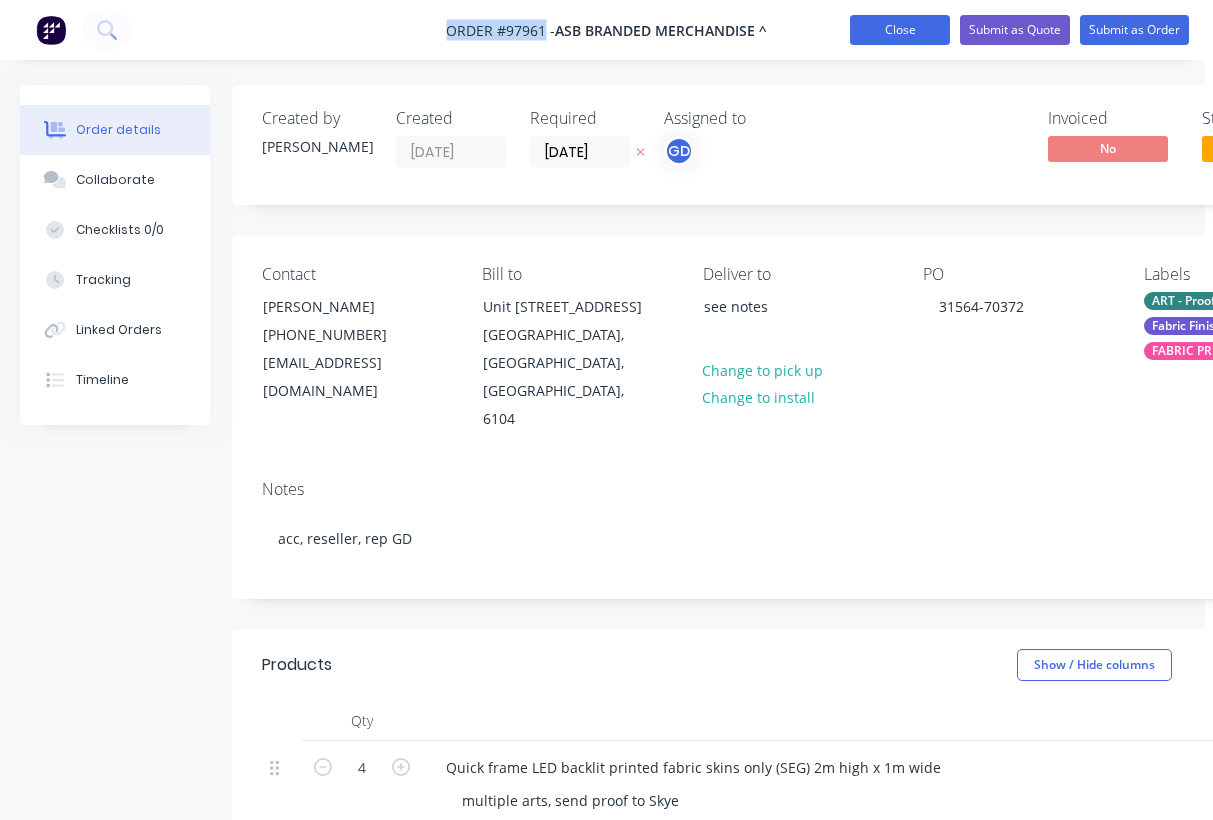 click on "Close" at bounding box center (900, 30) 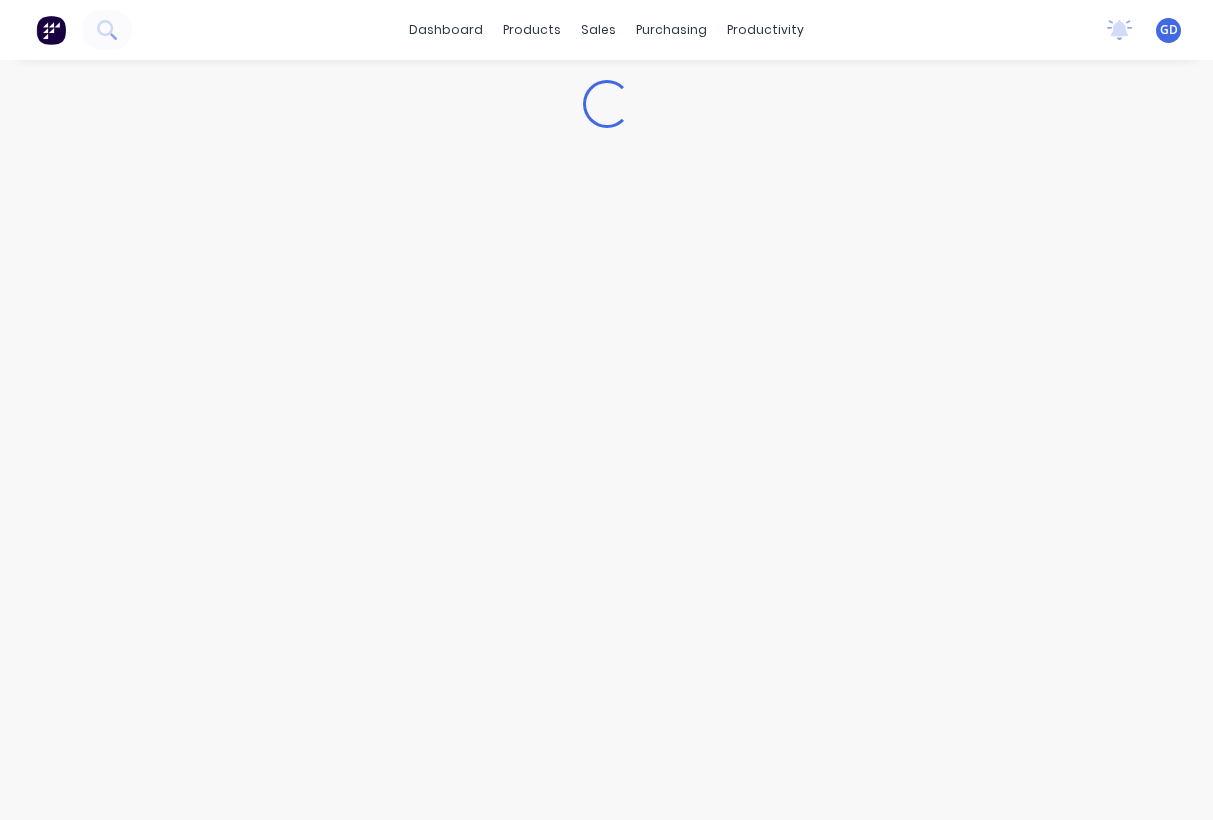 scroll, scrollTop: 0, scrollLeft: 0, axis: both 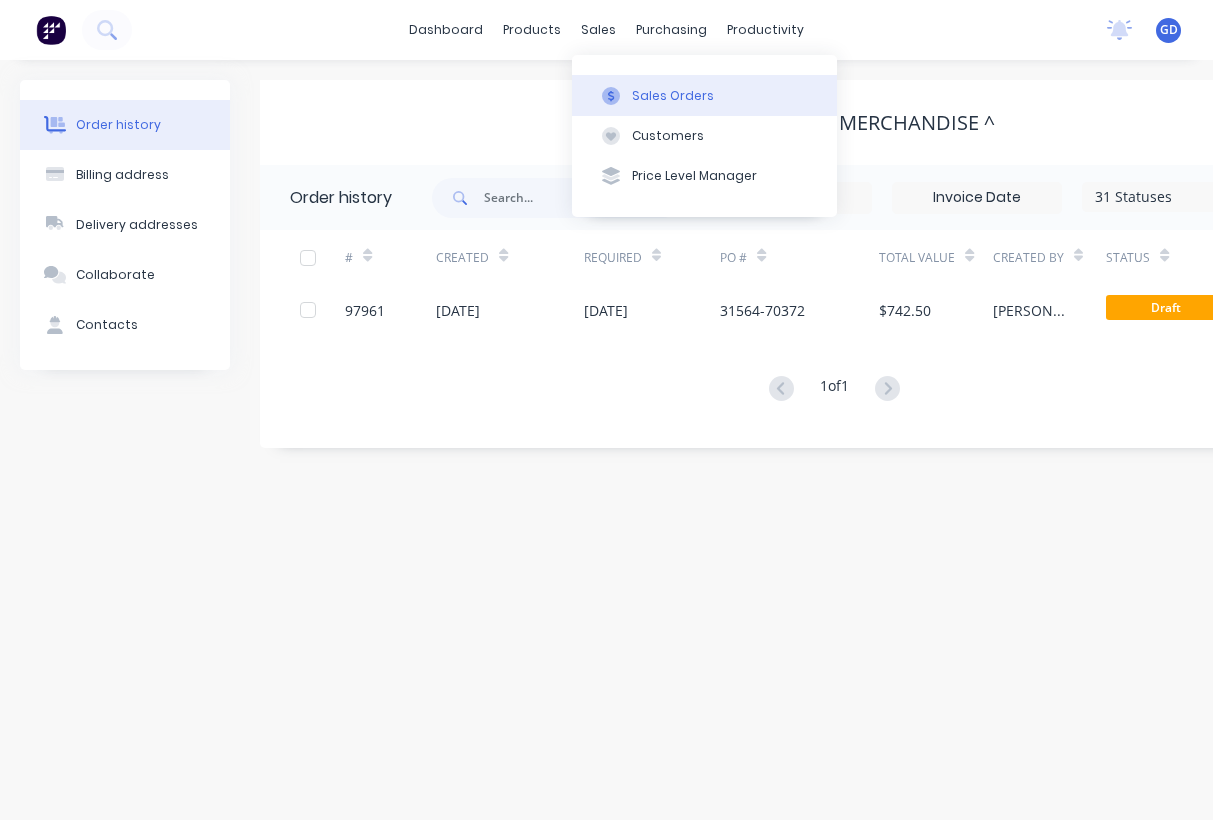 click on "Sales Orders" at bounding box center [673, 96] 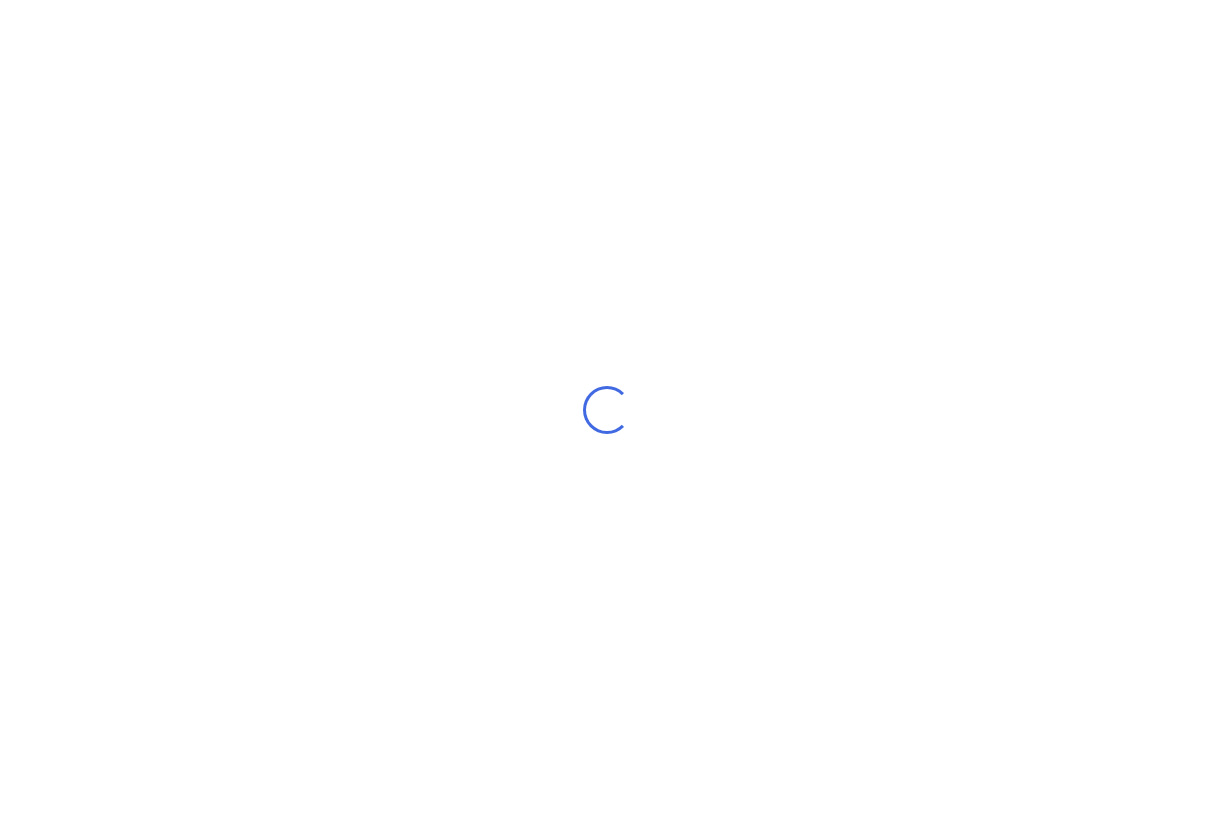 scroll, scrollTop: 0, scrollLeft: 0, axis: both 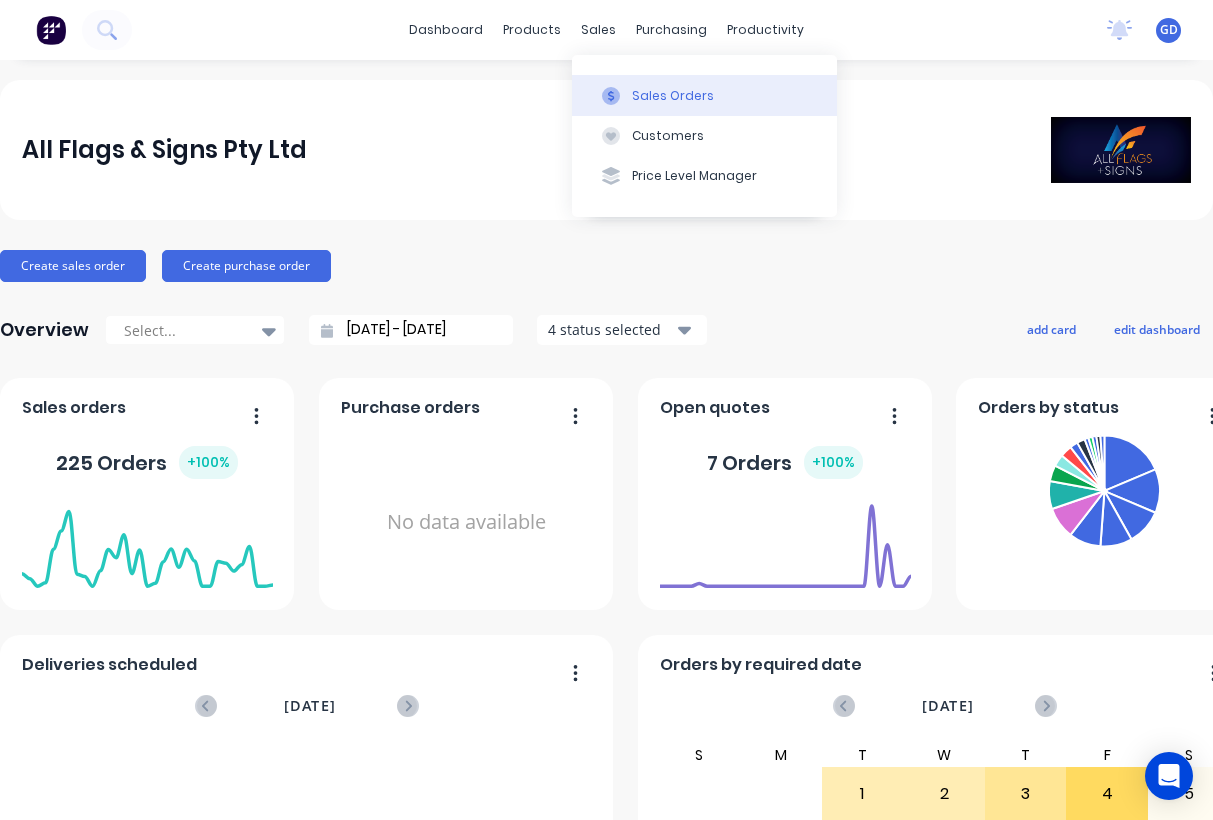 click on "Sales Orders" at bounding box center (673, 96) 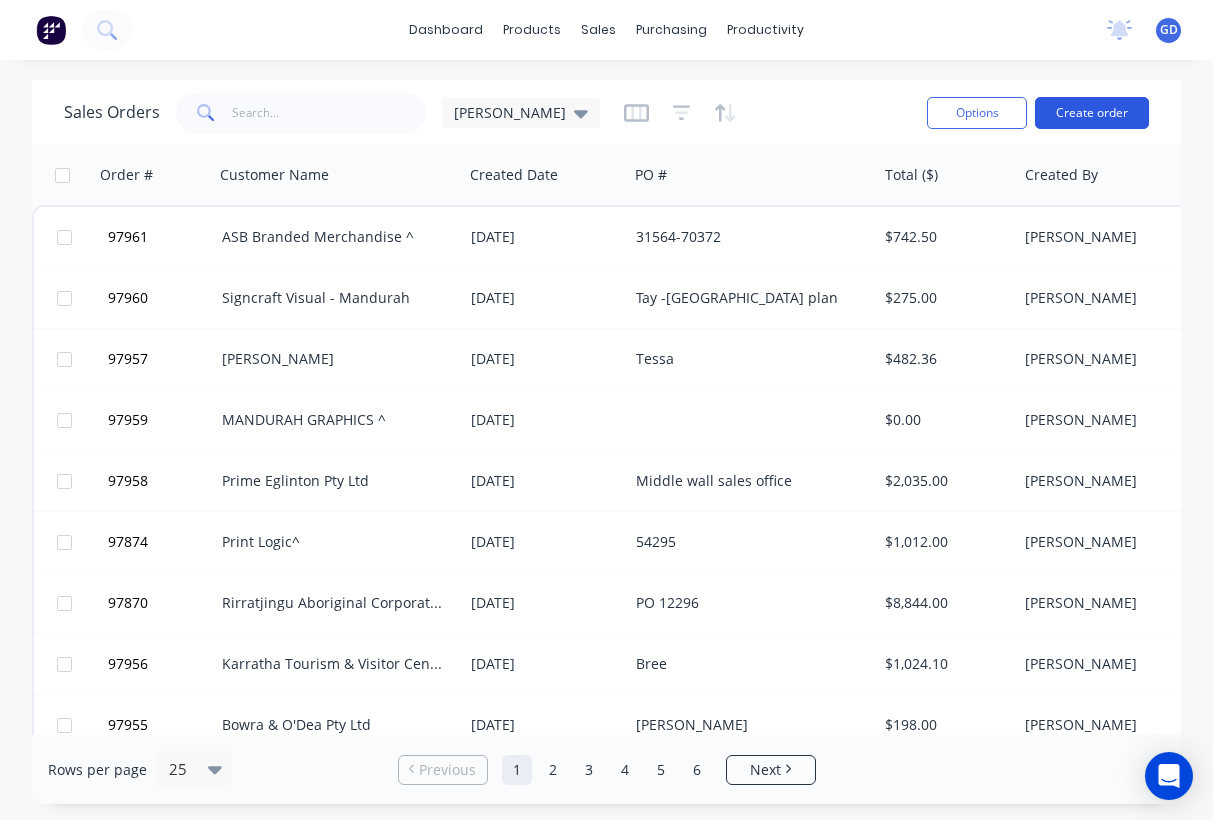 click on "Create order" at bounding box center (1092, 113) 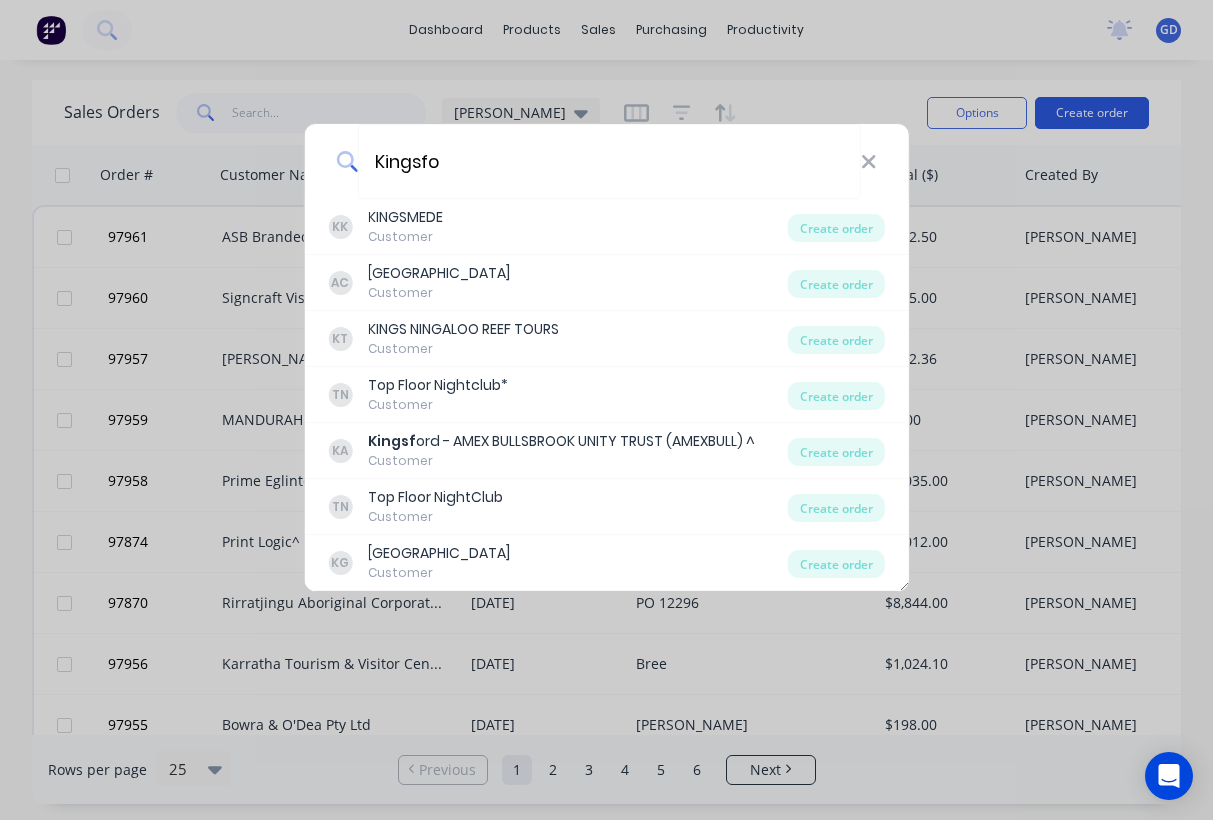type on "Kingsfor" 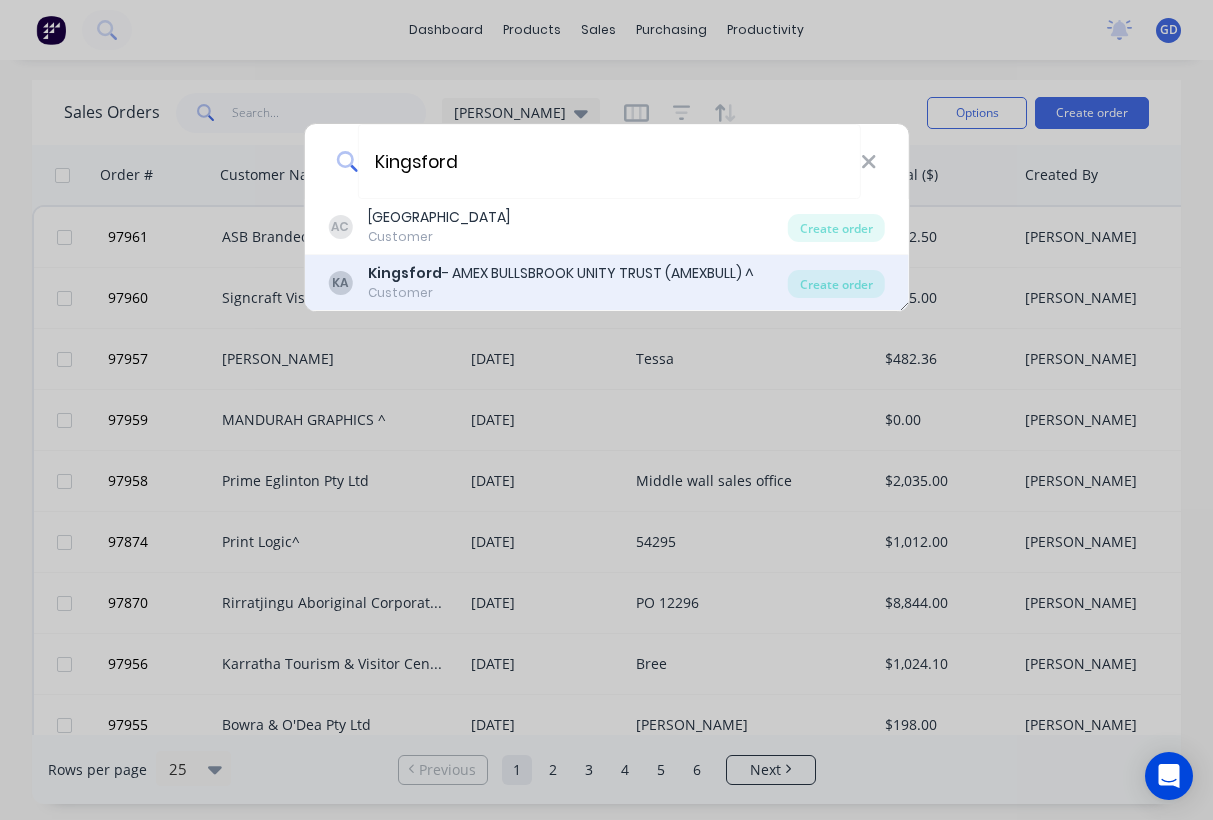 drag, startPoint x: 1066, startPoint y: 118, endPoint x: 511, endPoint y: 278, distance: 577.6028 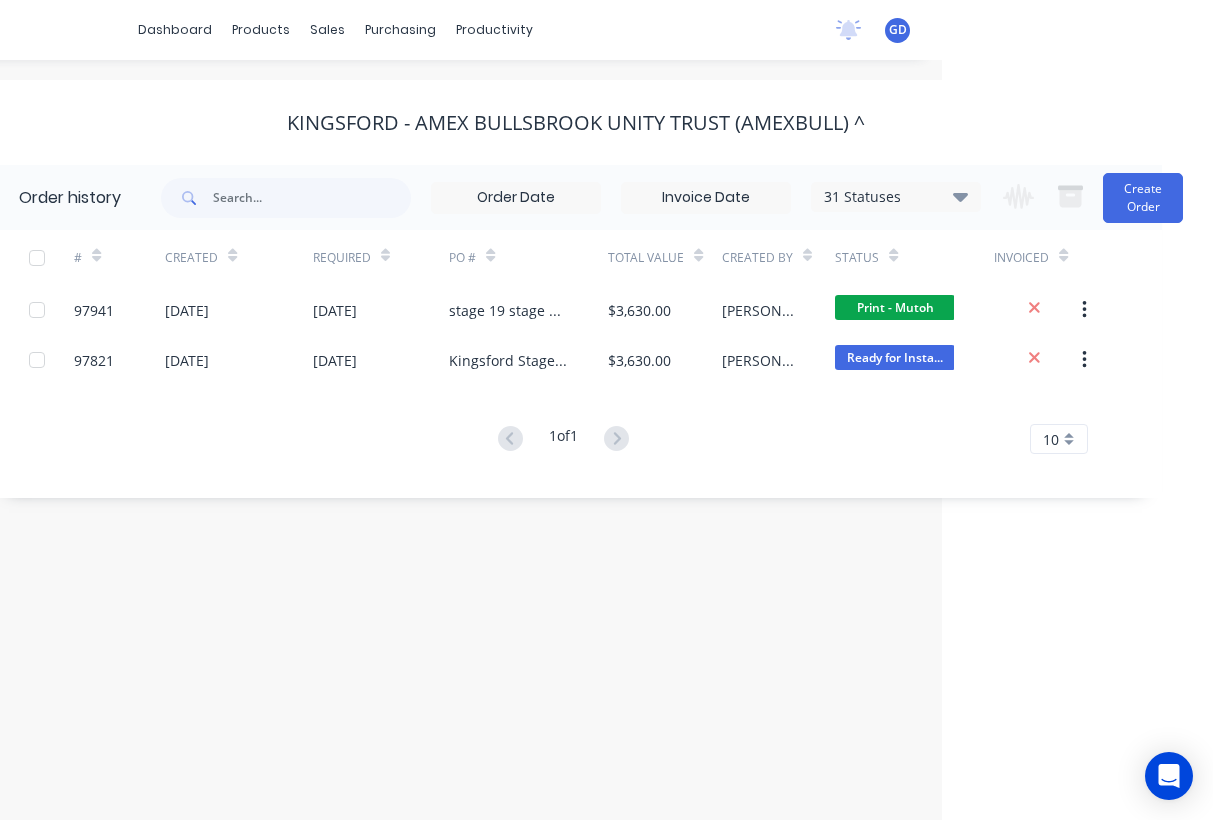 scroll, scrollTop: 0, scrollLeft: 271, axis: horizontal 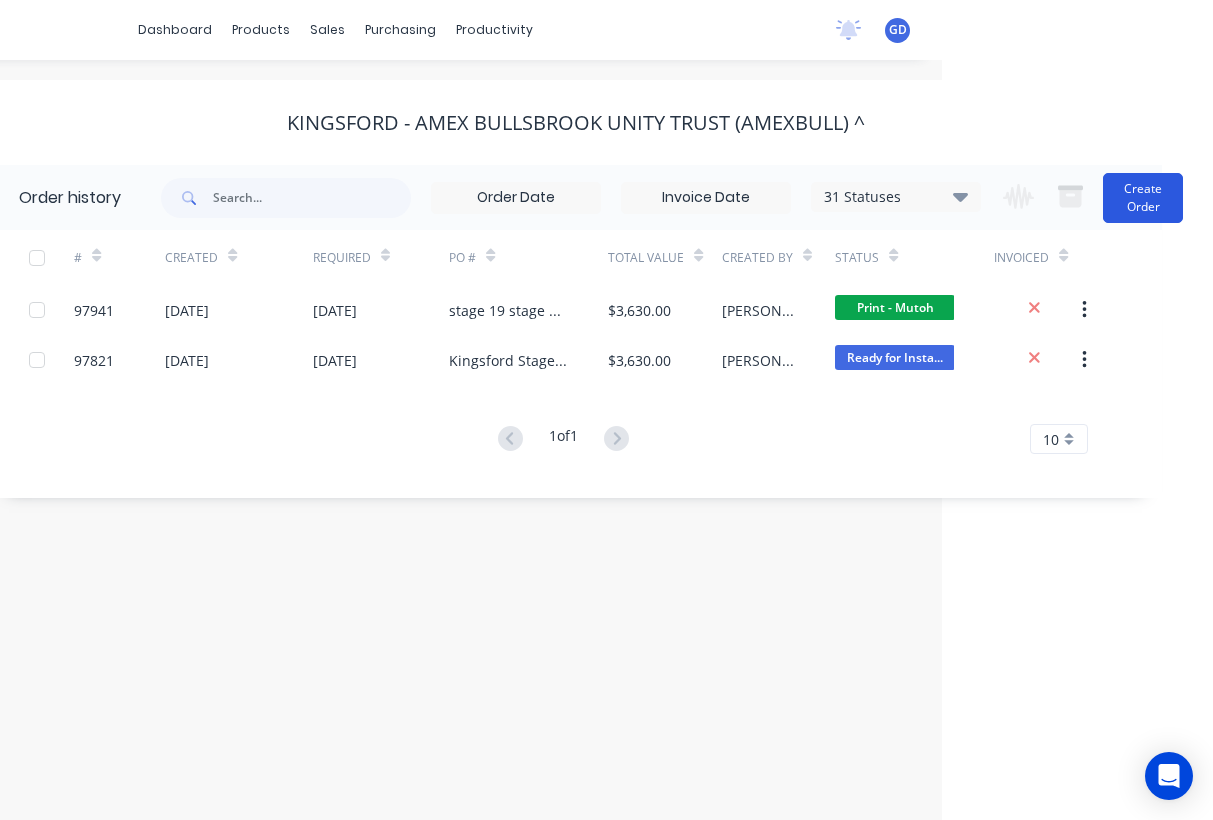 click on "Create Order" at bounding box center [1143, 198] 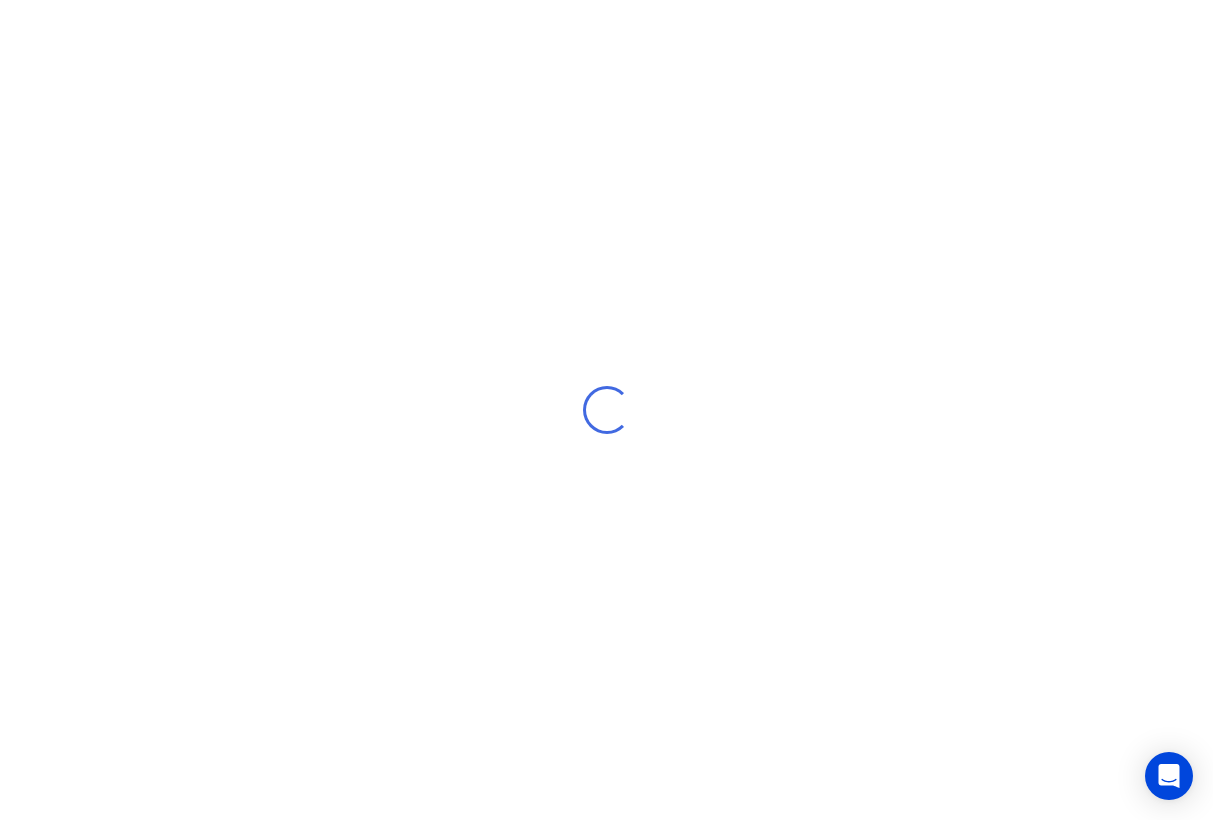 scroll, scrollTop: 0, scrollLeft: 0, axis: both 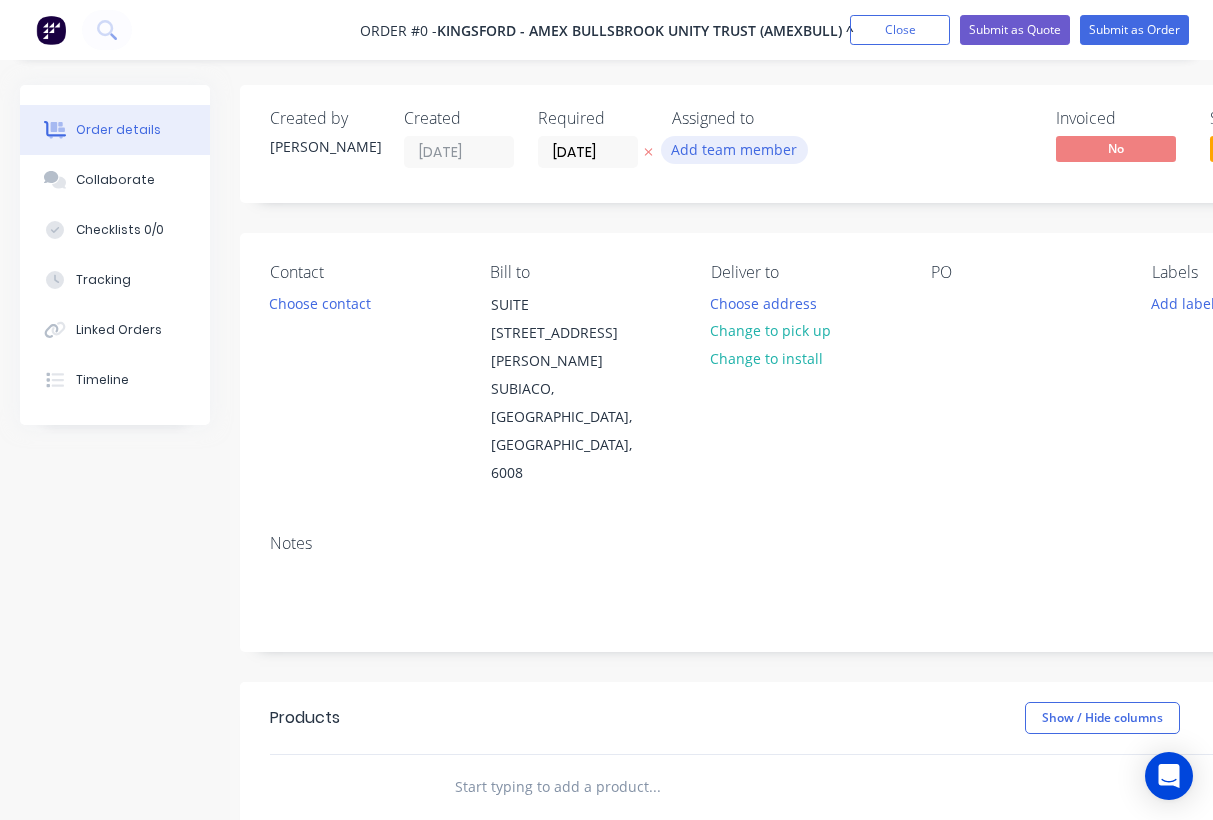 click on "Add team member" at bounding box center [734, 149] 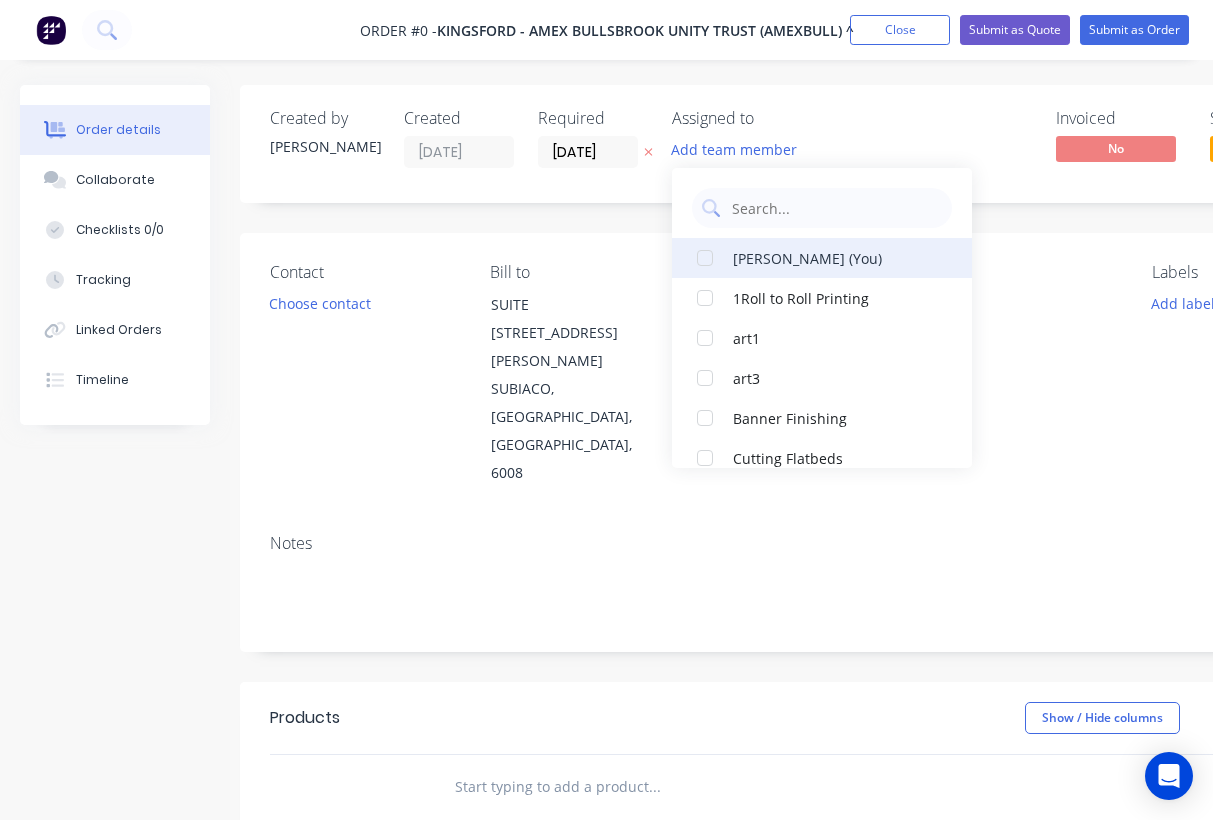 click at bounding box center (705, 258) 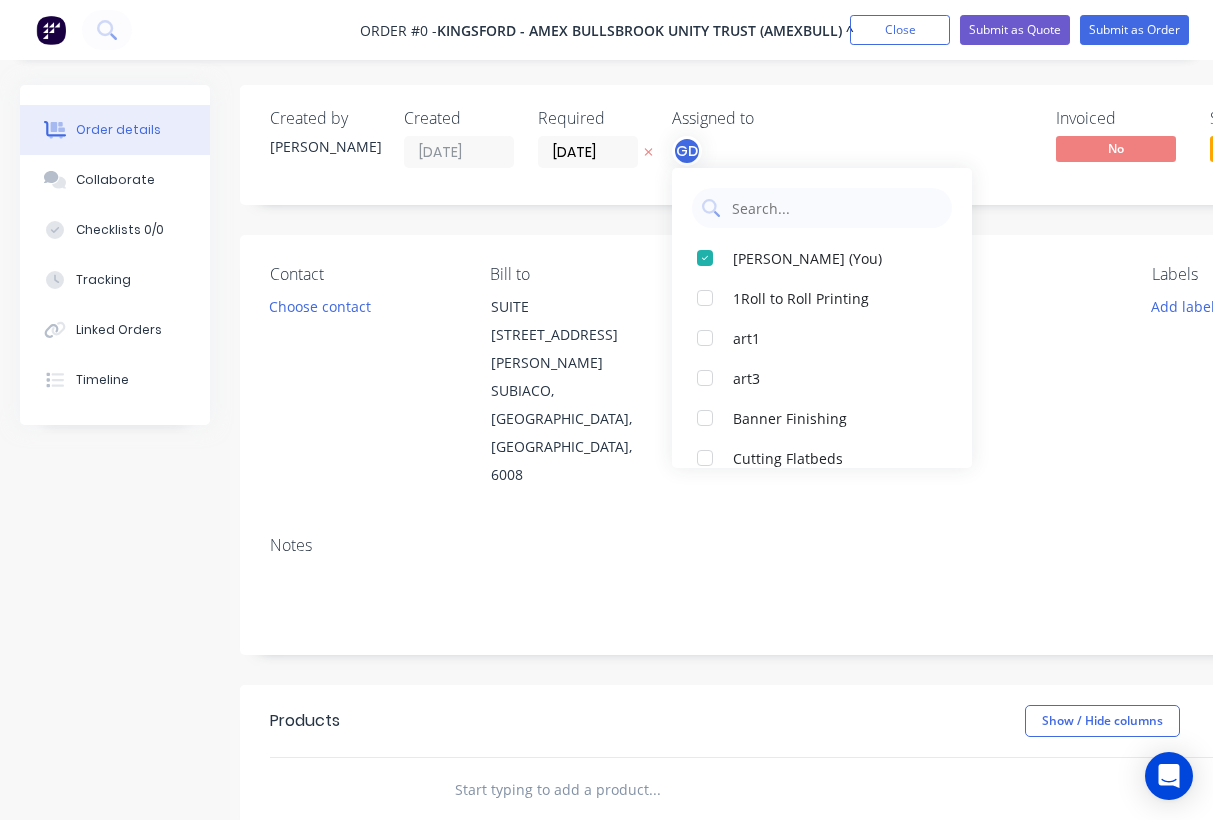 click on "14/07/25" at bounding box center (588, 152) 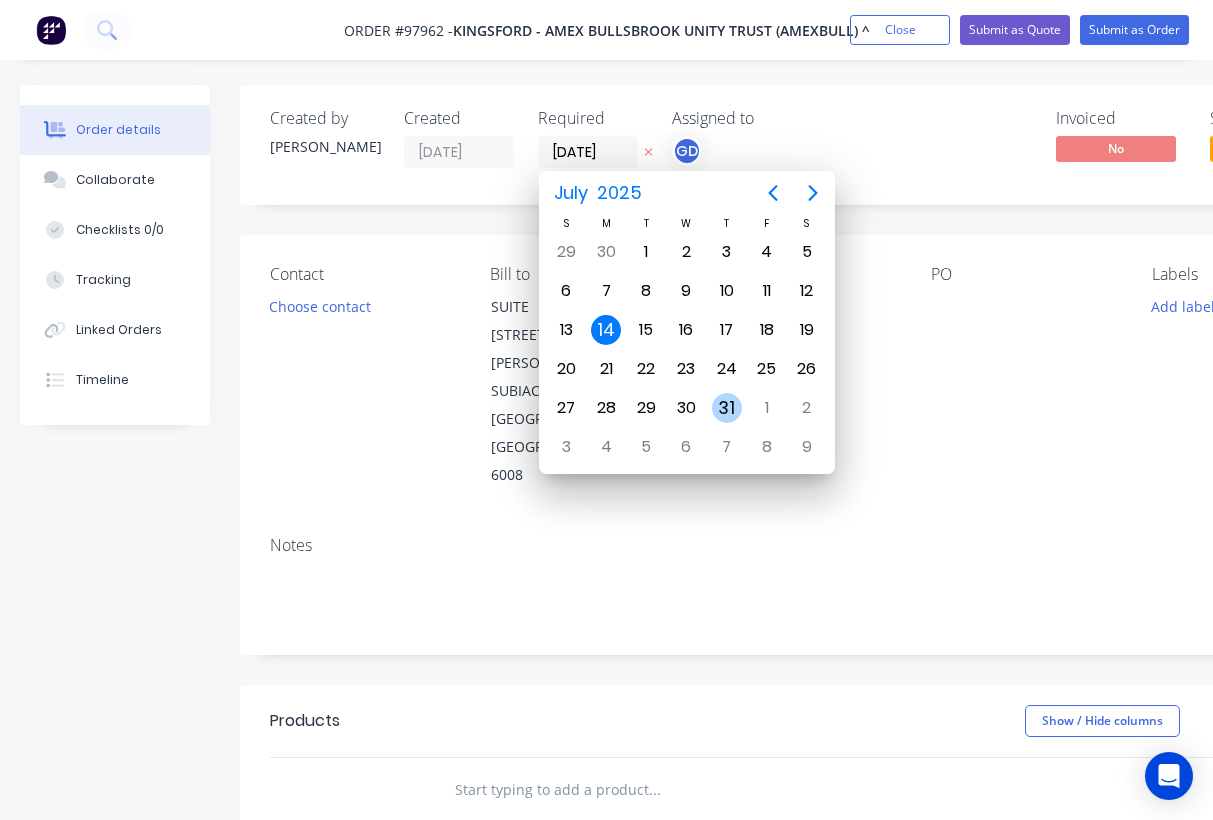 click on "31" at bounding box center [727, 408] 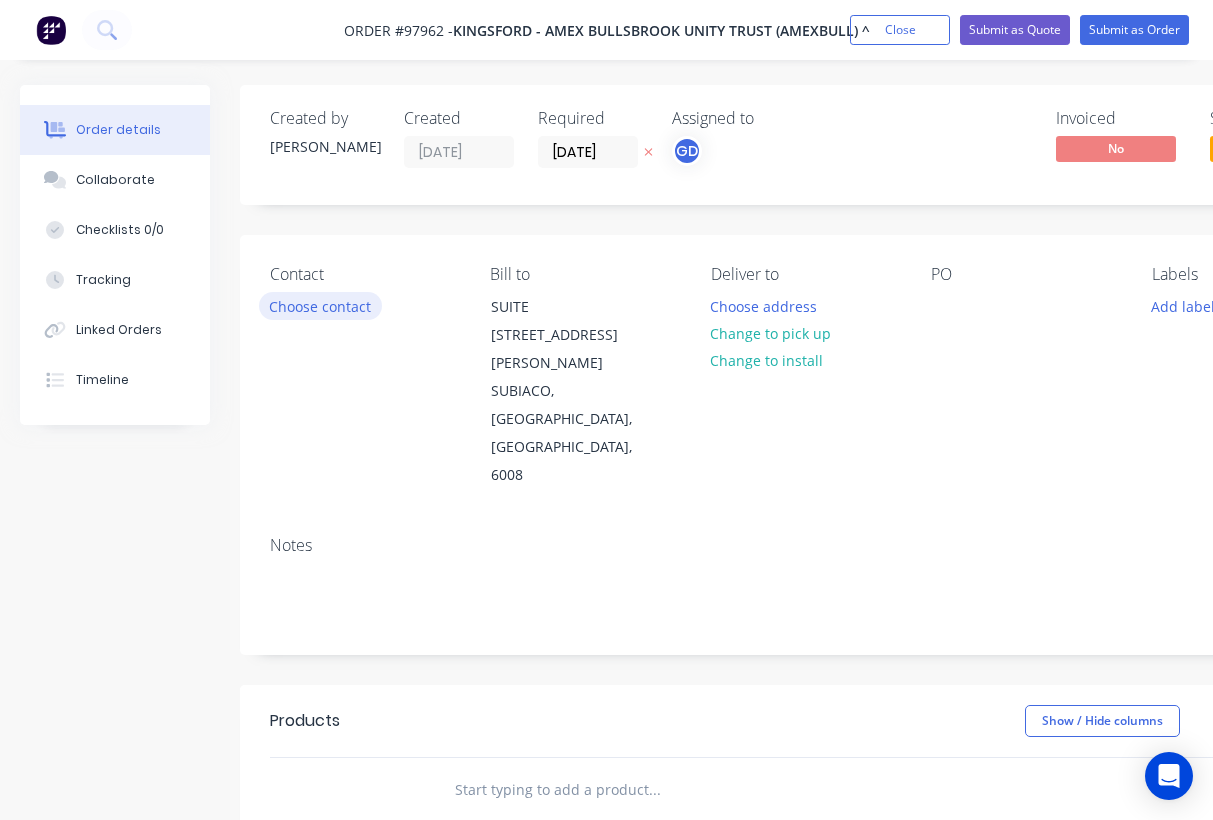 click on "Choose contact" at bounding box center [320, 305] 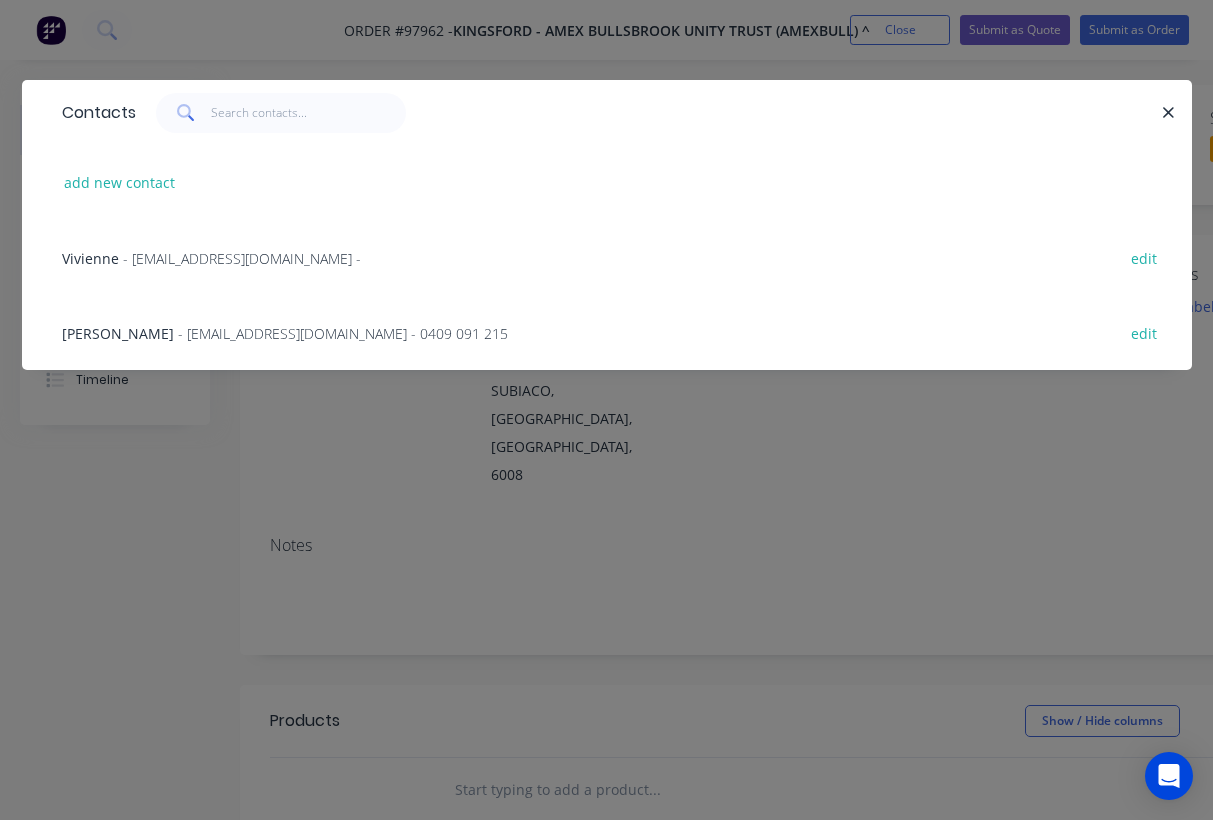click on "Laura Pugh" at bounding box center [118, 333] 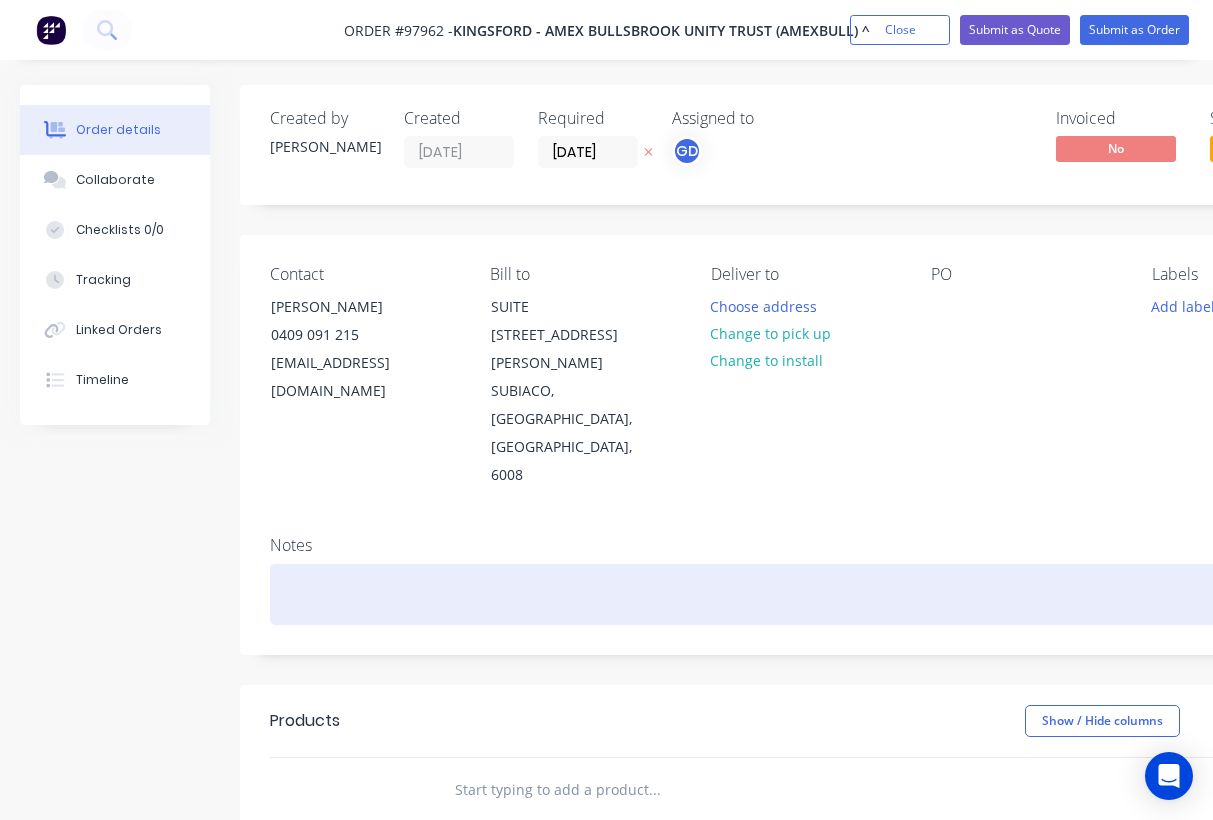 click at bounding box center (805, 594) 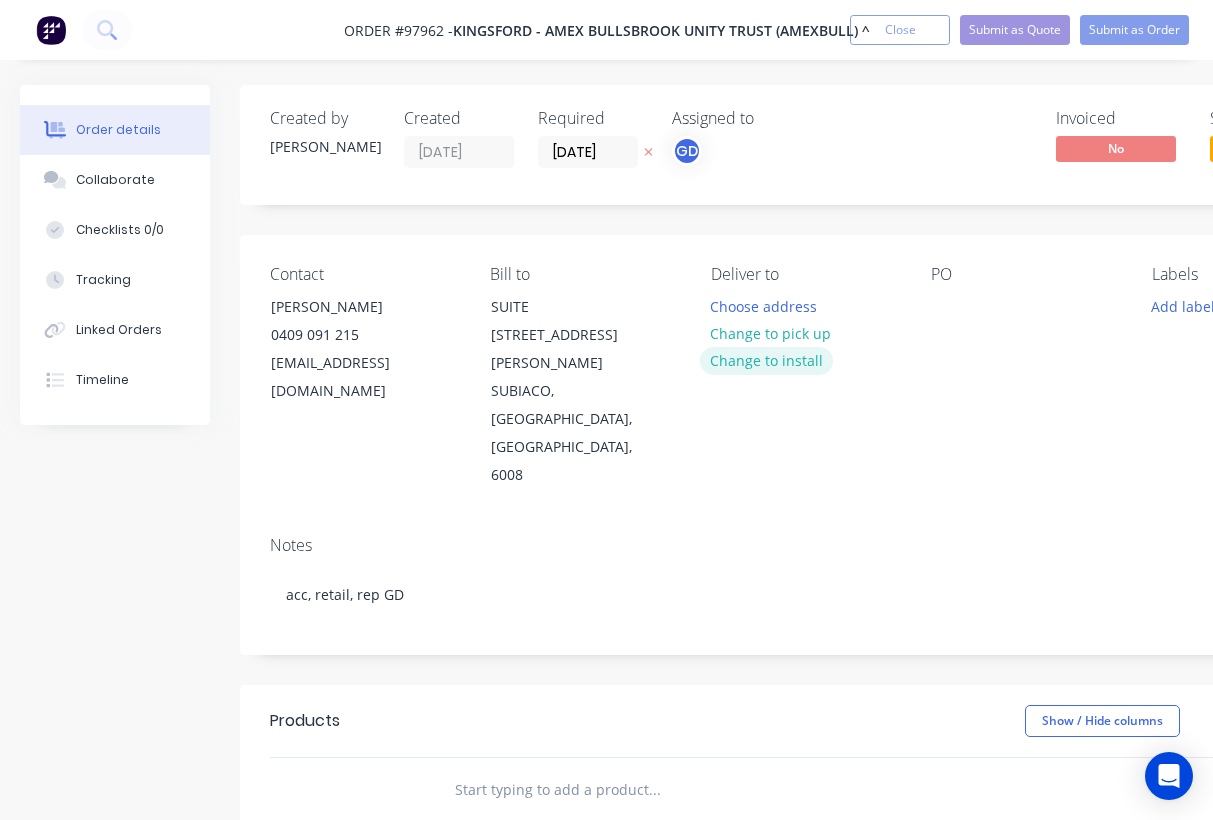 click on "Change to install" at bounding box center (767, 360) 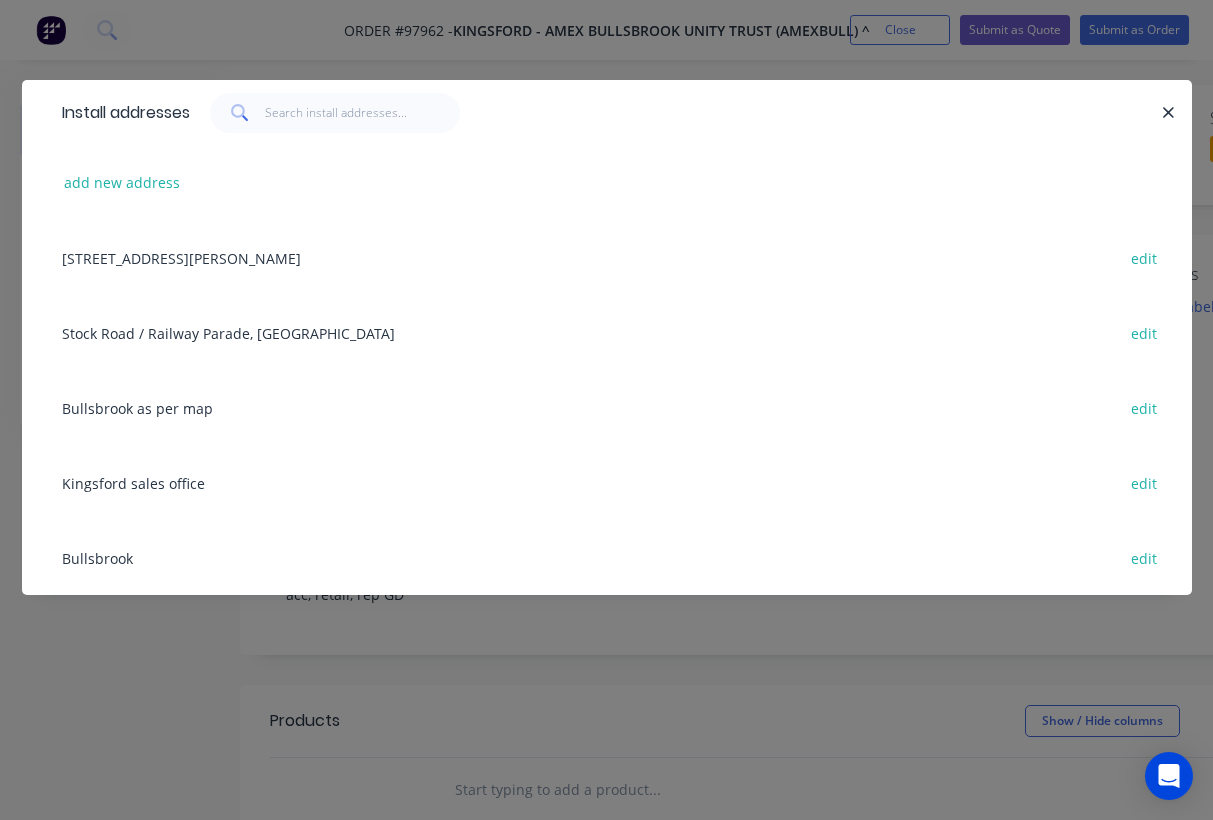 click on "Bullsbrook edit" at bounding box center [607, 557] 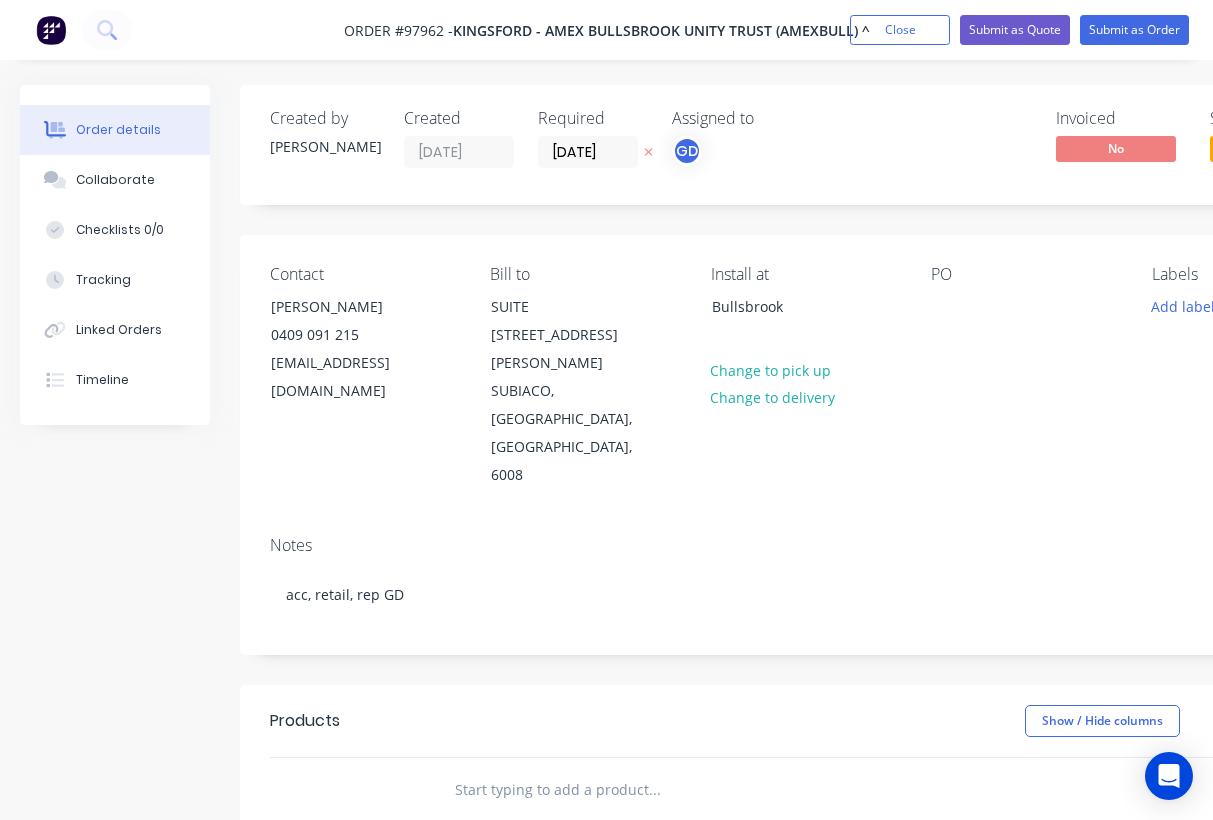 scroll, scrollTop: 2, scrollLeft: 52, axis: both 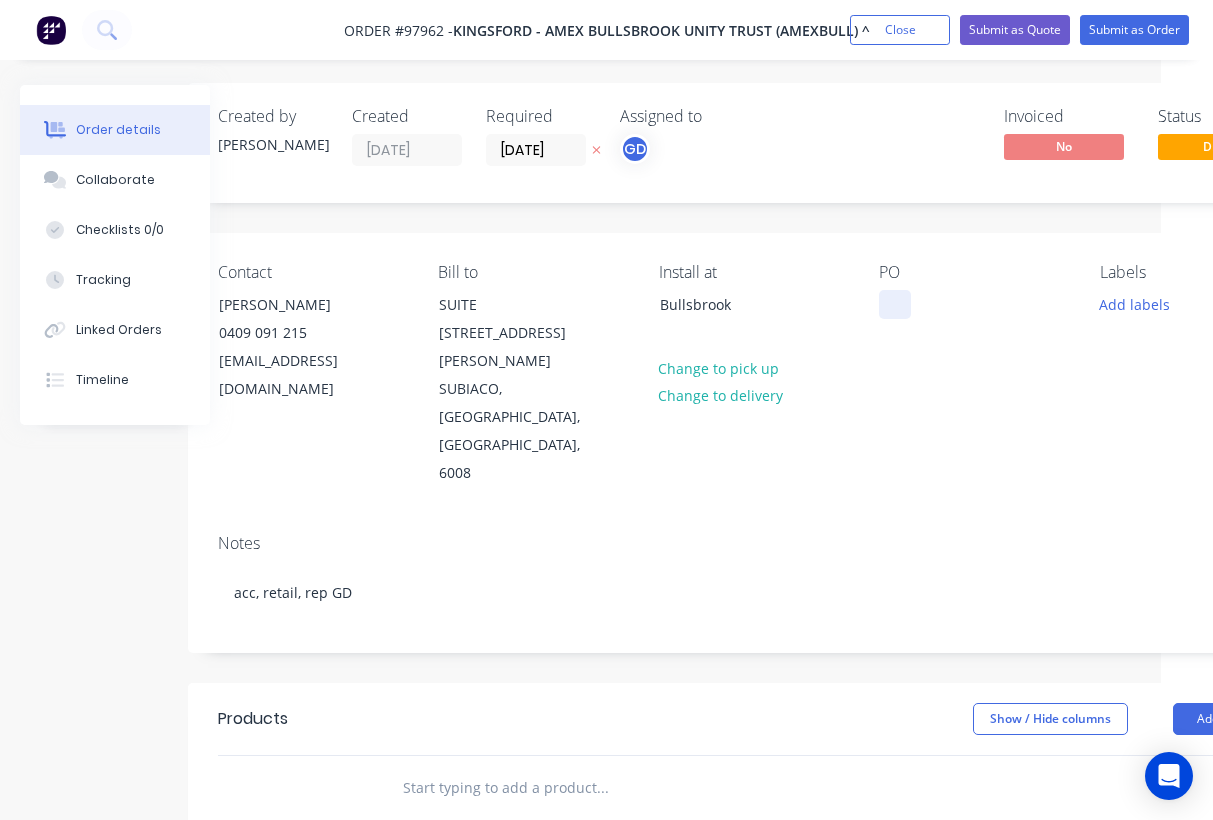 click at bounding box center (895, 304) 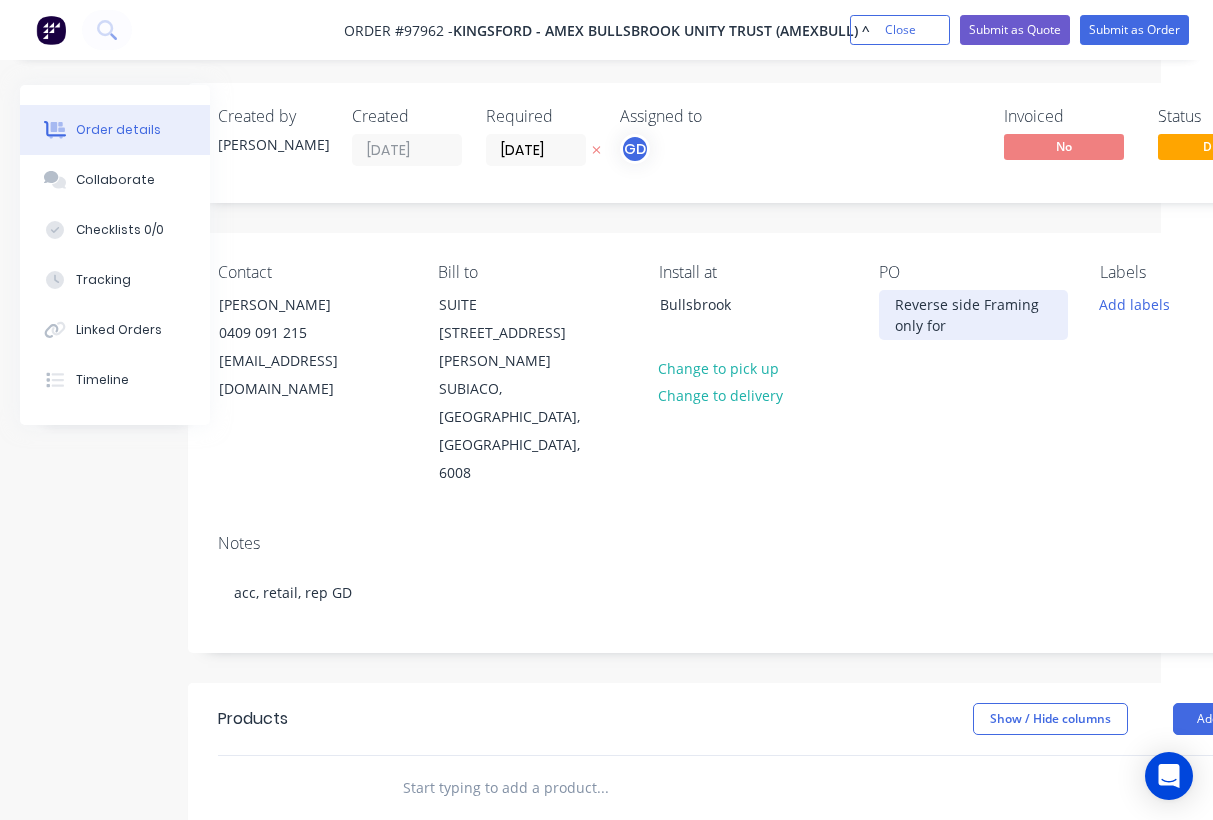 click on "Reverse side Framing only for" at bounding box center [973, 315] 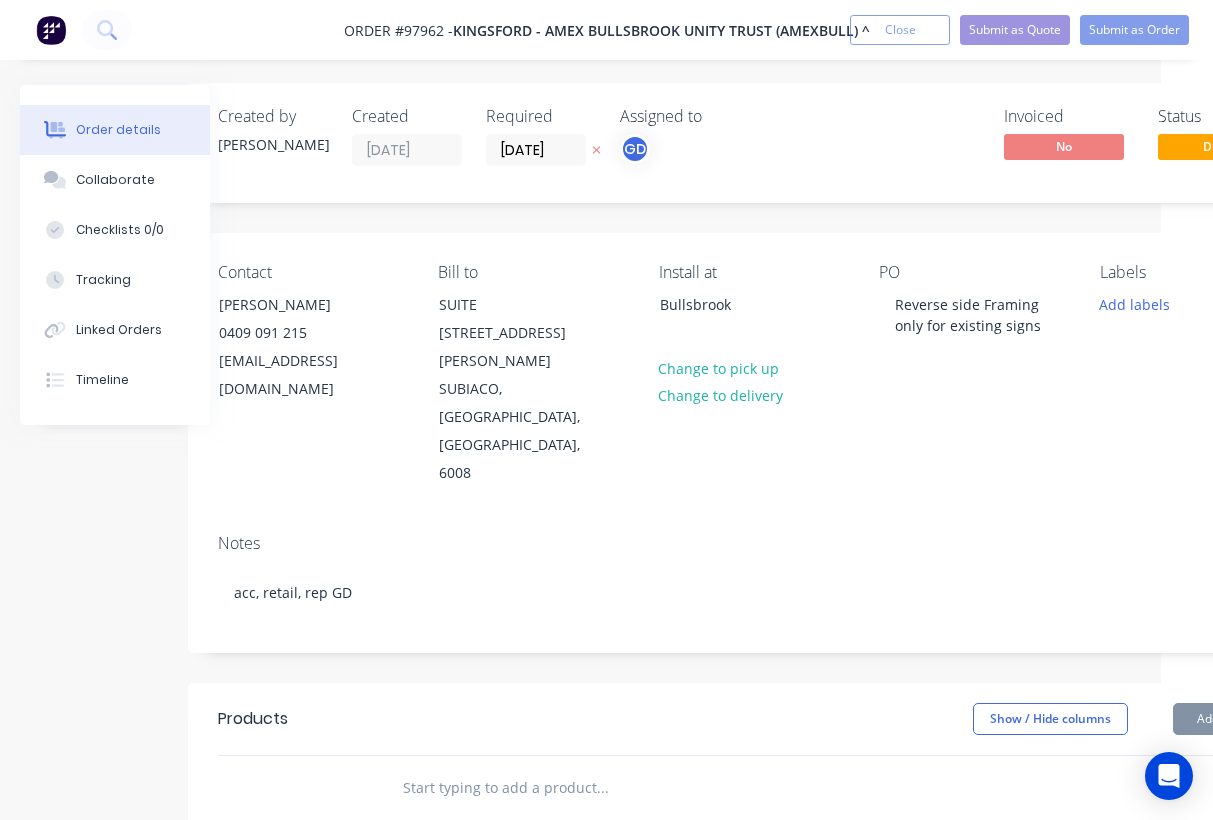 click on "Notes acc, retail, rep GD" at bounding box center (753, 585) 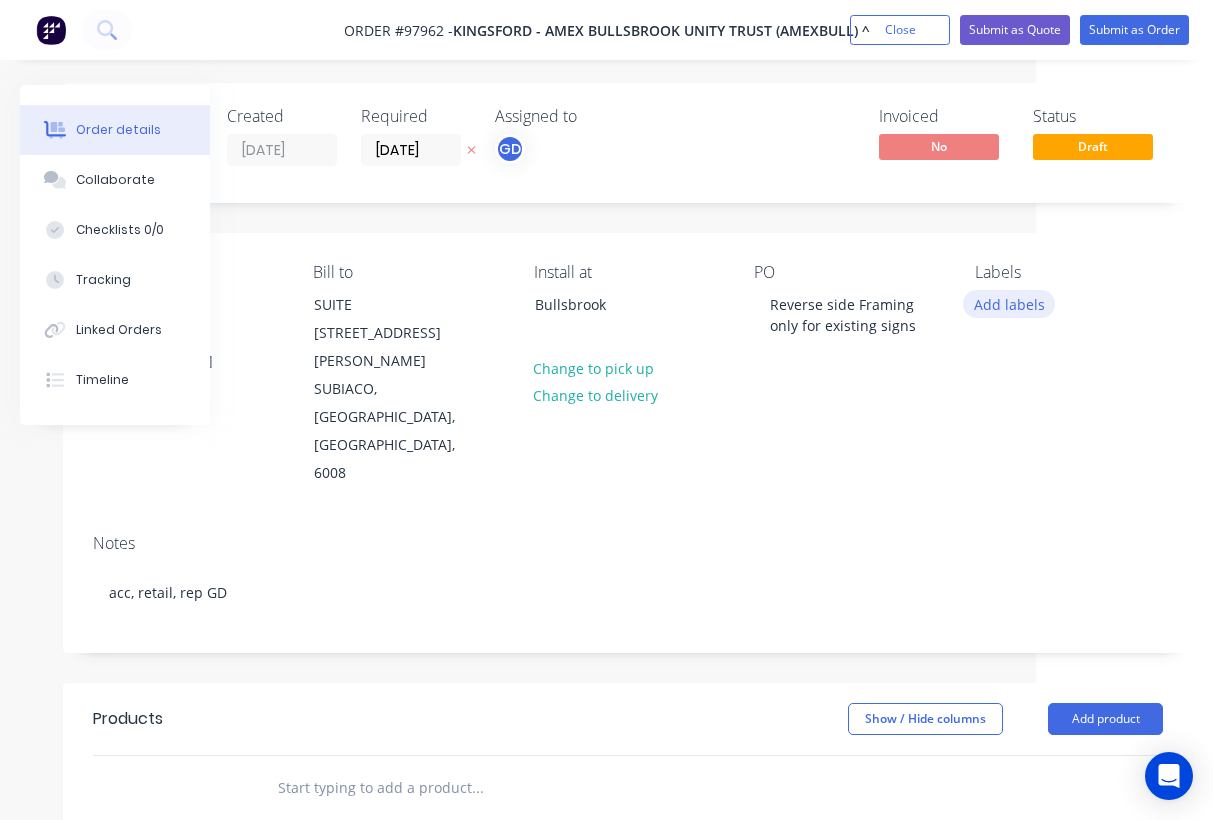 scroll, scrollTop: 2, scrollLeft: 177, axis: both 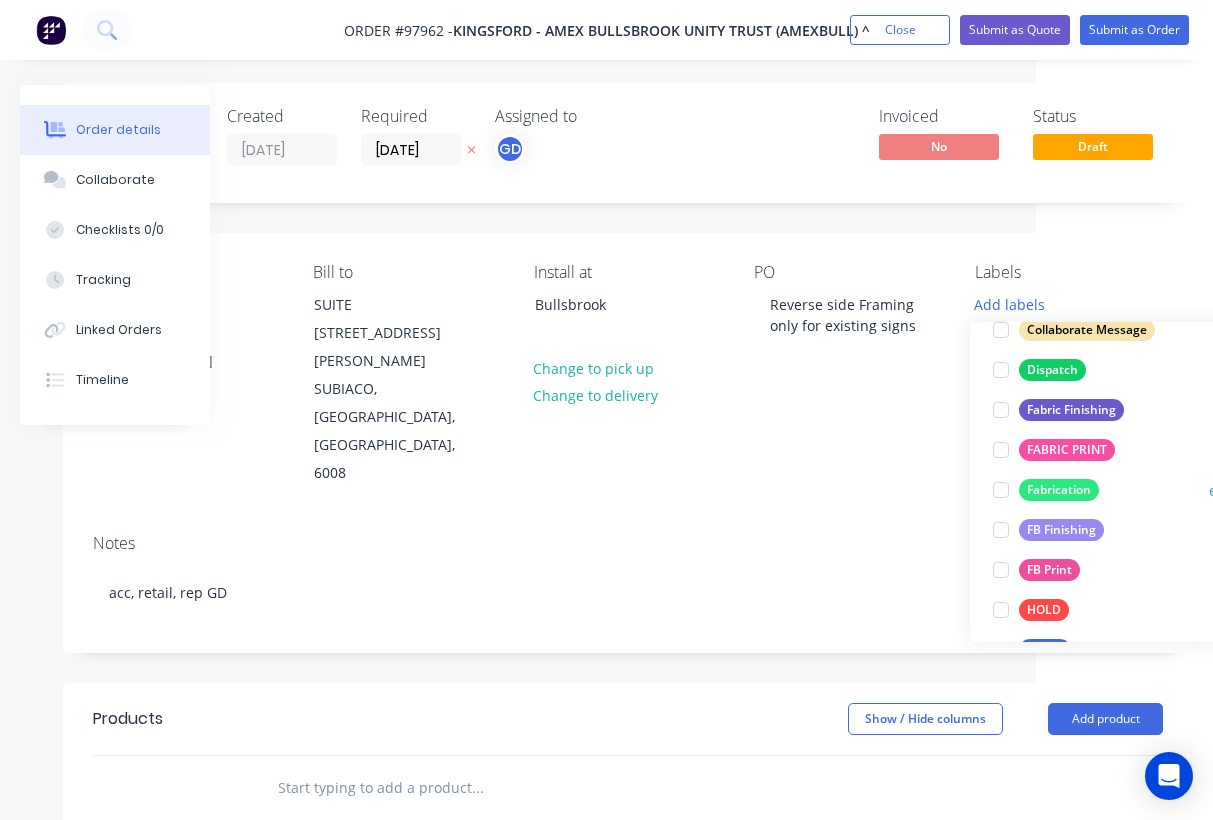 click on "Fabrication" at bounding box center [1059, 490] 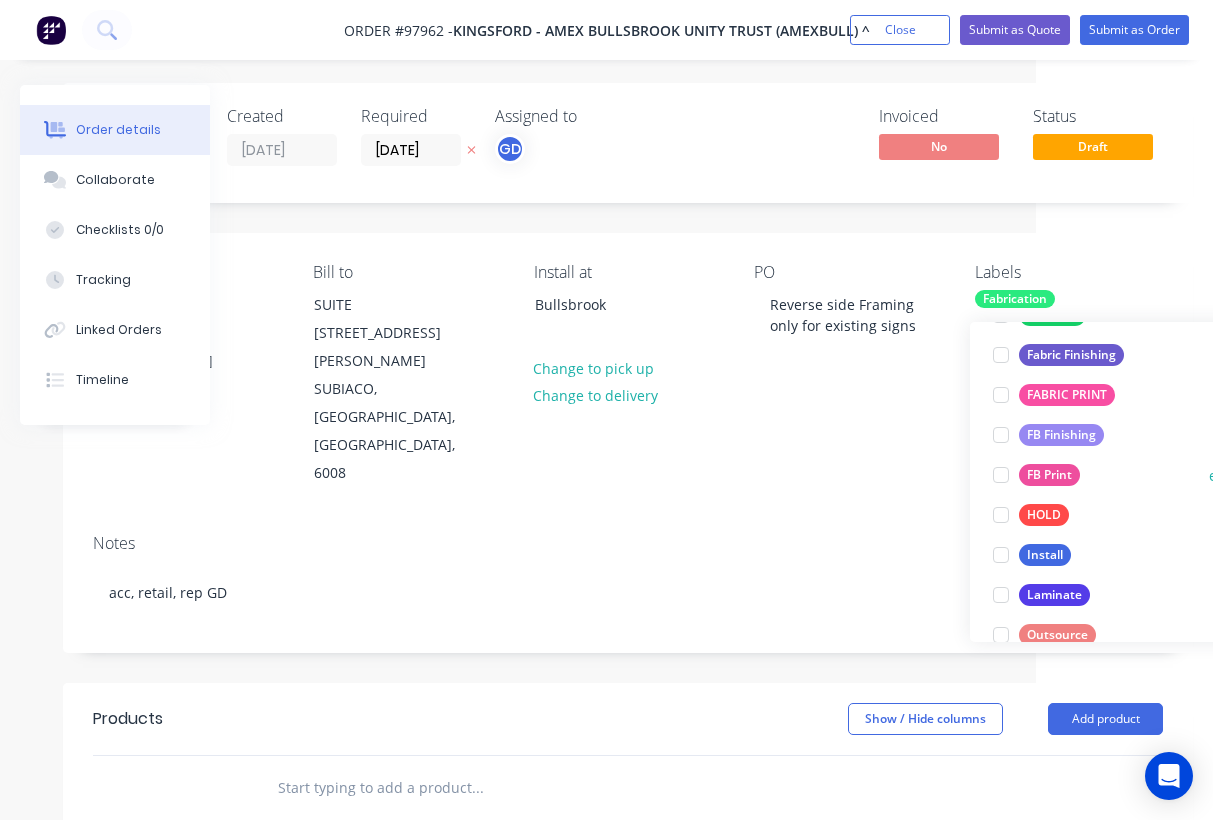 scroll, scrollTop: 451, scrollLeft: 0, axis: vertical 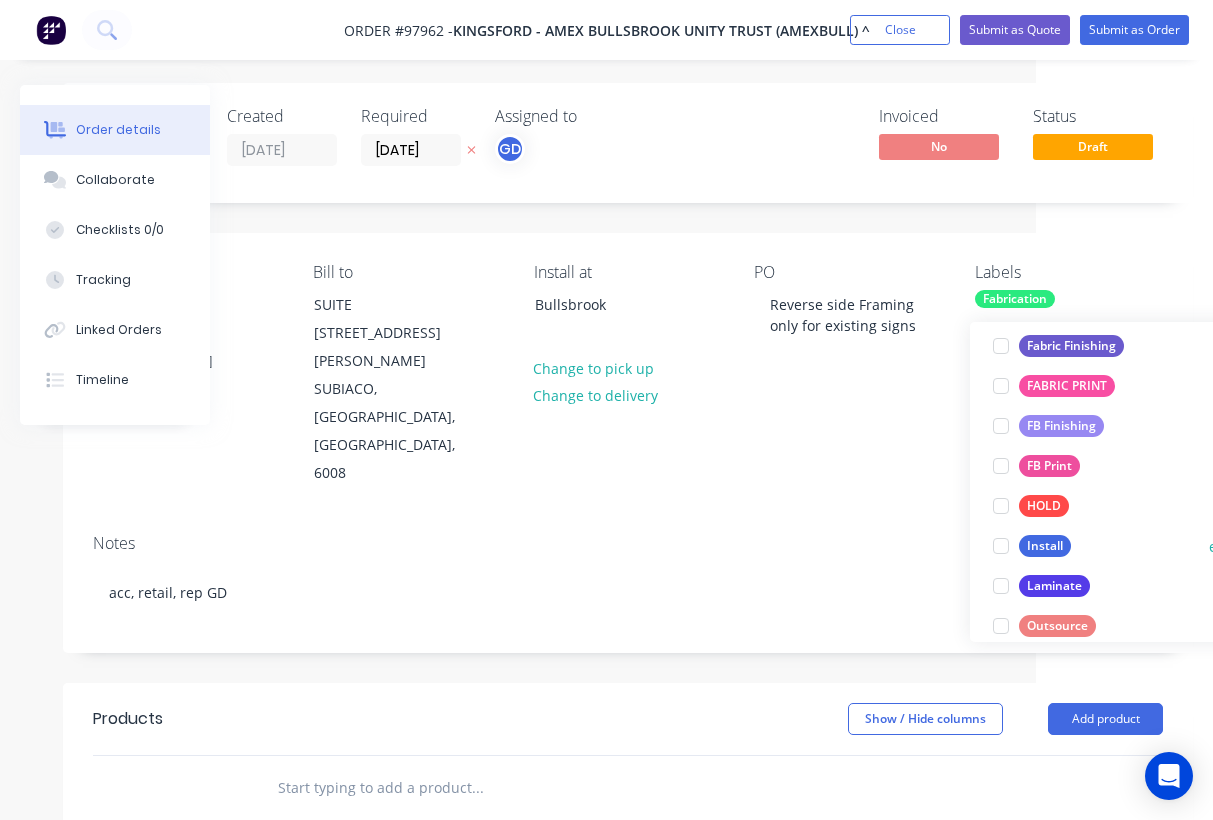 click on "Install" at bounding box center [1045, 546] 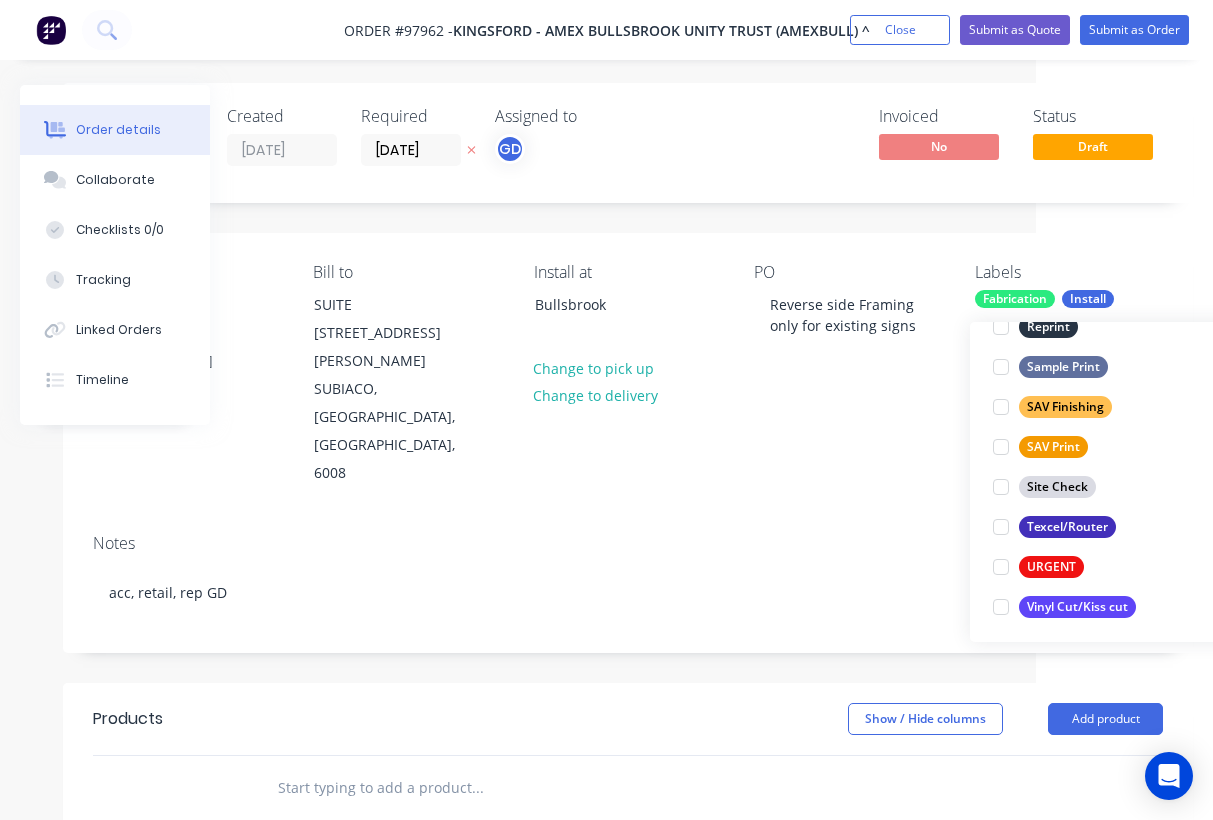scroll, scrollTop: 950, scrollLeft: 0, axis: vertical 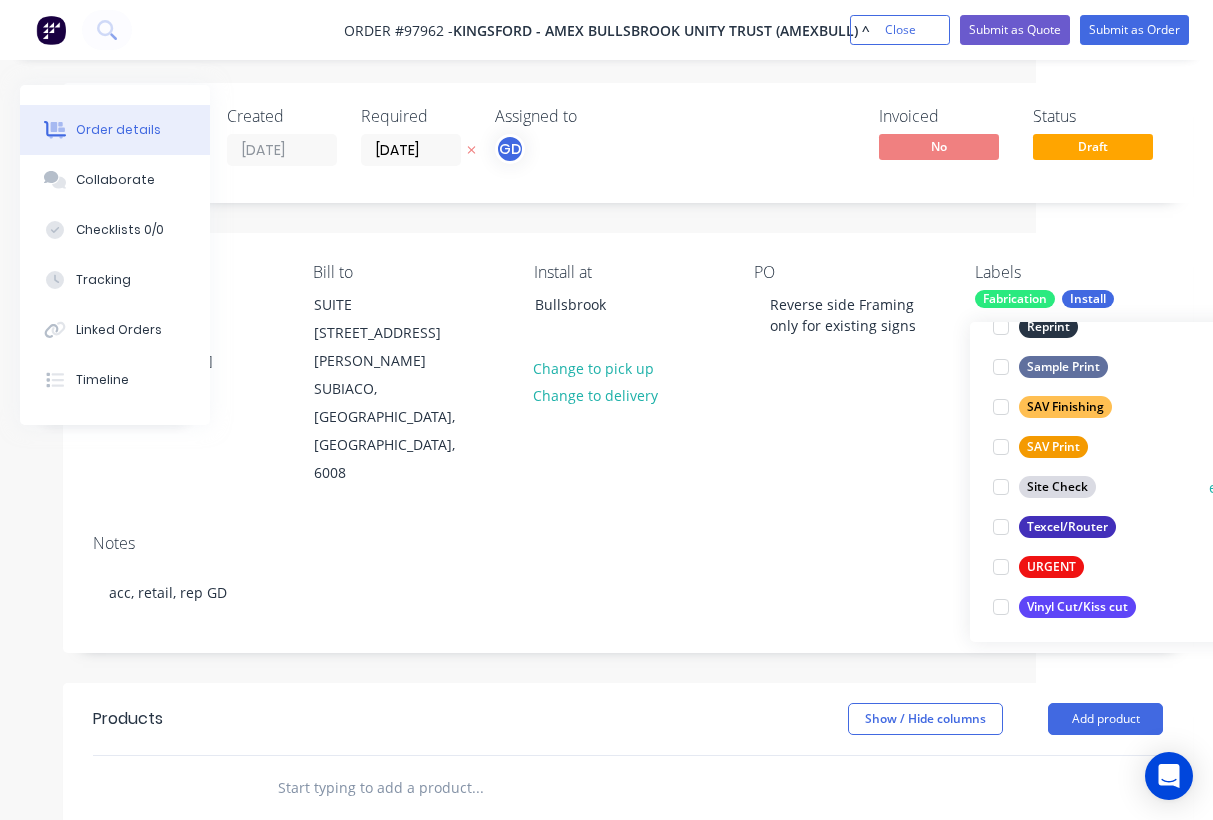click on "Site Check" at bounding box center (1057, 487) 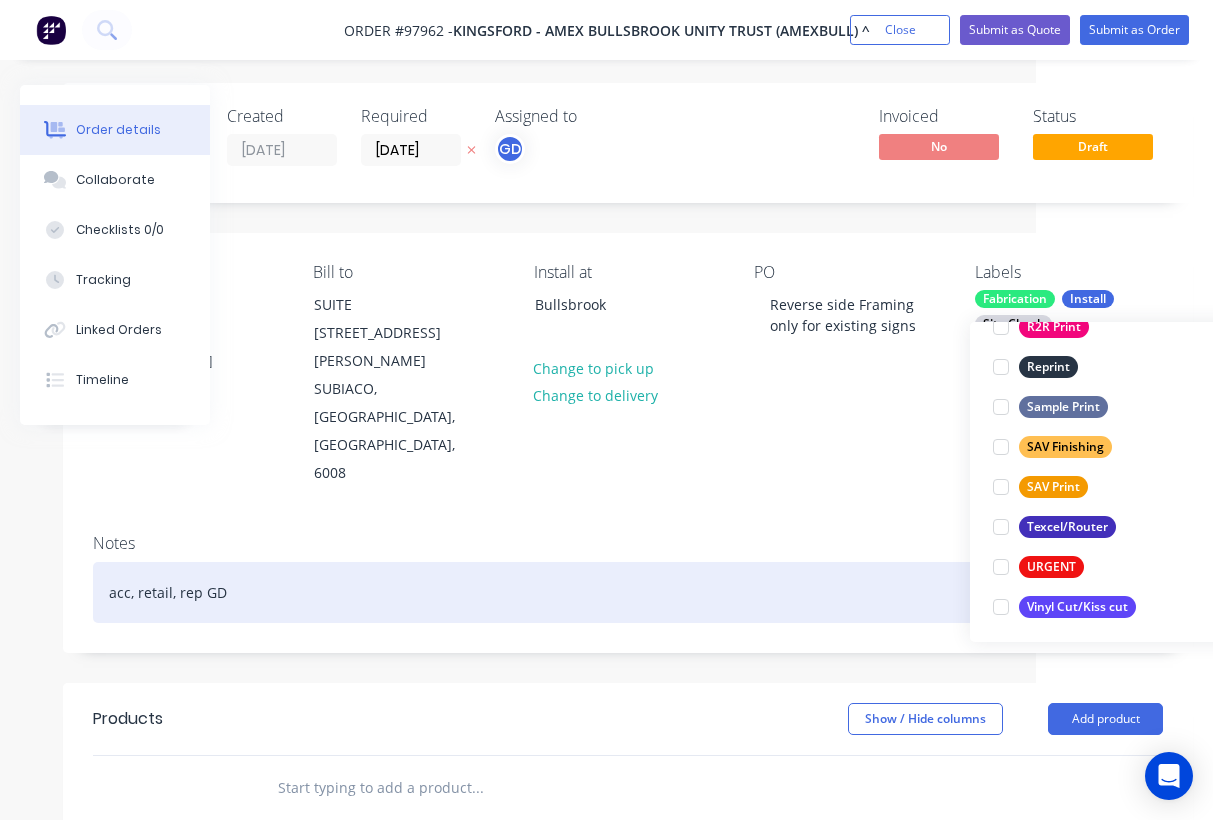 click on "acc, retail, rep GD" at bounding box center (628, 592) 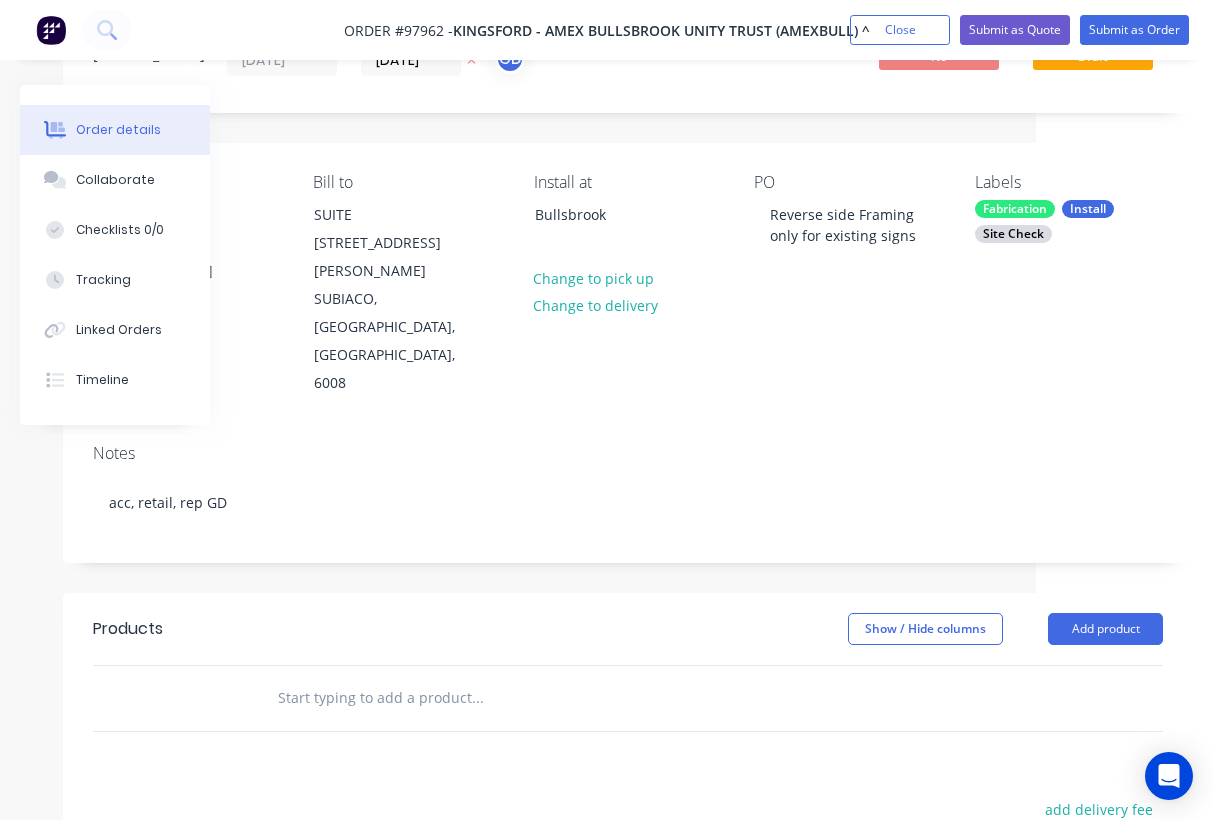 scroll, scrollTop: 102, scrollLeft: 177, axis: both 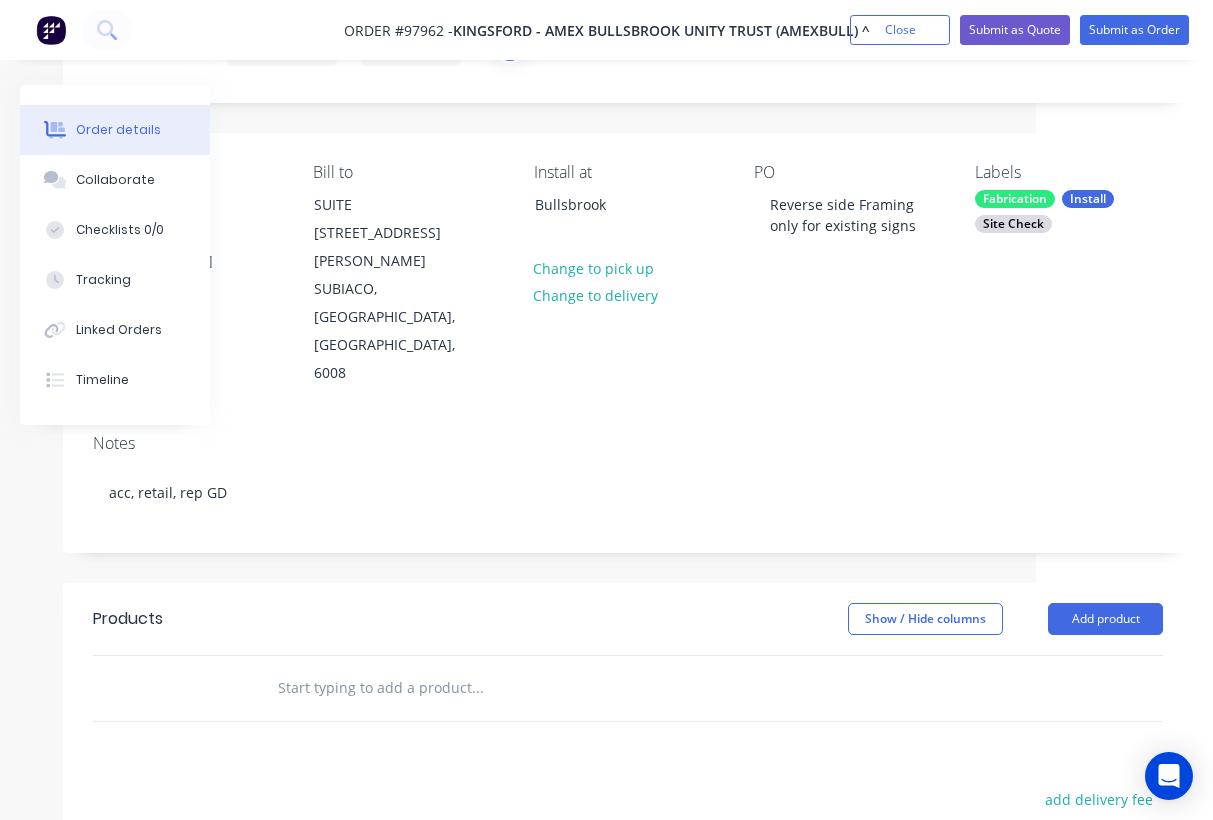 click at bounding box center (477, 688) 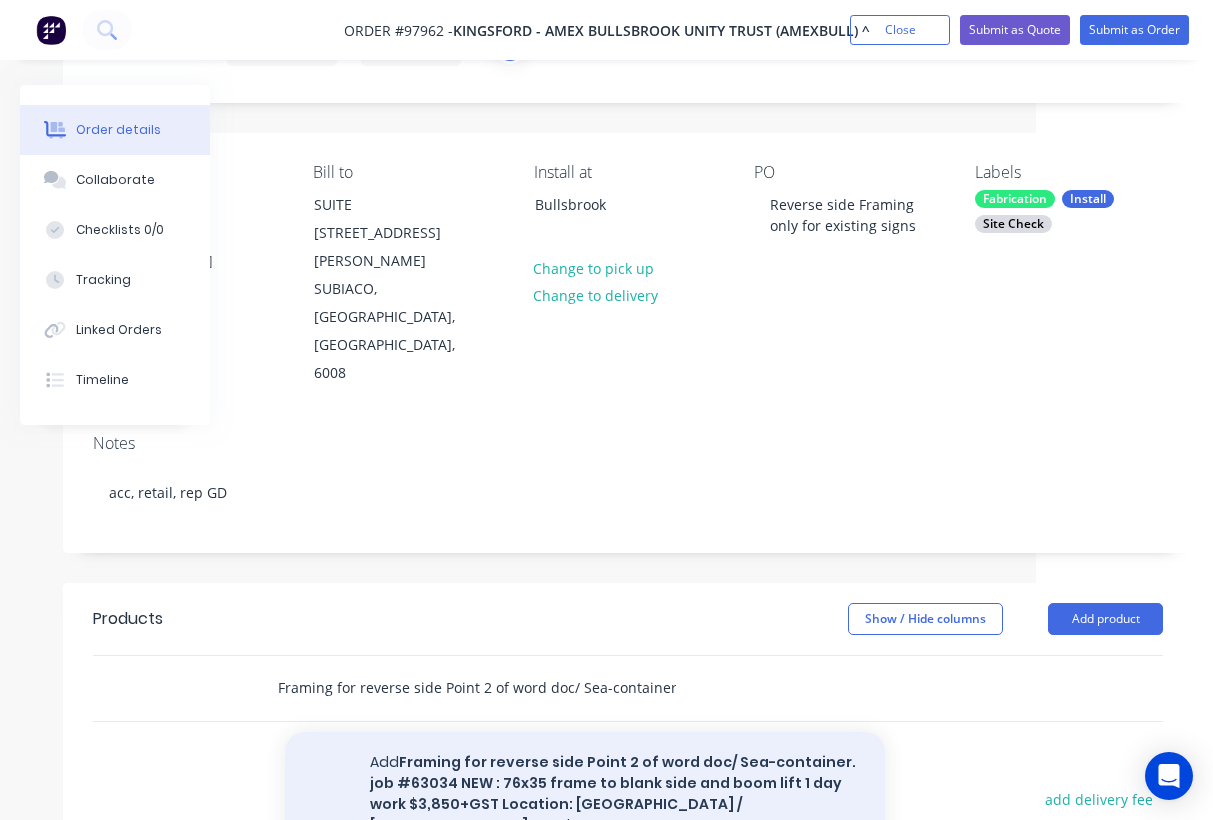 type on "Framing for reverse side Point 2 of word doc/ Sea-container. job #63034 NEW : 76x35 frame to blank side and boom lift 1 day work $3,850+GST Location: Great Northern Highway / Boomerang Road" 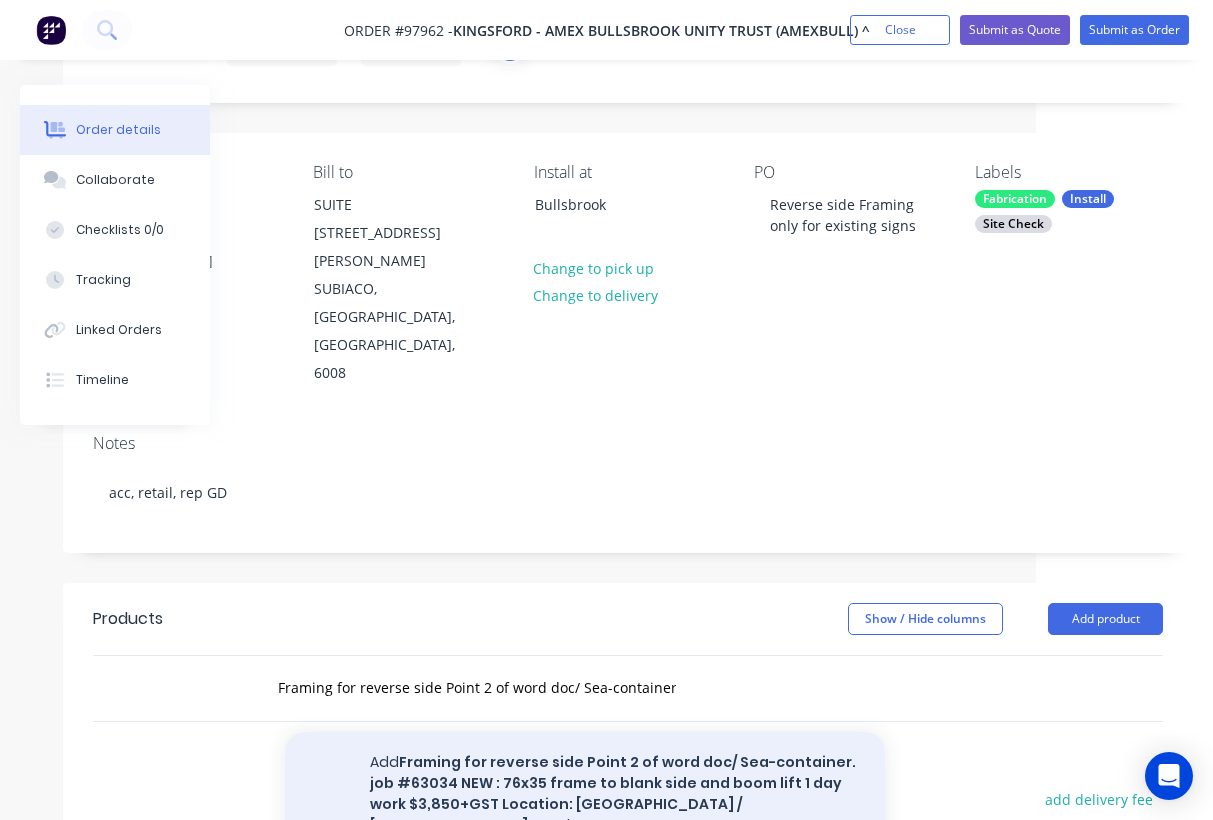 click on "Add  Framing for reverse side Point 2 of word doc/ Sea-container. job #63034 NEW : 76x35 frame to blank side and boom lift 1 day work $3,850+GST Location: Great Northern Highway / Boomerang Road   to order" at bounding box center [585, 794] 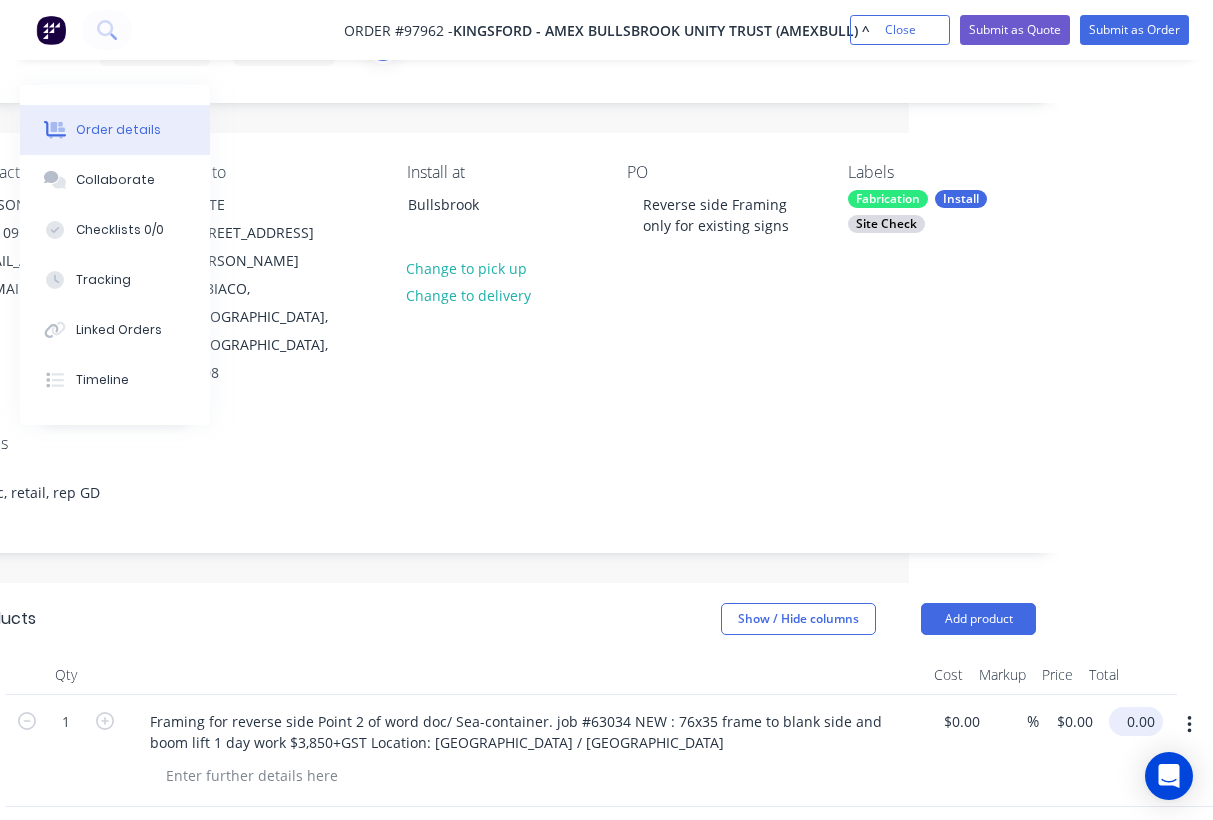 click on "0.00" at bounding box center [1140, 721] 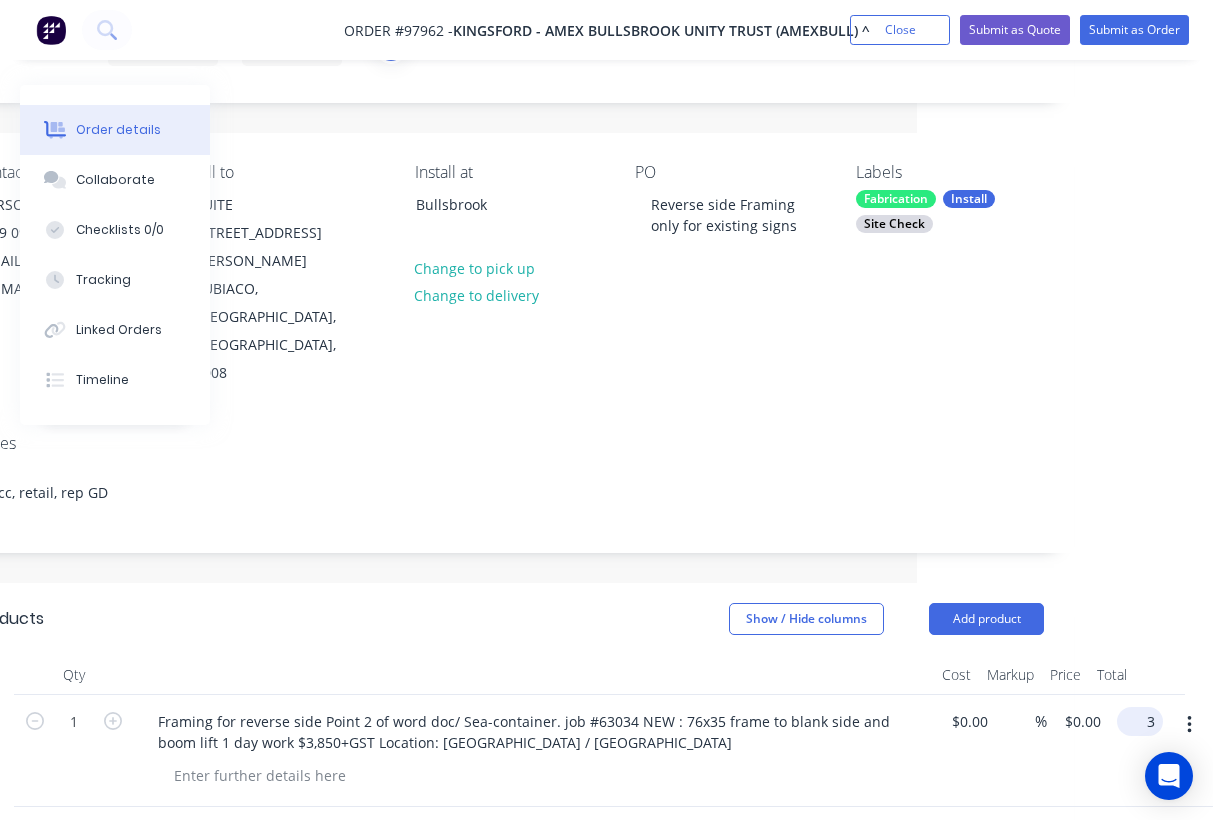 scroll, scrollTop: 102, scrollLeft: 281, axis: both 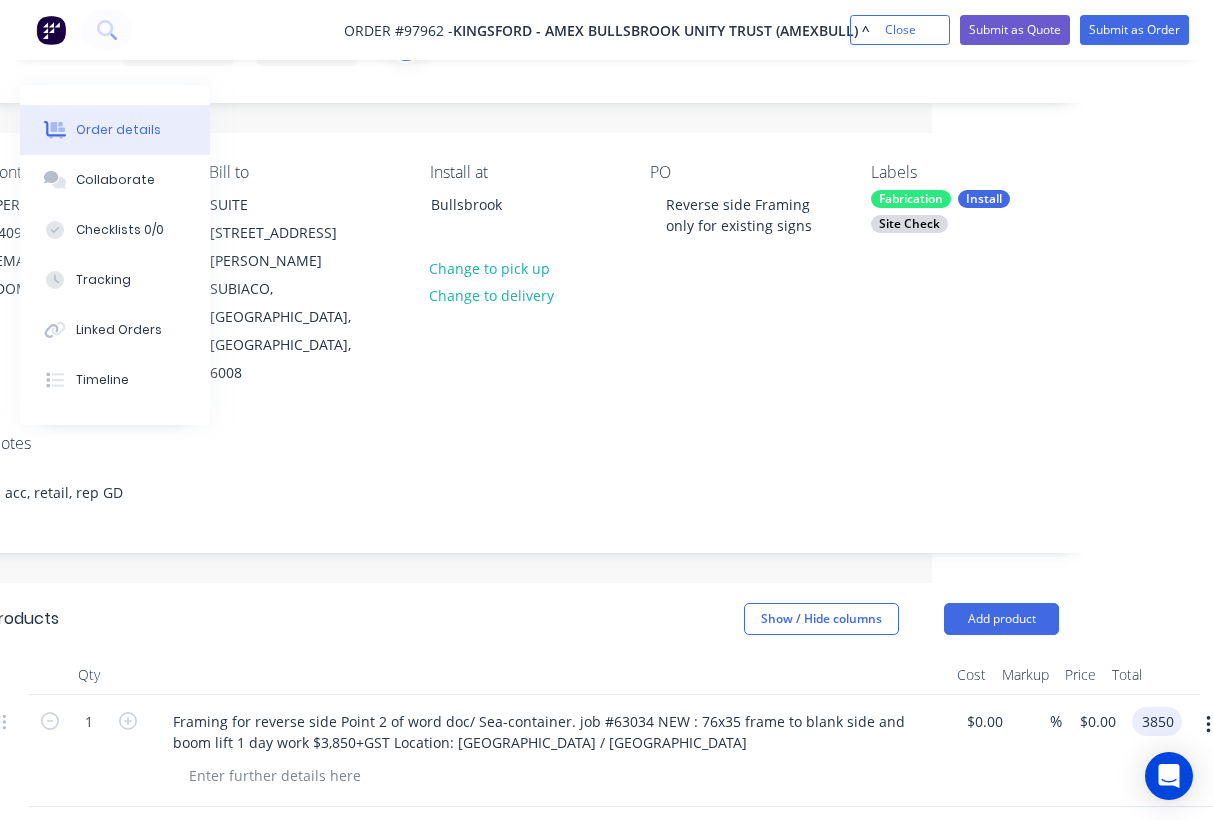 type on "$3,850.00" 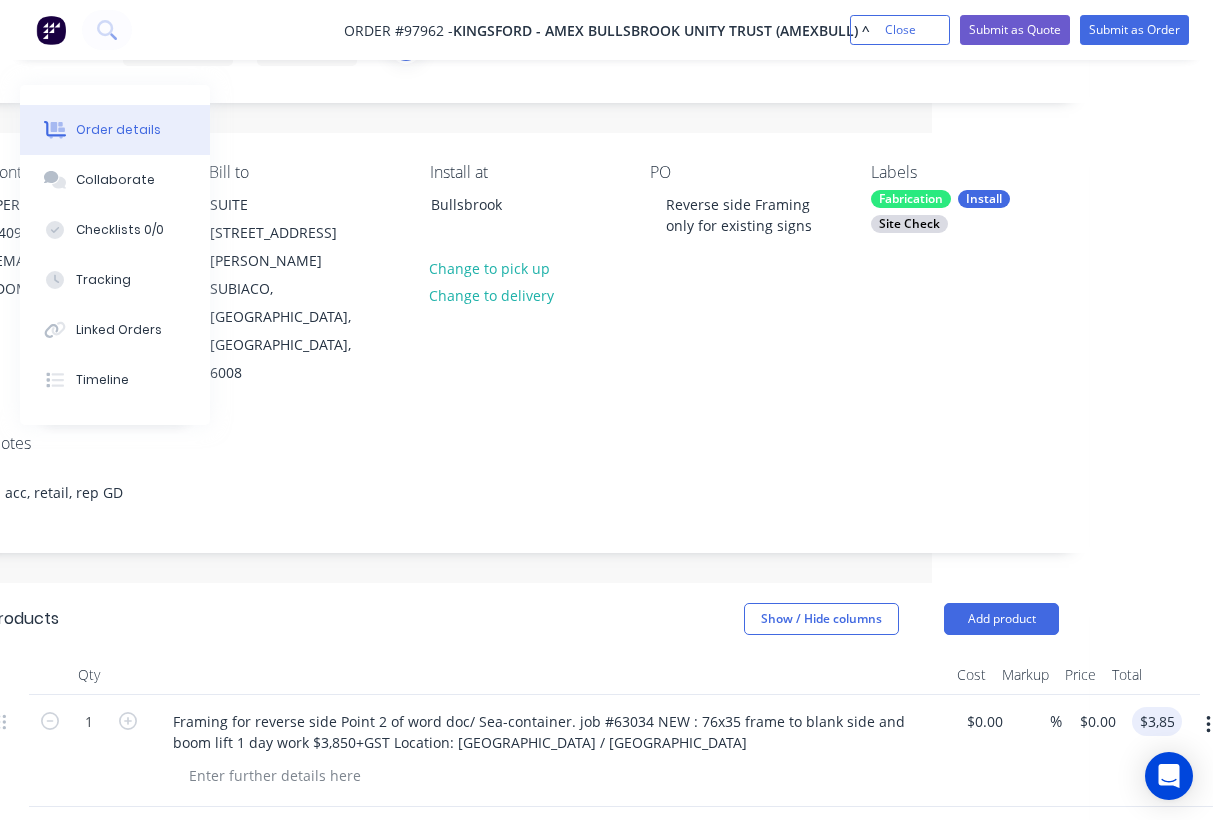 type on "$3,850.00" 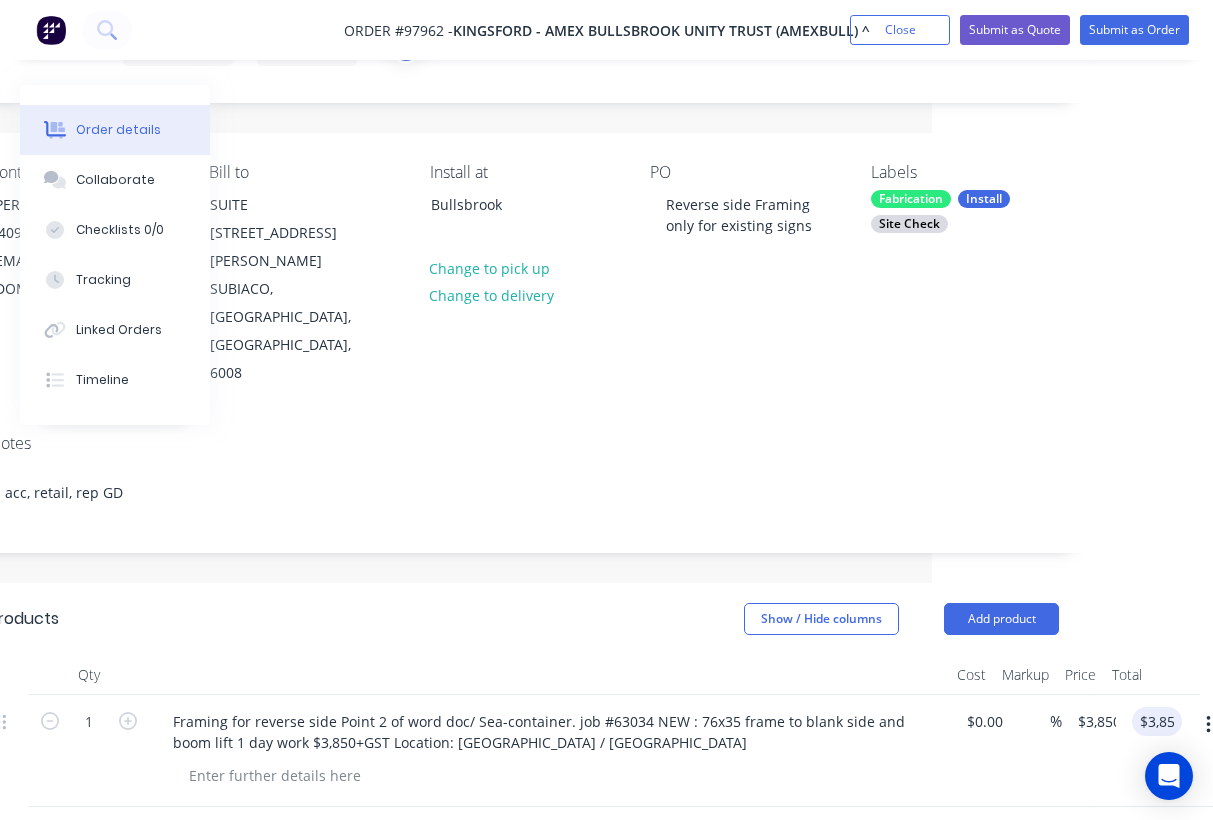 click at bounding box center (549, 675) 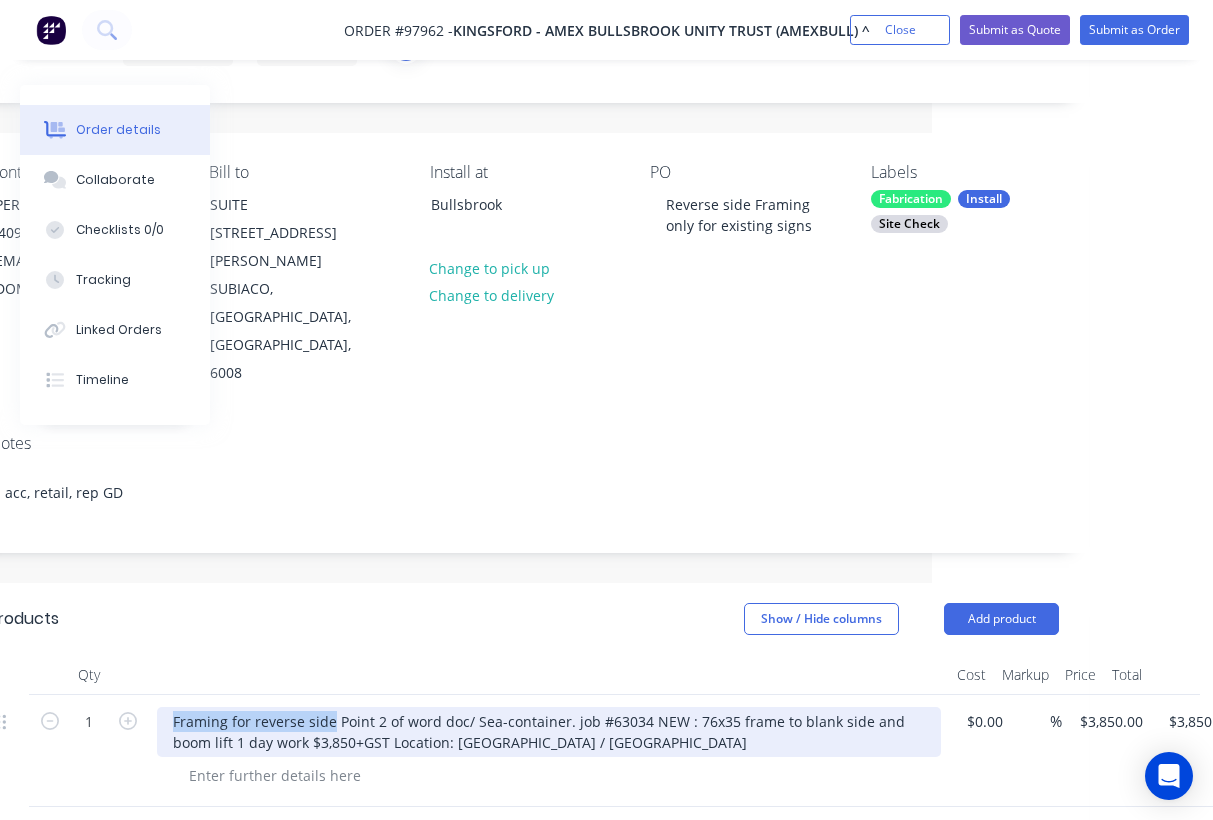 drag, startPoint x: 331, startPoint y: 636, endPoint x: 165, endPoint y: 629, distance: 166.14752 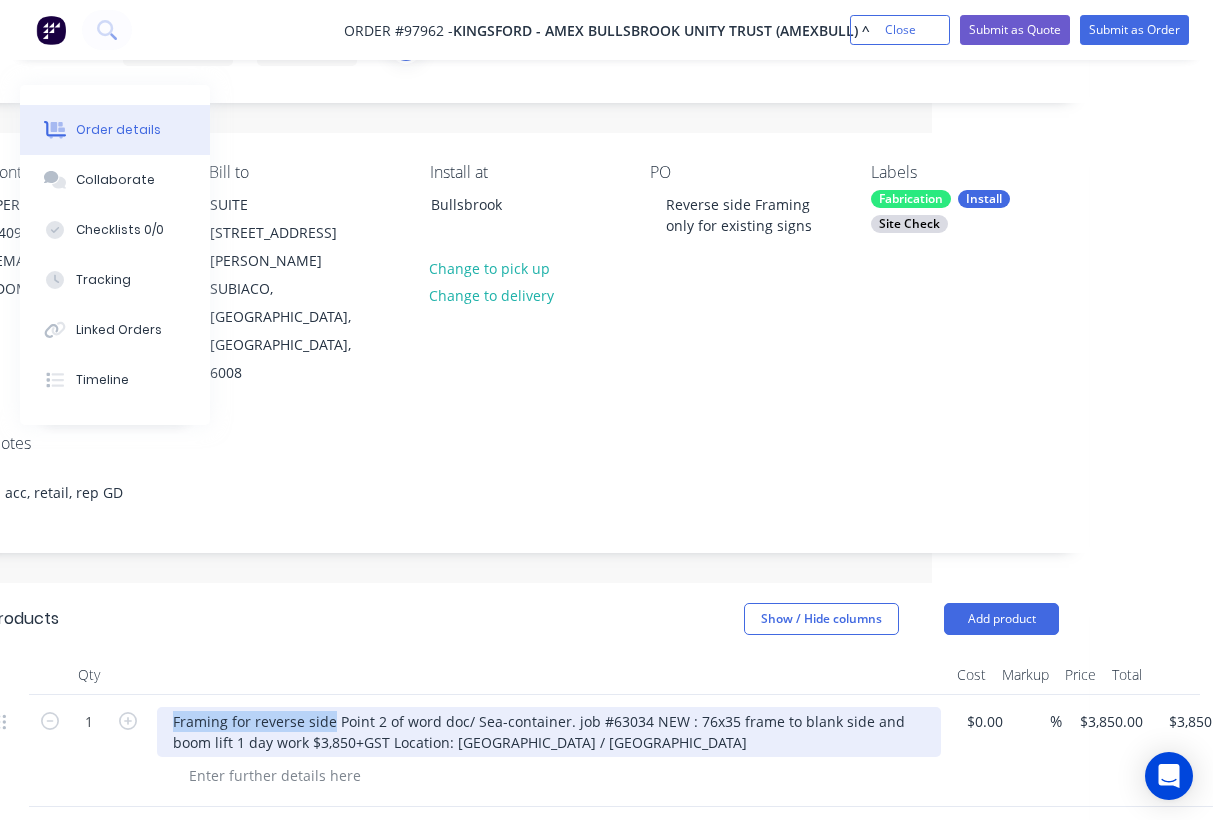 click on "Framing for reverse side Point 2 of word doc/ Sea-container. job #63034 NEW : 76x35 frame to blank side and boom lift 1 day work $3,850+GST Location: Great Northern Highway / Boomerang Road" at bounding box center (549, 732) 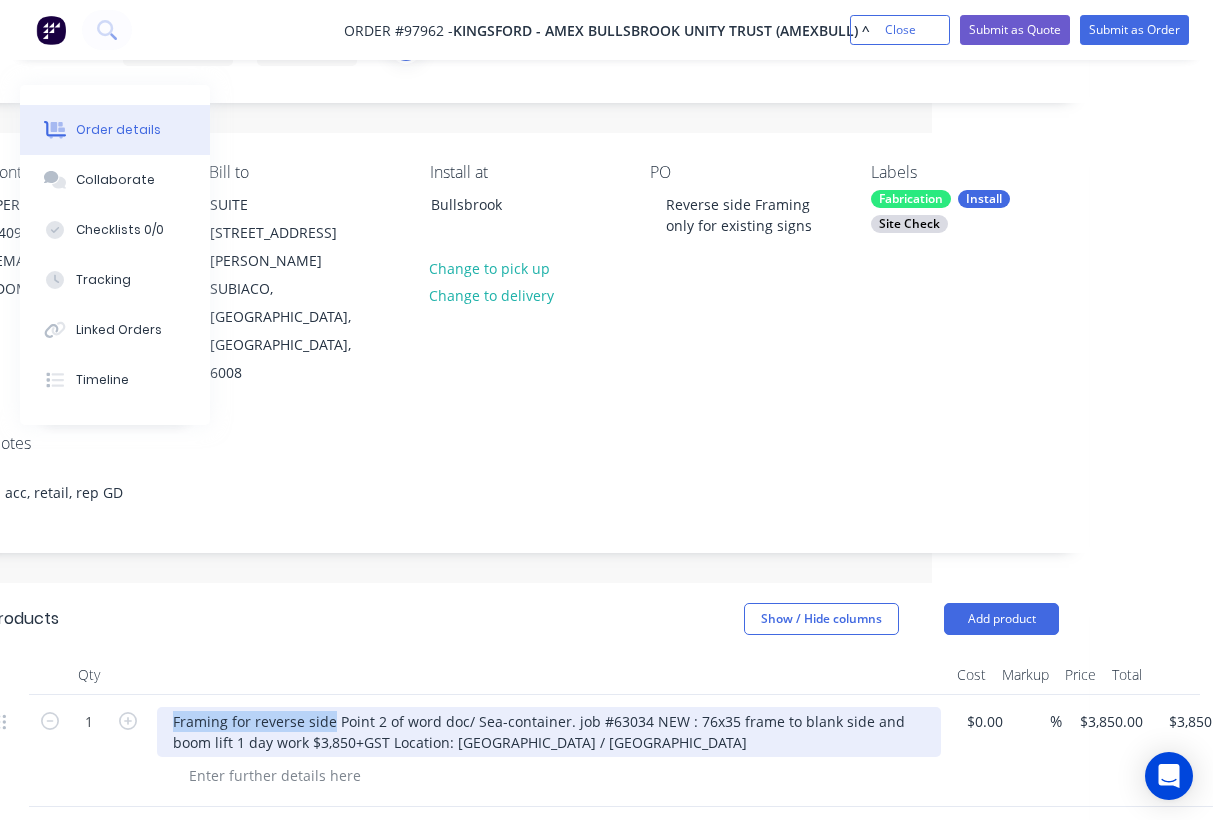 type 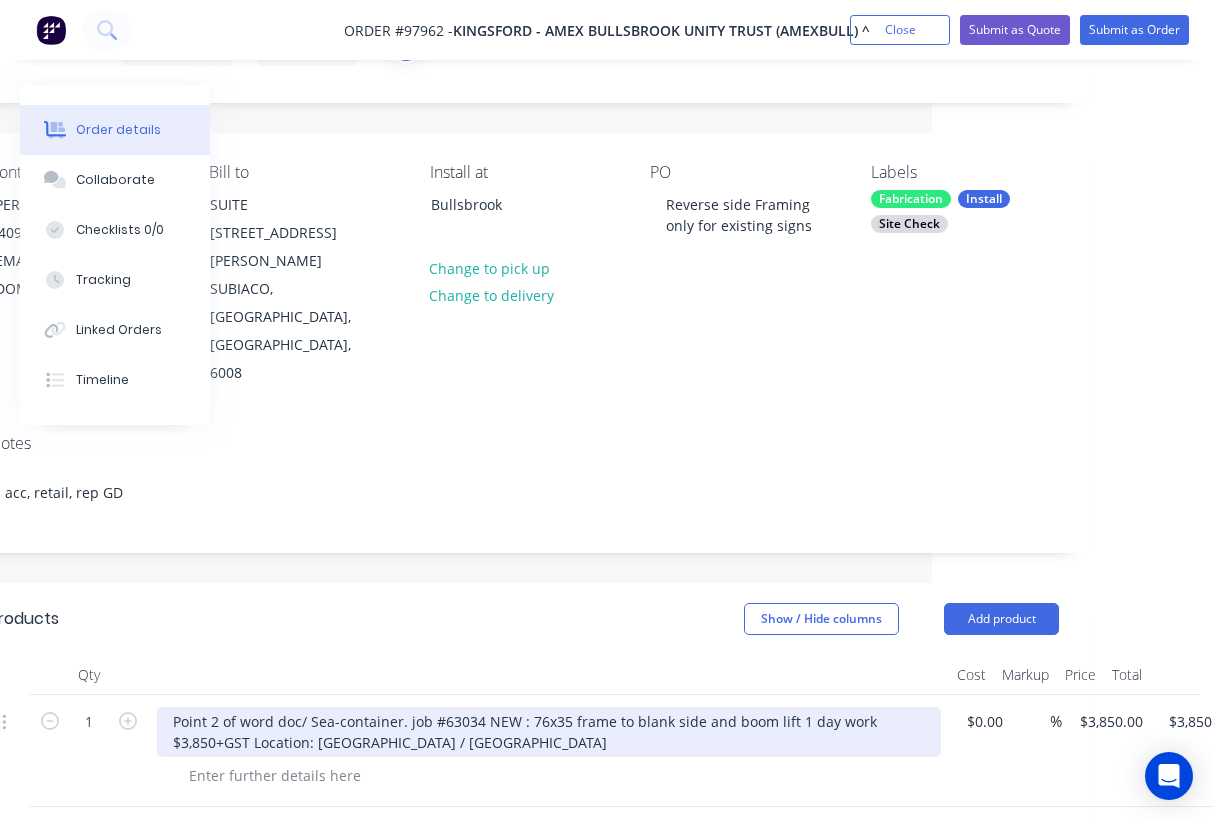 click on "Point 2 of word doc/ Sea-container. job #63034 NEW : 76x35 frame to blank side and boom lift 1 day work $3,850+GST Location: Great Northern Highway / Boomerang Road" at bounding box center [549, 732] 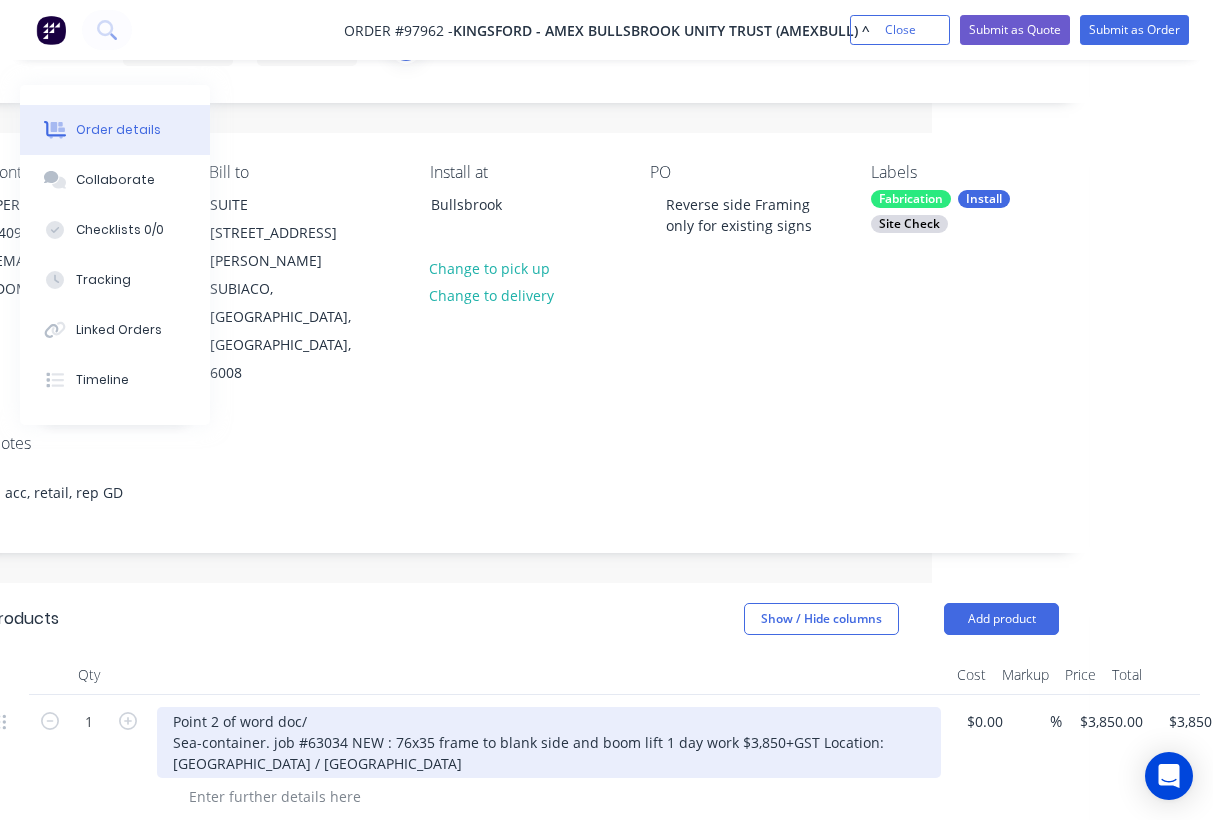 click on "Point 2 of word doc/
Sea-container. job #63034 NEW : 76x35 frame to blank side and boom lift 1 day work $3,850+GST Location: Great Northern Highway / Boomerang Road" at bounding box center (549, 742) 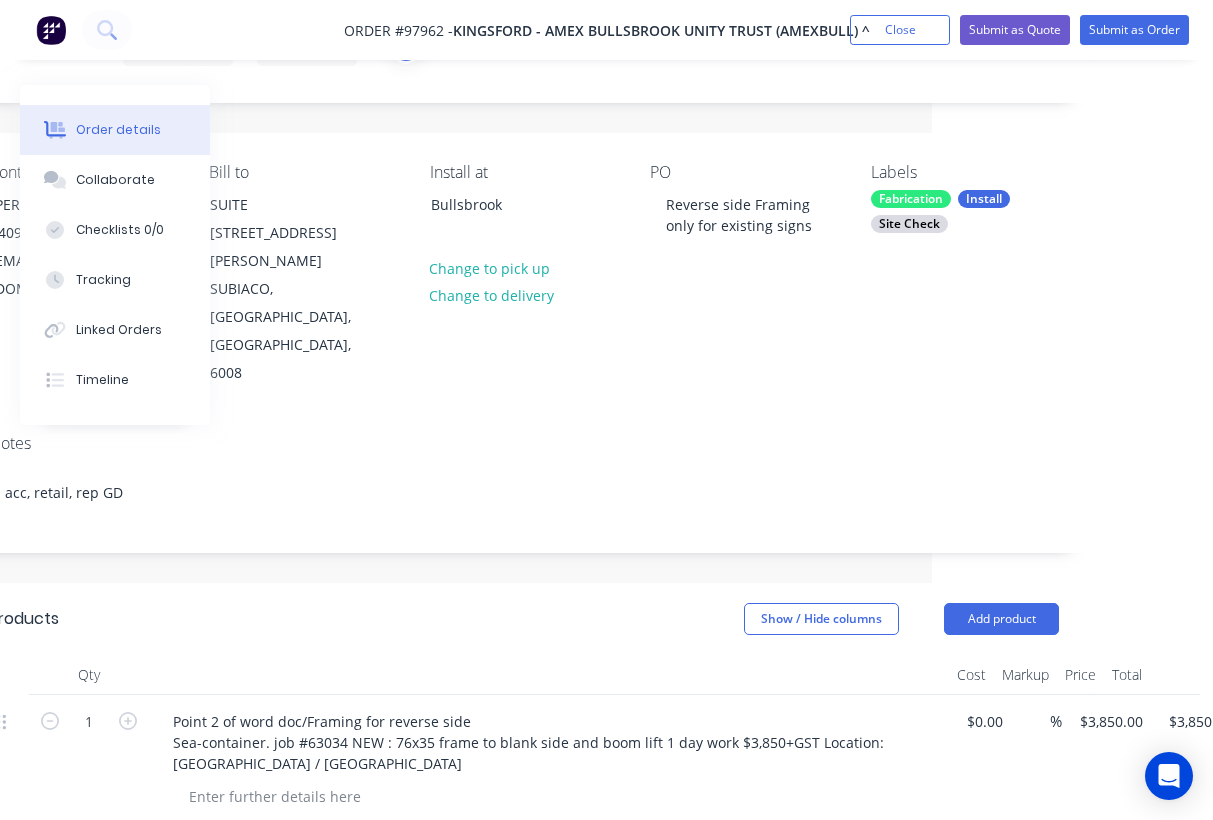 click on "Show / Hide columns Add product" at bounding box center [637, 619] 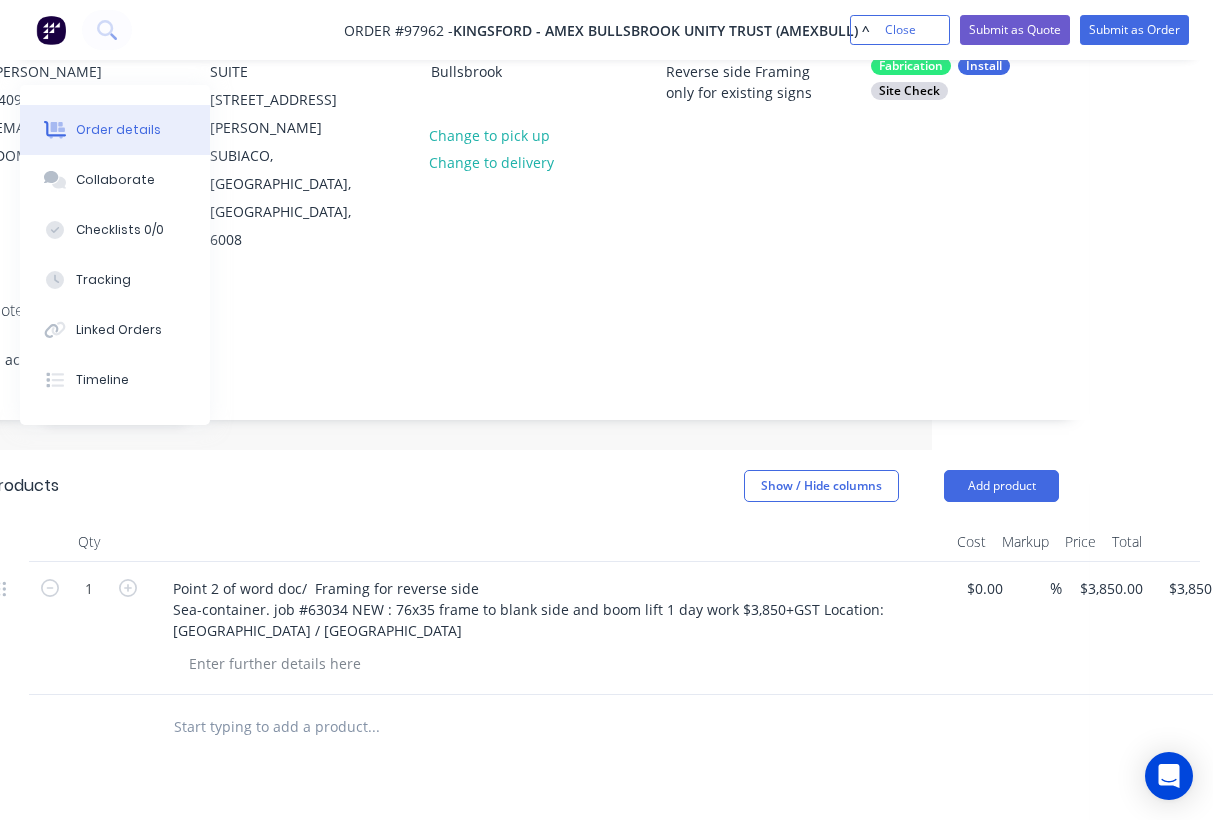 scroll, scrollTop: 240, scrollLeft: 281, axis: both 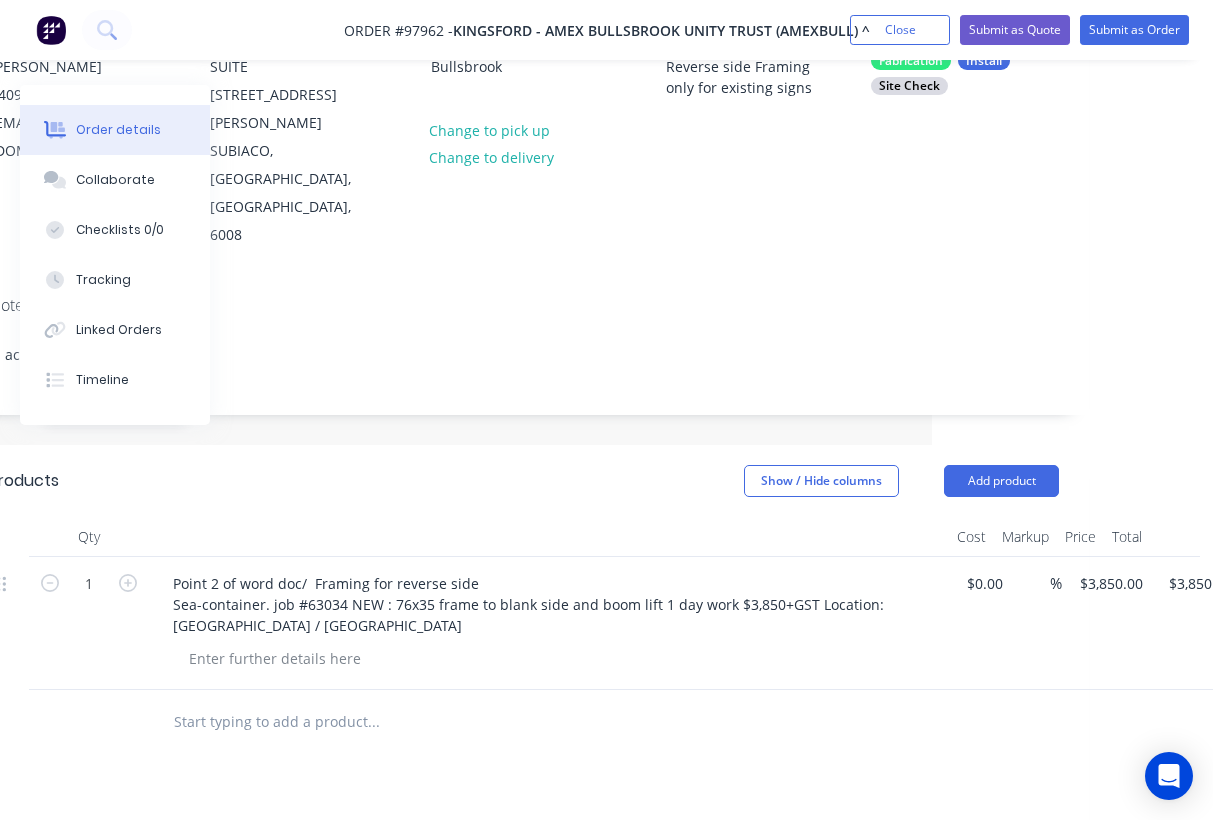 click at bounding box center [373, 722] 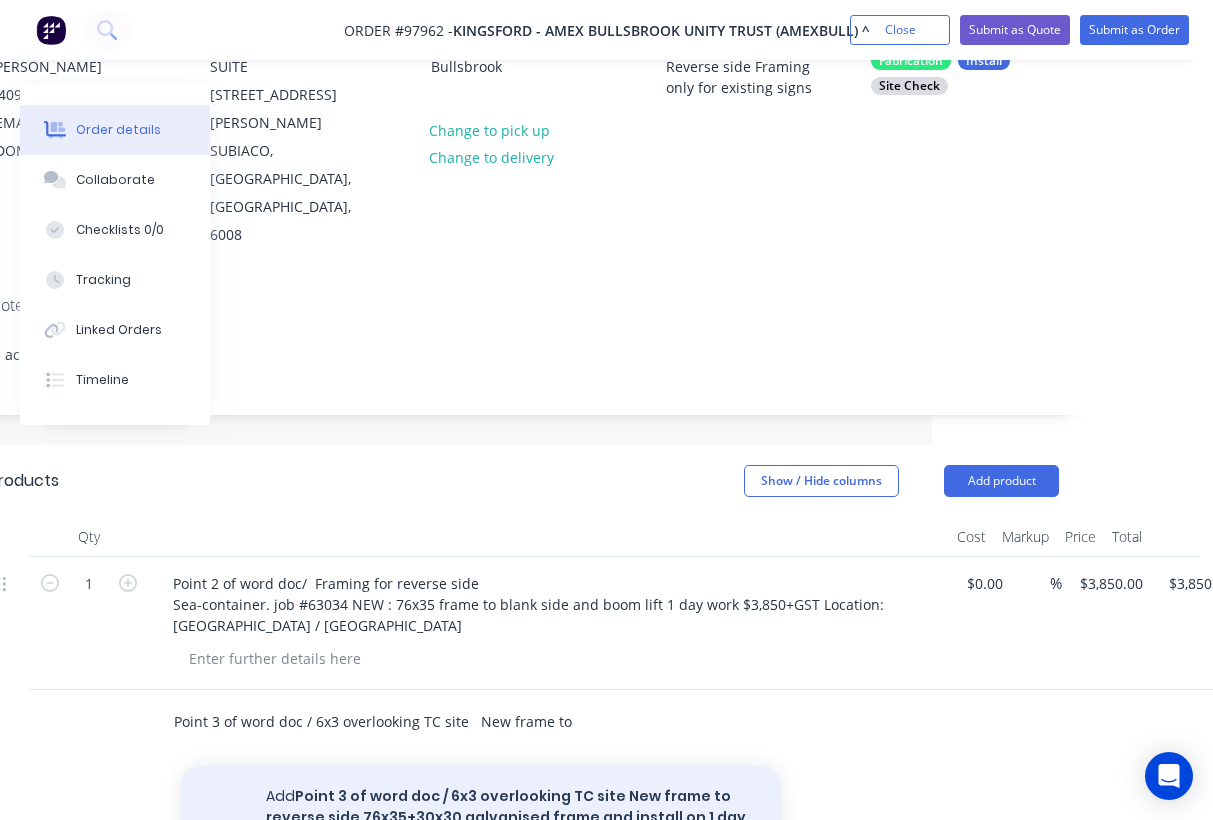 type on "Point 3 of word doc / 6x3 overlooking TC site   New frame to reverse side 76x35+30x30 galvanised frame and install on 1 day stand alone $3,250+GST.   REMOVE and dispose all lights $300+GST Location: Wylde Blvd / Tigermoth Blvd" 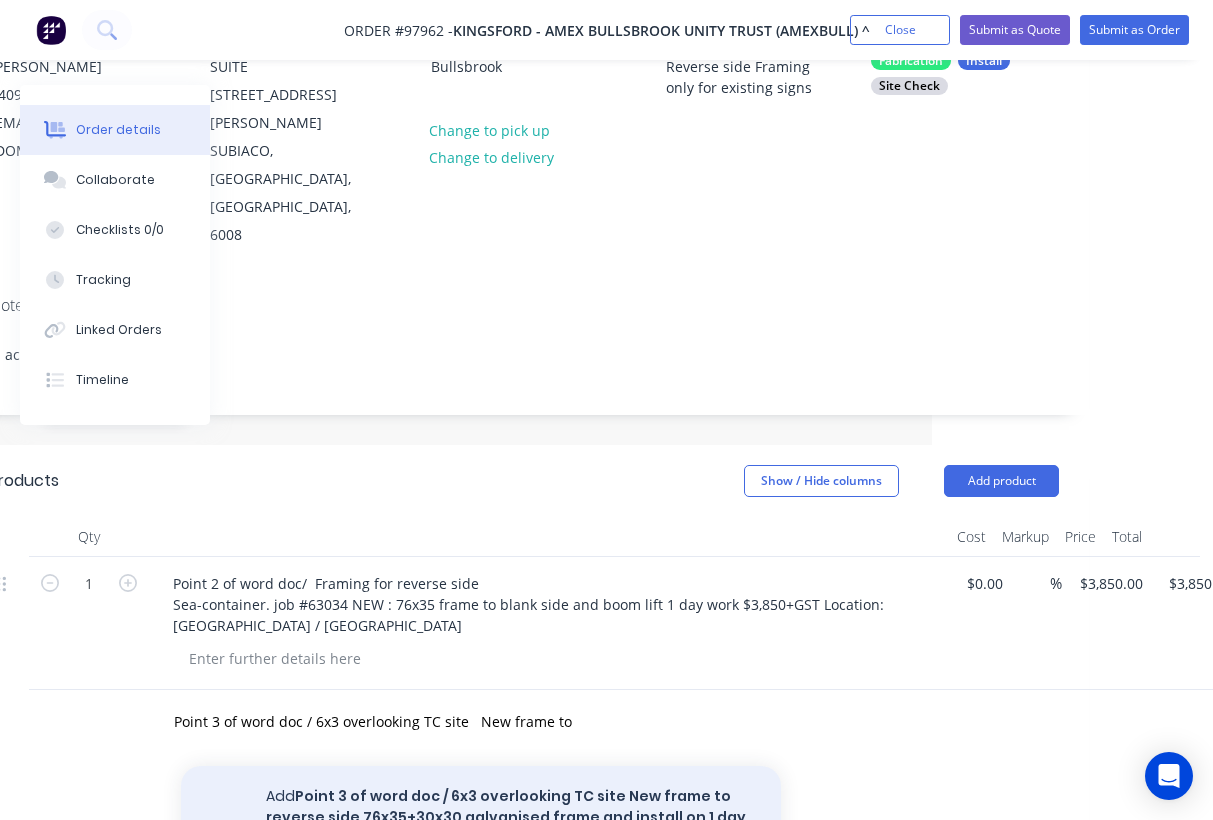 click on "Add  Point 3 of word doc / 6x3 overlooking TC site   New frame to reverse side 76x35+30x30 galvanised frame and install on 1 day stand alone $3,250+GST.   REMOVE and dispose all lights $300+GST Location: Wylde Blvd / Tigermoth Blvd    to order" at bounding box center (481, 828) 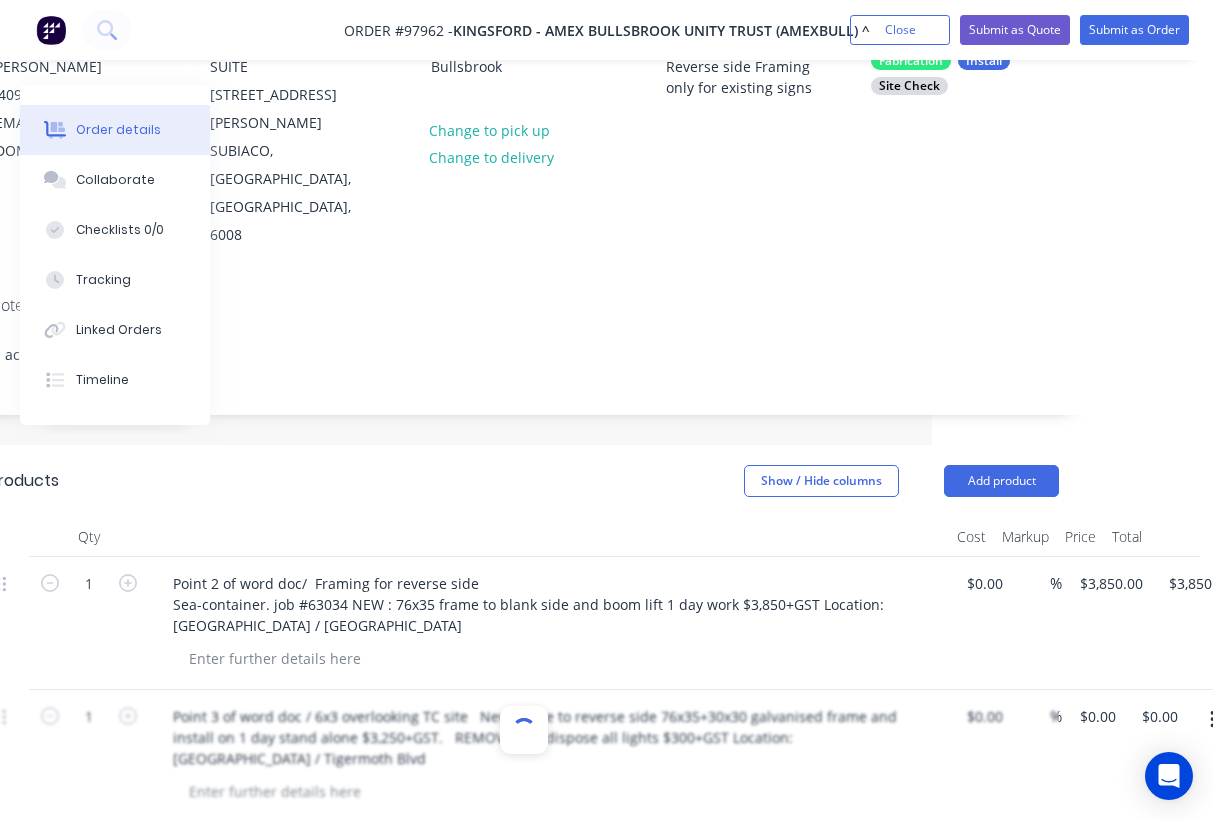 type 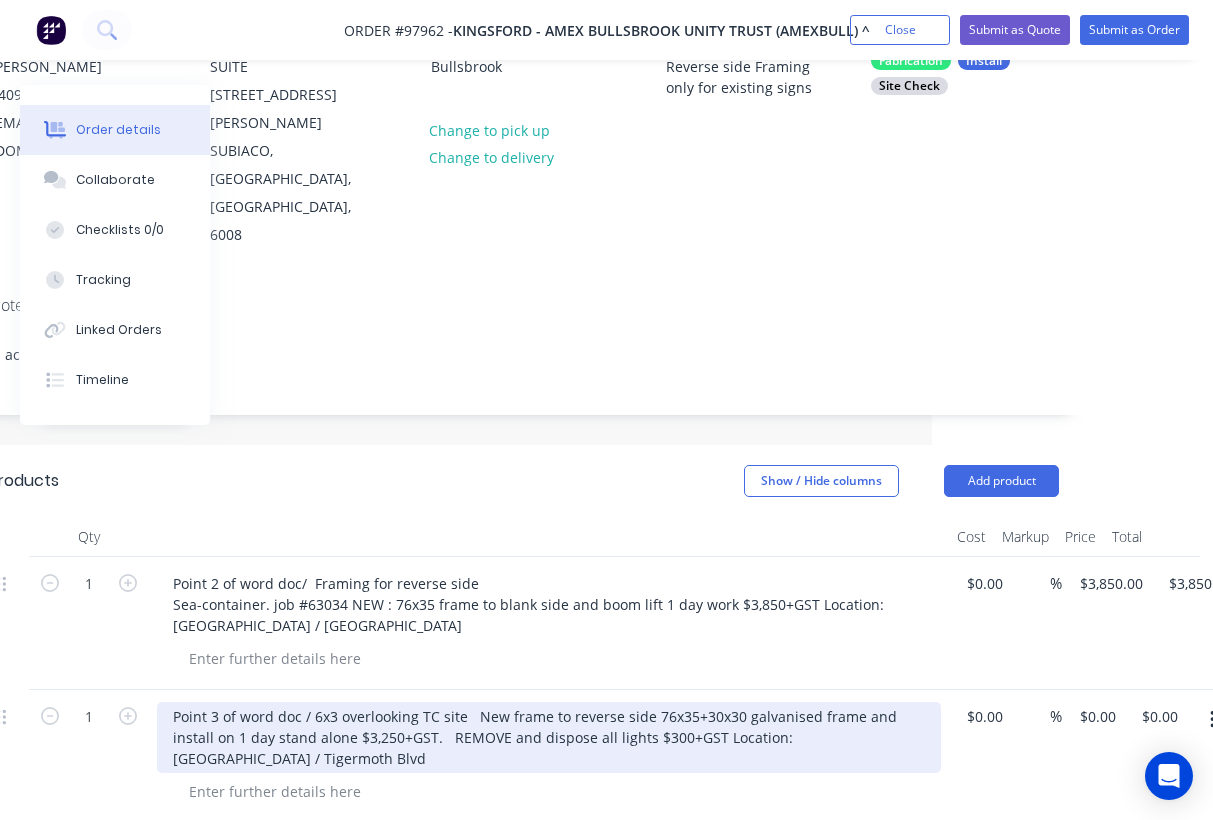 click on "Point 3 of word doc / 6x3 overlooking TC site   New frame to reverse side 76x35+30x30 galvanised frame and install on 1 day stand alone $3,250+GST.   REMOVE and dispose all lights $300+GST Location: Wylde Blvd / Tigermoth Blvd" at bounding box center [549, 737] 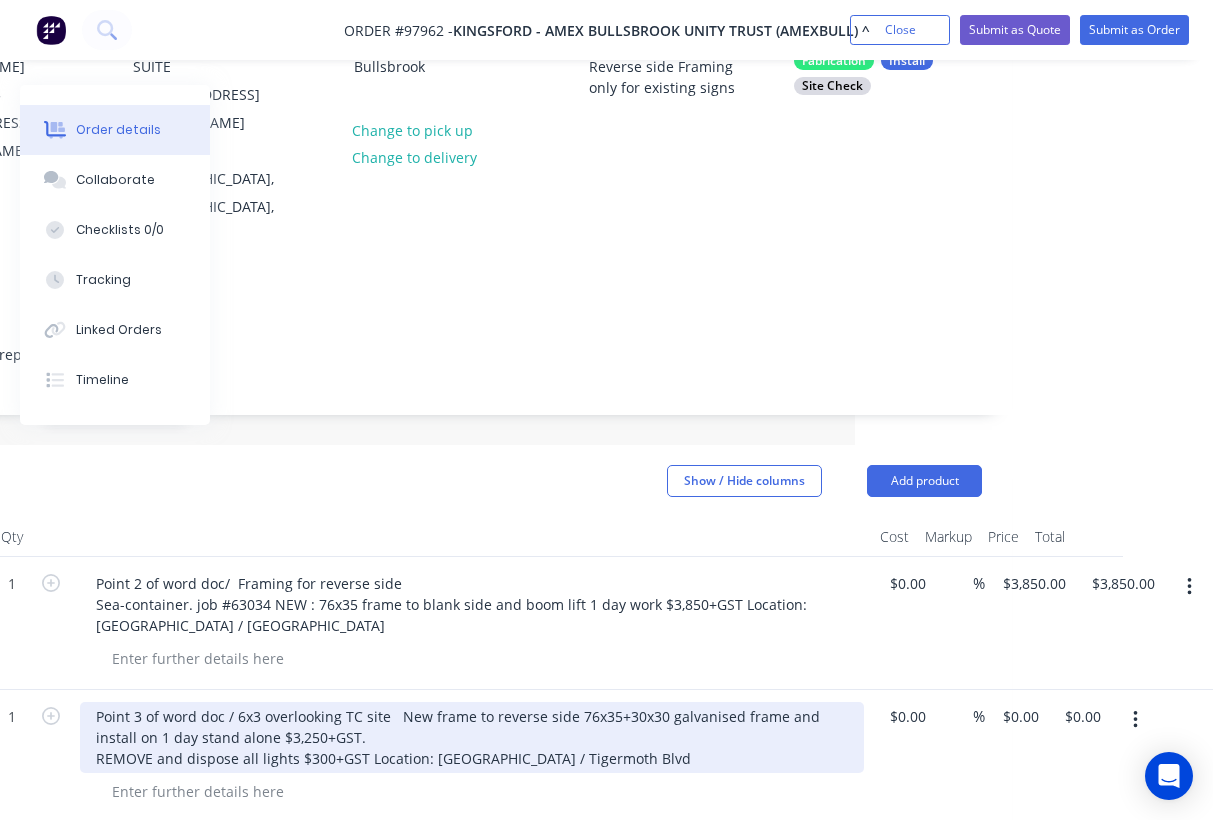 scroll, scrollTop: 240, scrollLeft: 358, axis: both 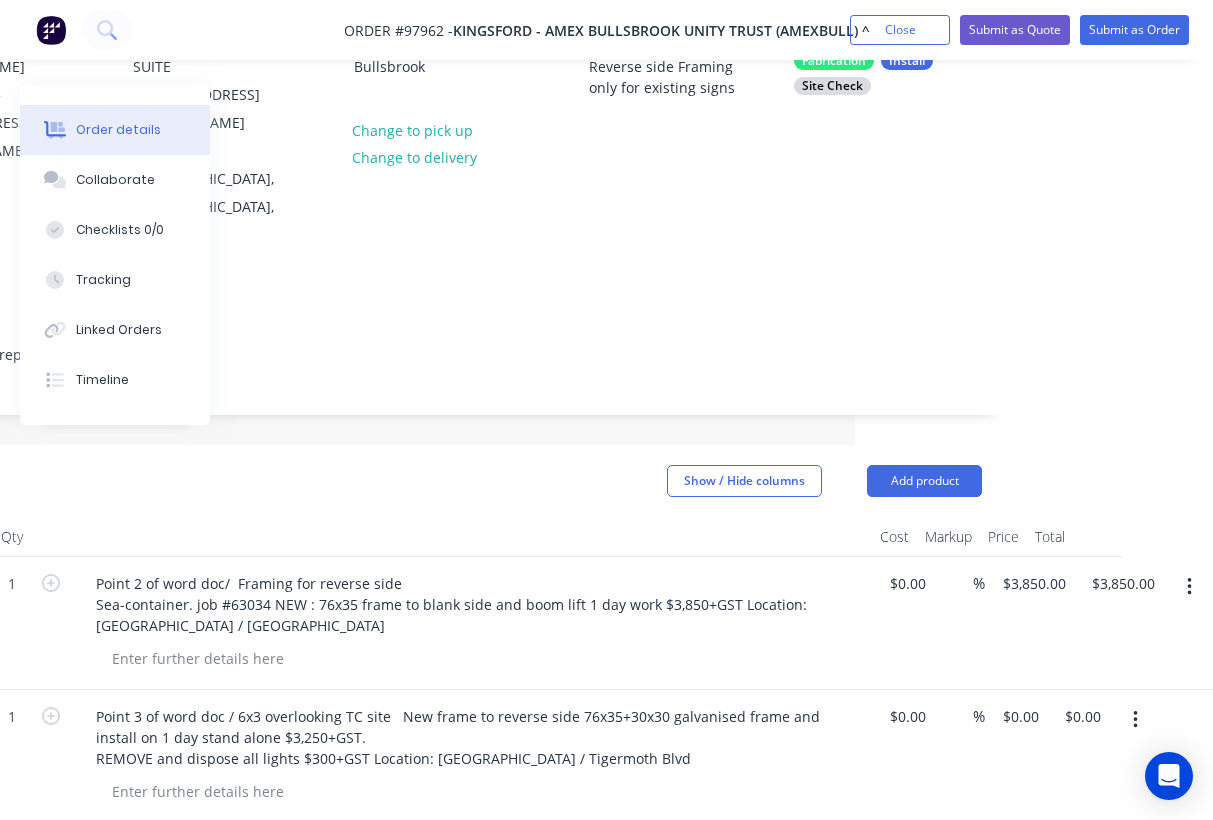 click on "$0.00 $0.00" at bounding box center [1078, 756] 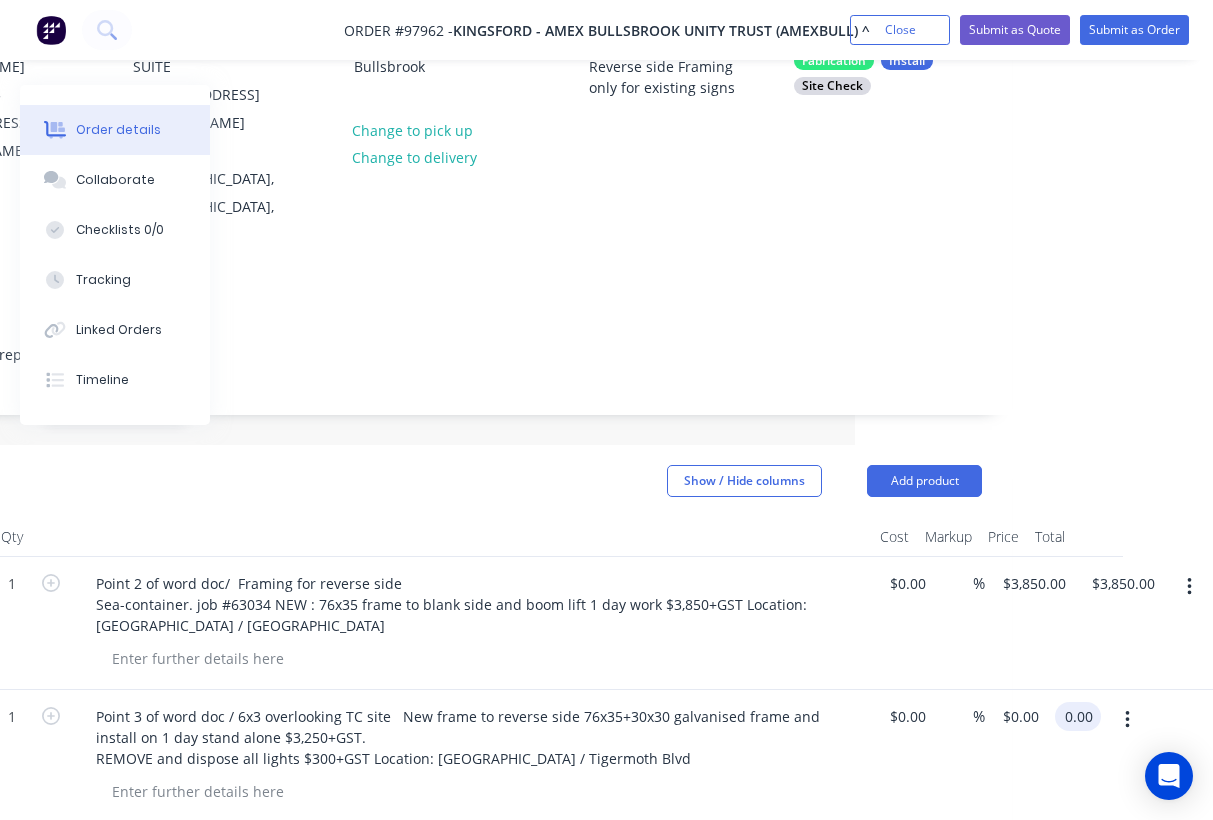 click on "0.00" at bounding box center [1082, 716] 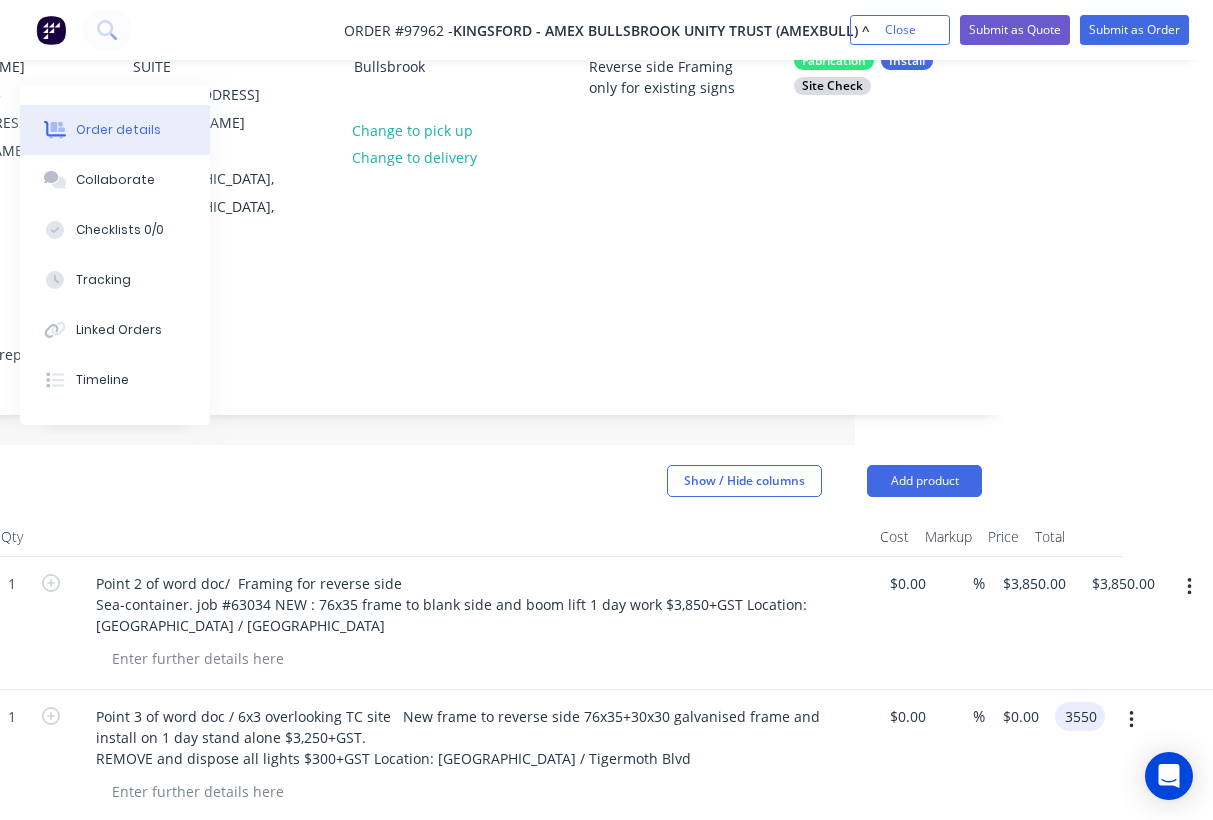 type on "$3,550.00" 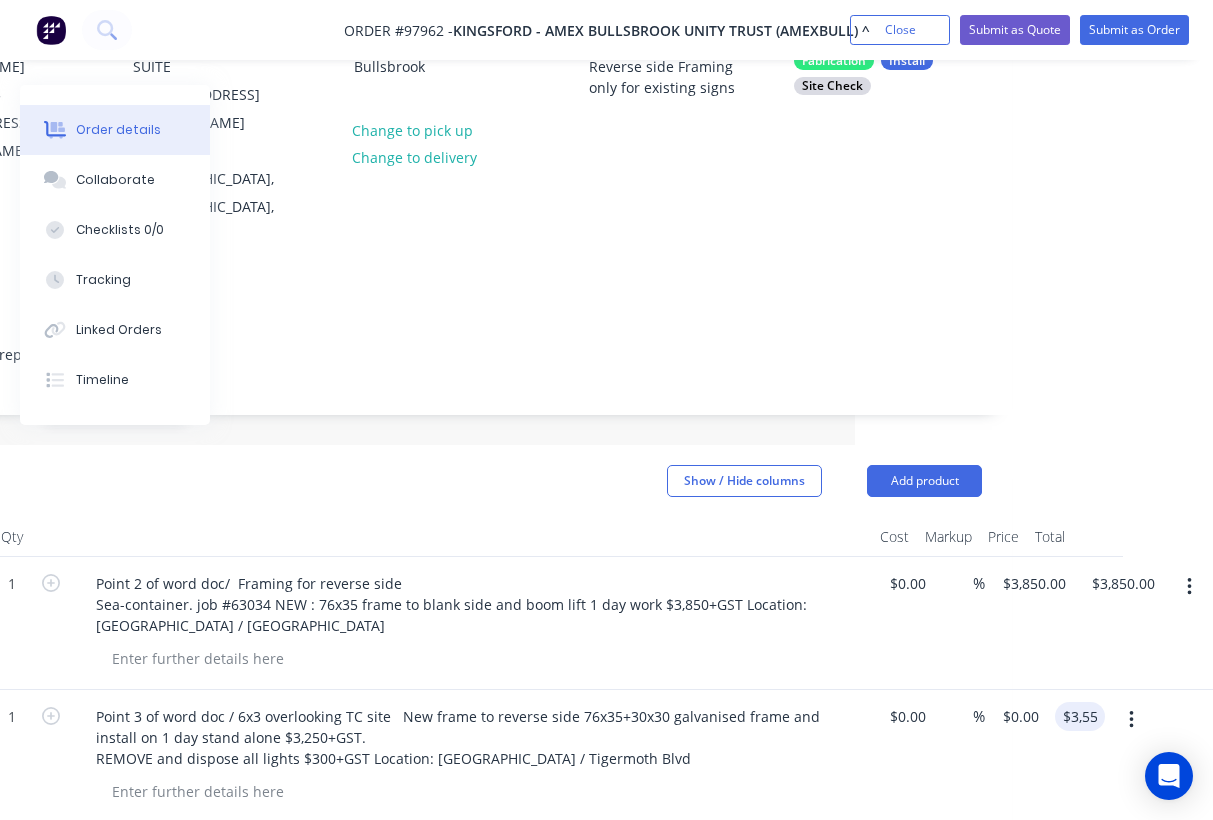 type on "$3,550.00" 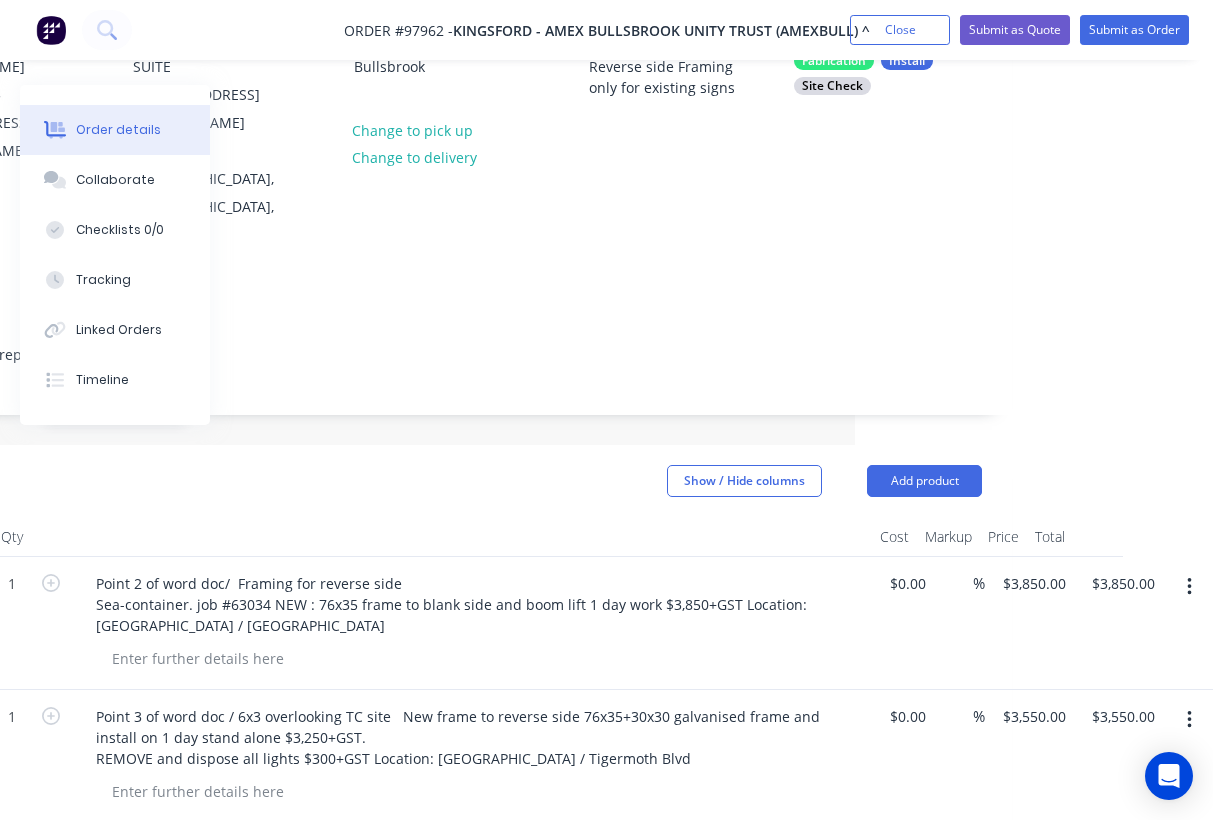 click at bounding box center (480, 791) 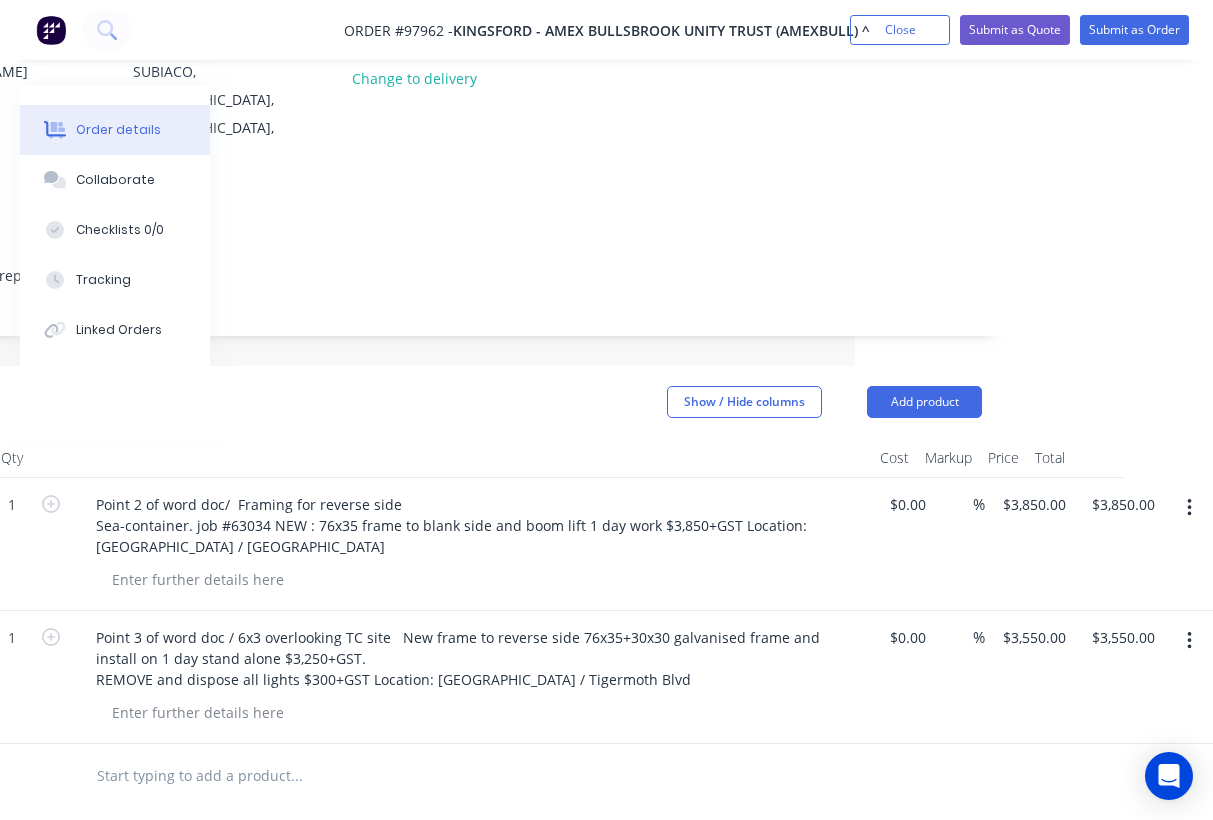 scroll, scrollTop: 319, scrollLeft: 358, axis: both 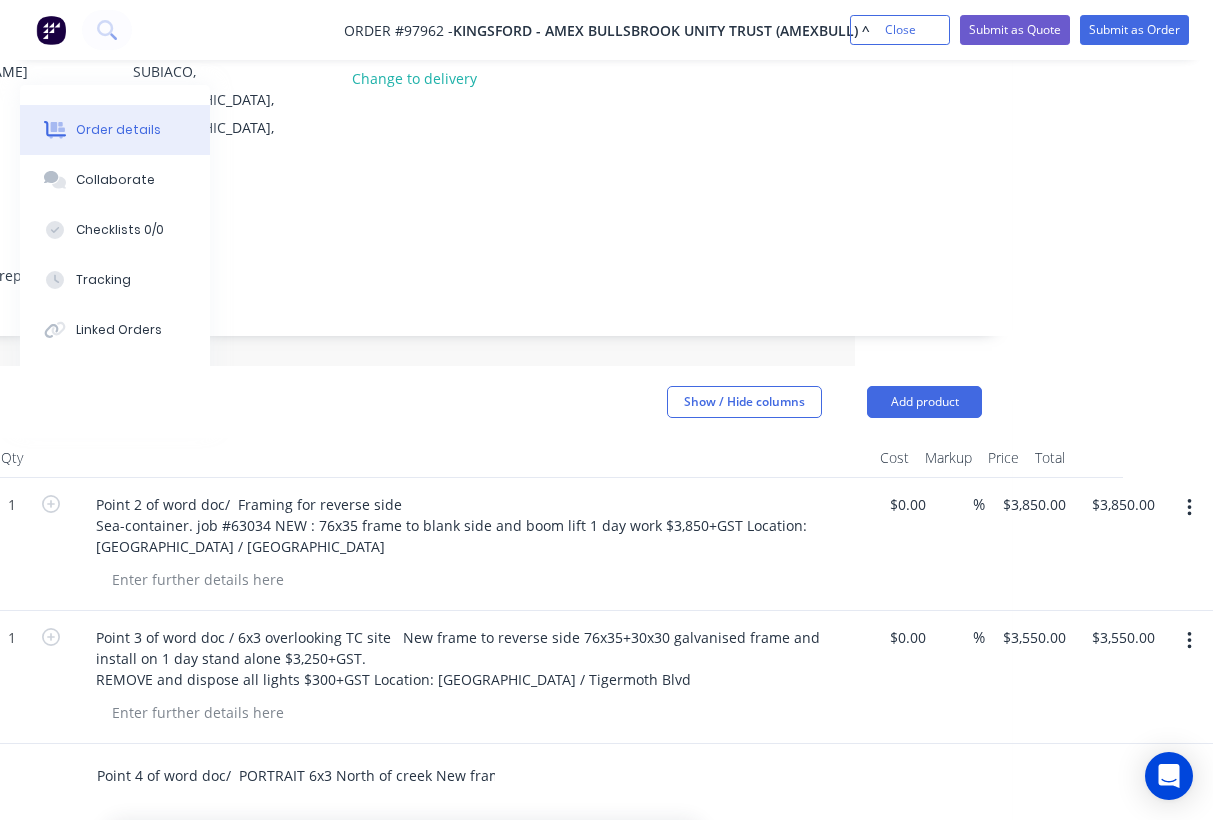 type on "Point 4 of word doc/  PORTRAIT 6x3 North of creek New frame to reverse side 76x35+30x30 galvisied frame and install on 1 day stand alone $3,250+GST inc EWP boom.  Location: Wylde Blvd / Brookbank Drive" 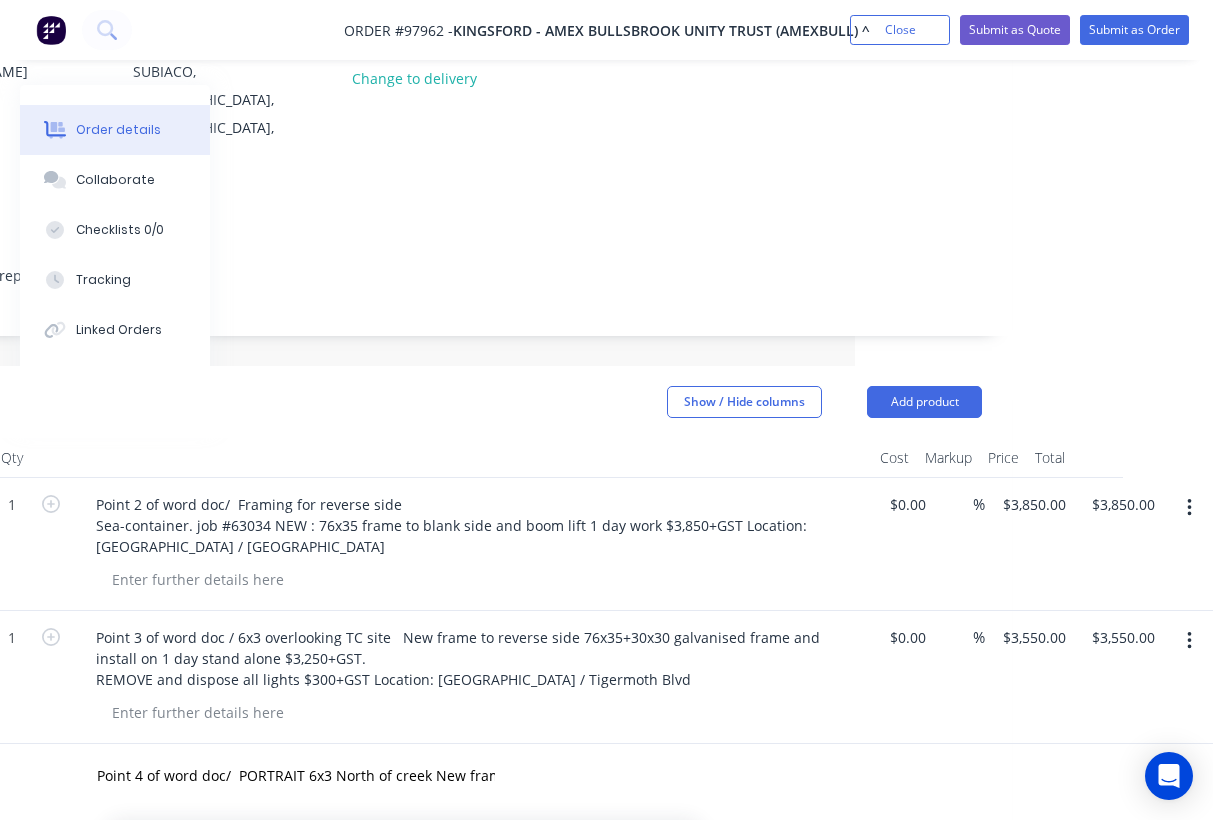 click on "Add  Point 4 of word doc/  PORTRAIT 6x3 North of creek New frame to reverse side 76x35+30x30 galvisied frame and install on 1 day stand alone $3,250+GST inc EWP boom.  Location: Wylde Blvd / Brookbank Drive    to order" at bounding box center (404, 882) 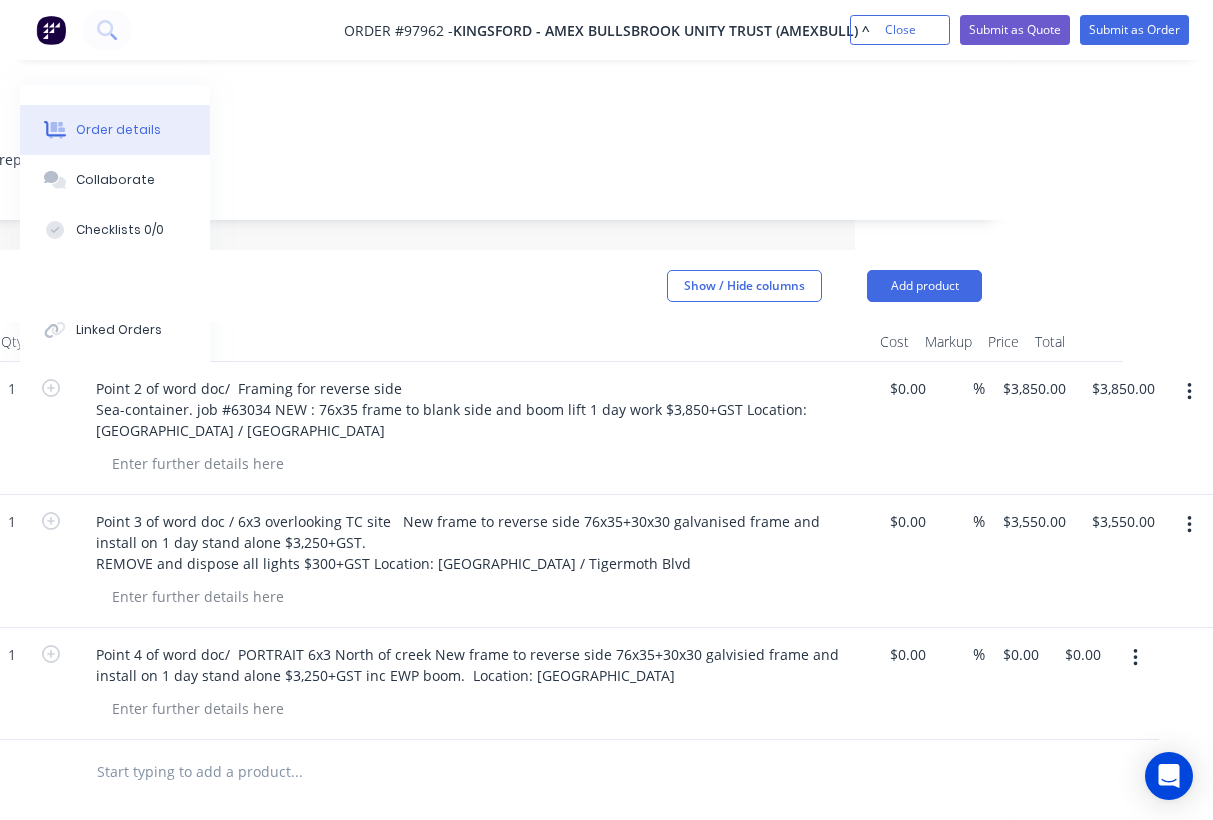 scroll, scrollTop: 438, scrollLeft: 358, axis: both 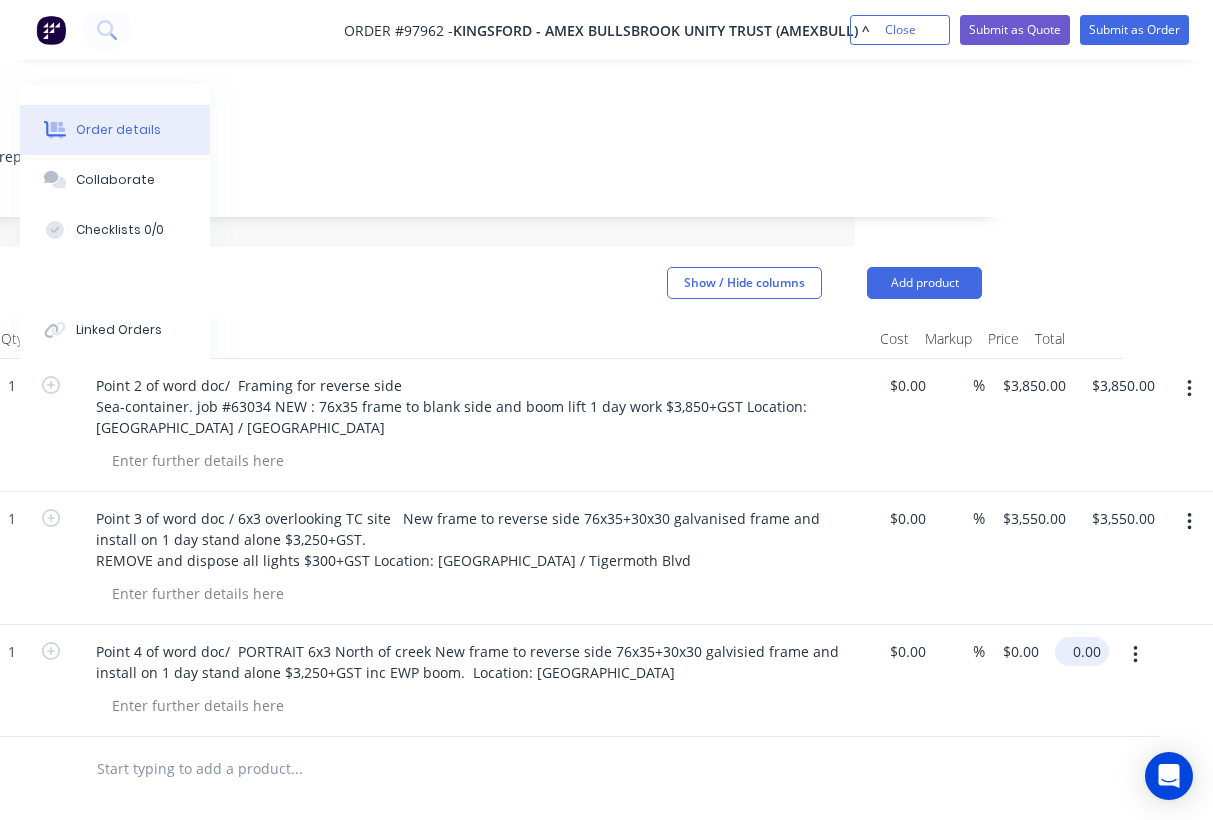 click on "0.00" at bounding box center [1086, 651] 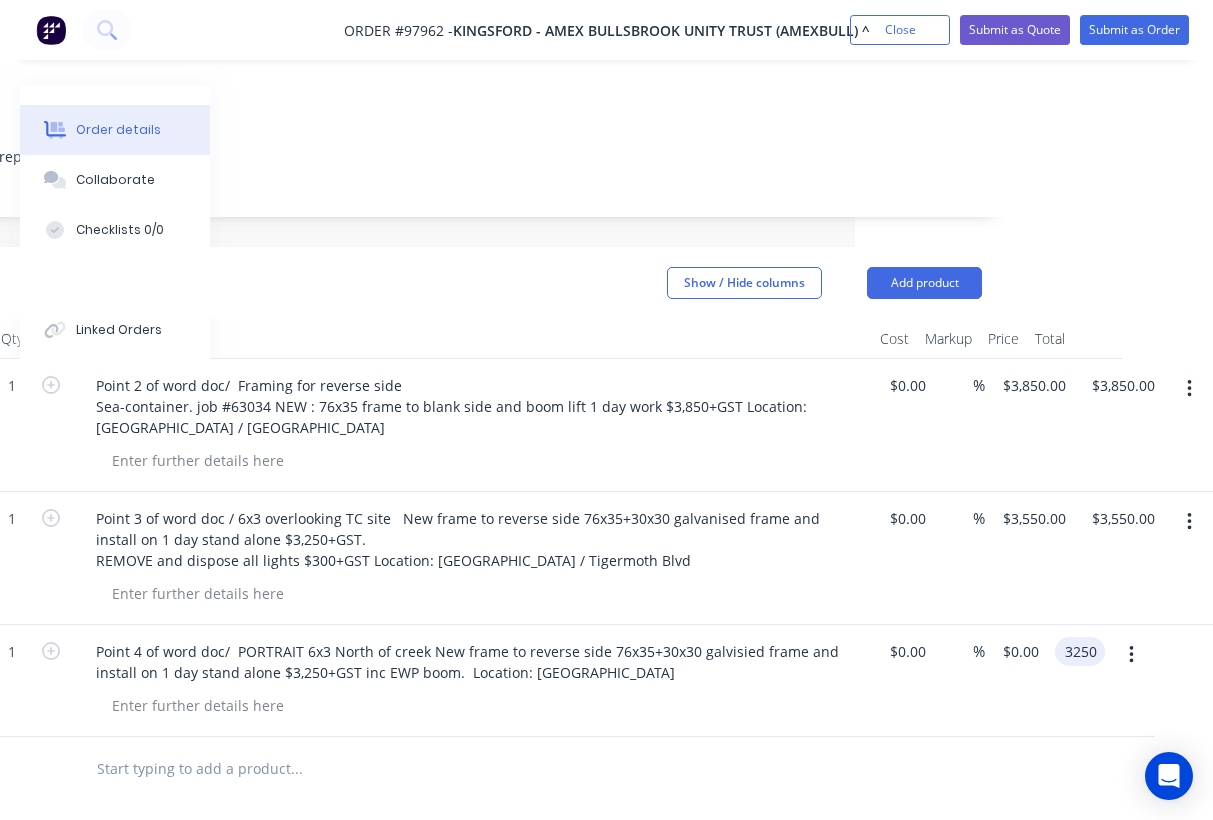 type on "3250" 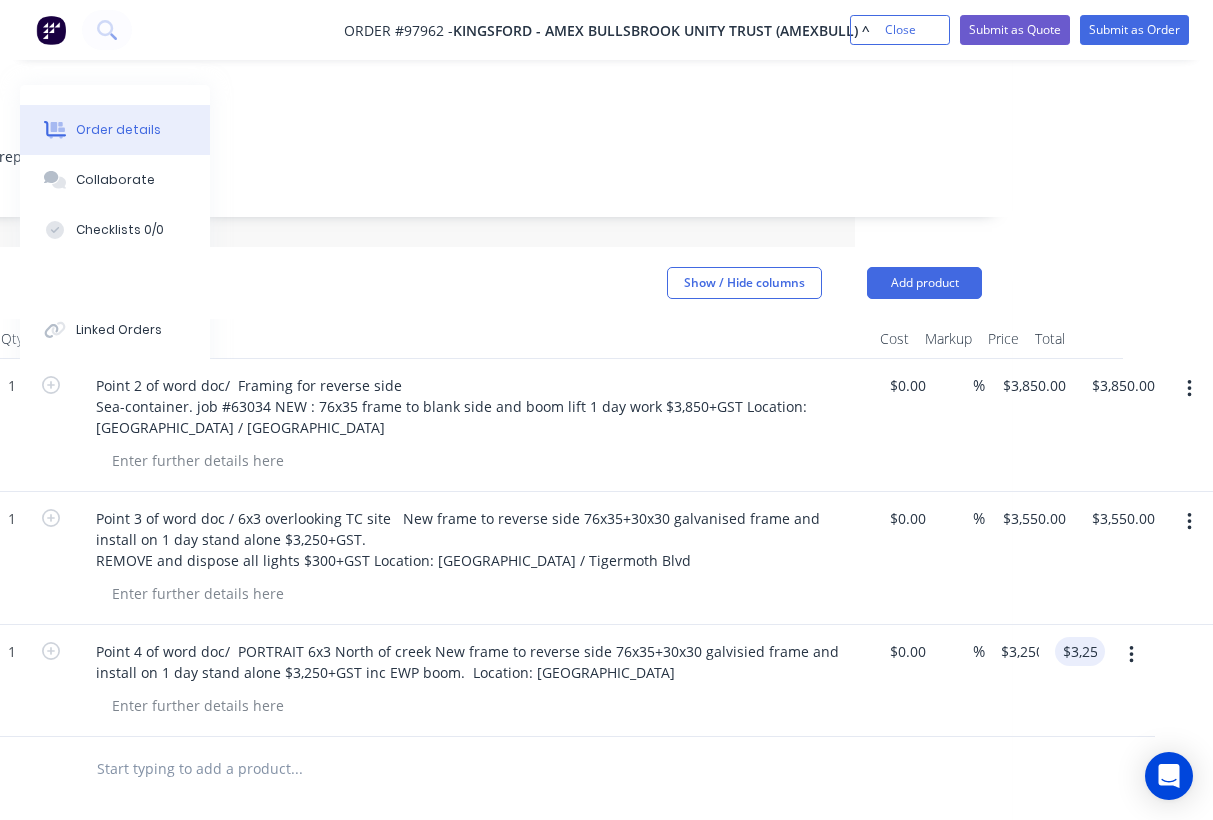 click at bounding box center (447, 769) 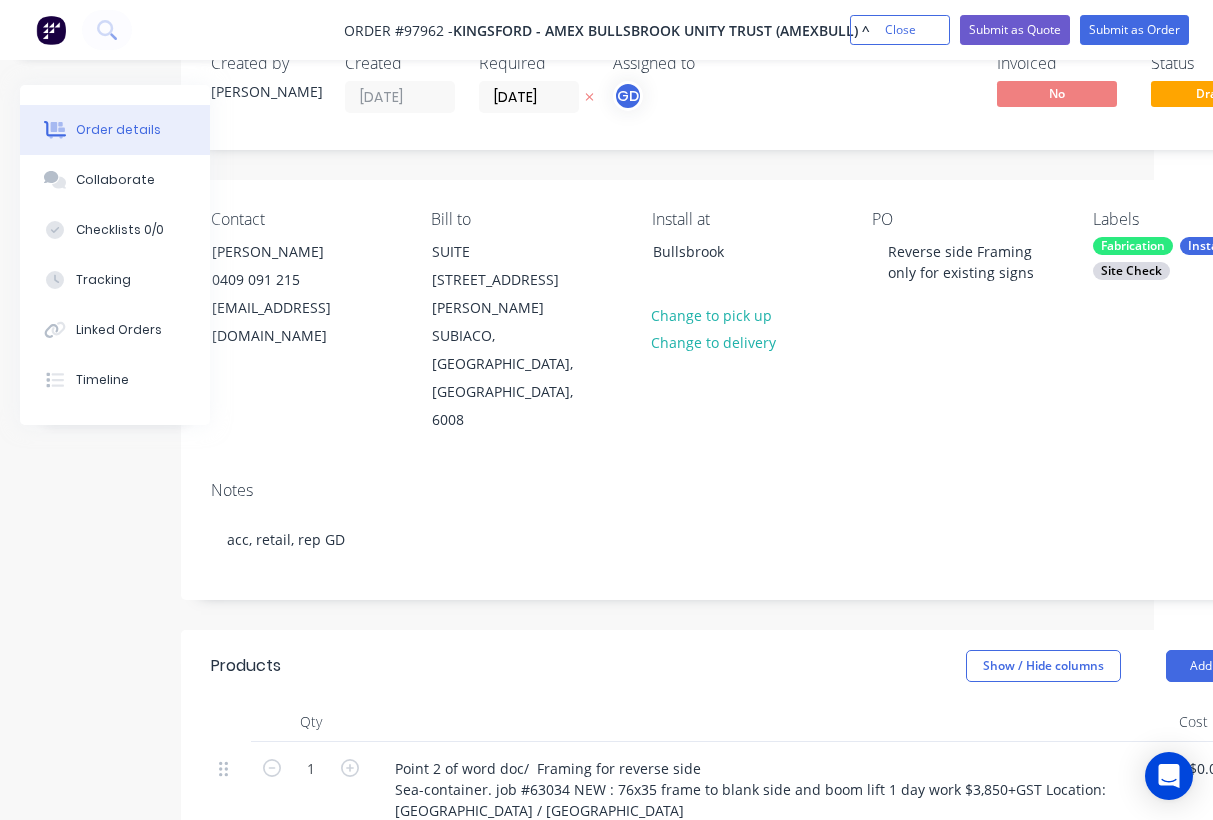 scroll, scrollTop: 0, scrollLeft: 59, axis: horizontal 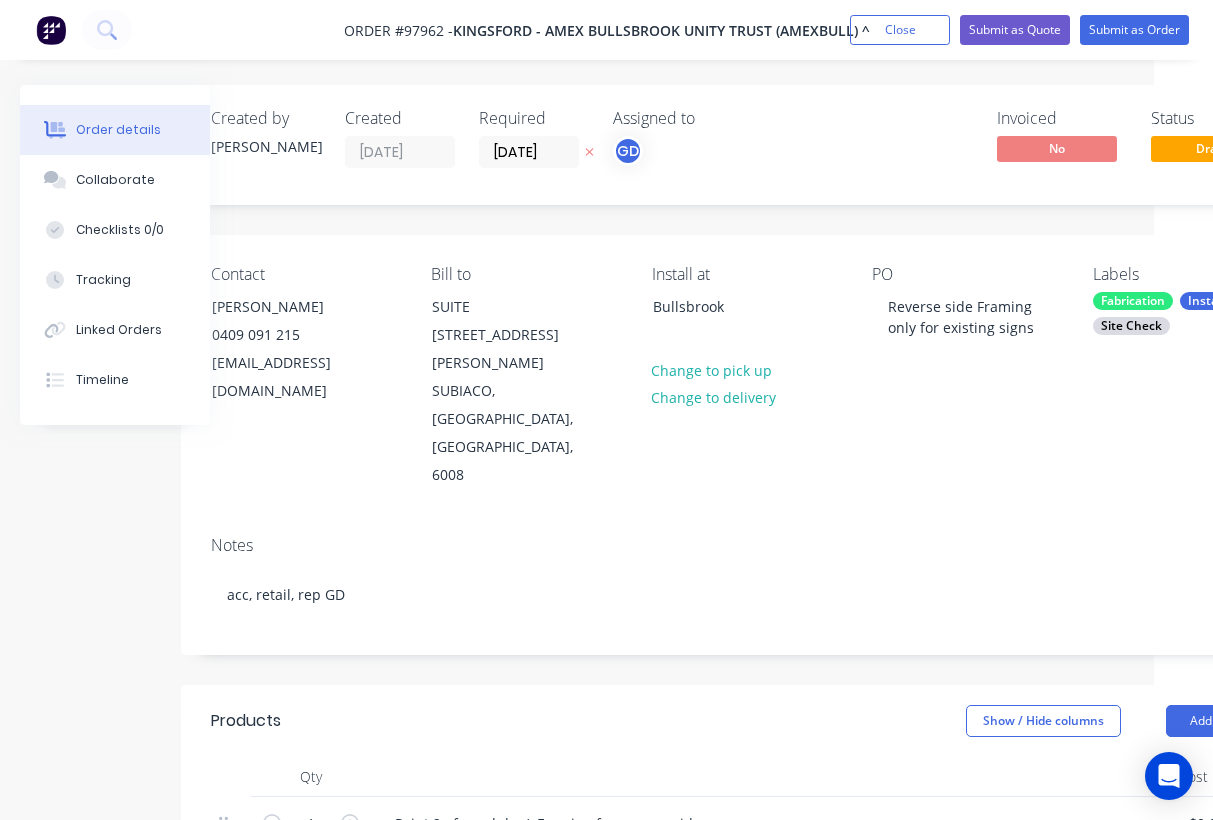 drag, startPoint x: 333, startPoint y: 27, endPoint x: 408, endPoint y: 43, distance: 76.687675 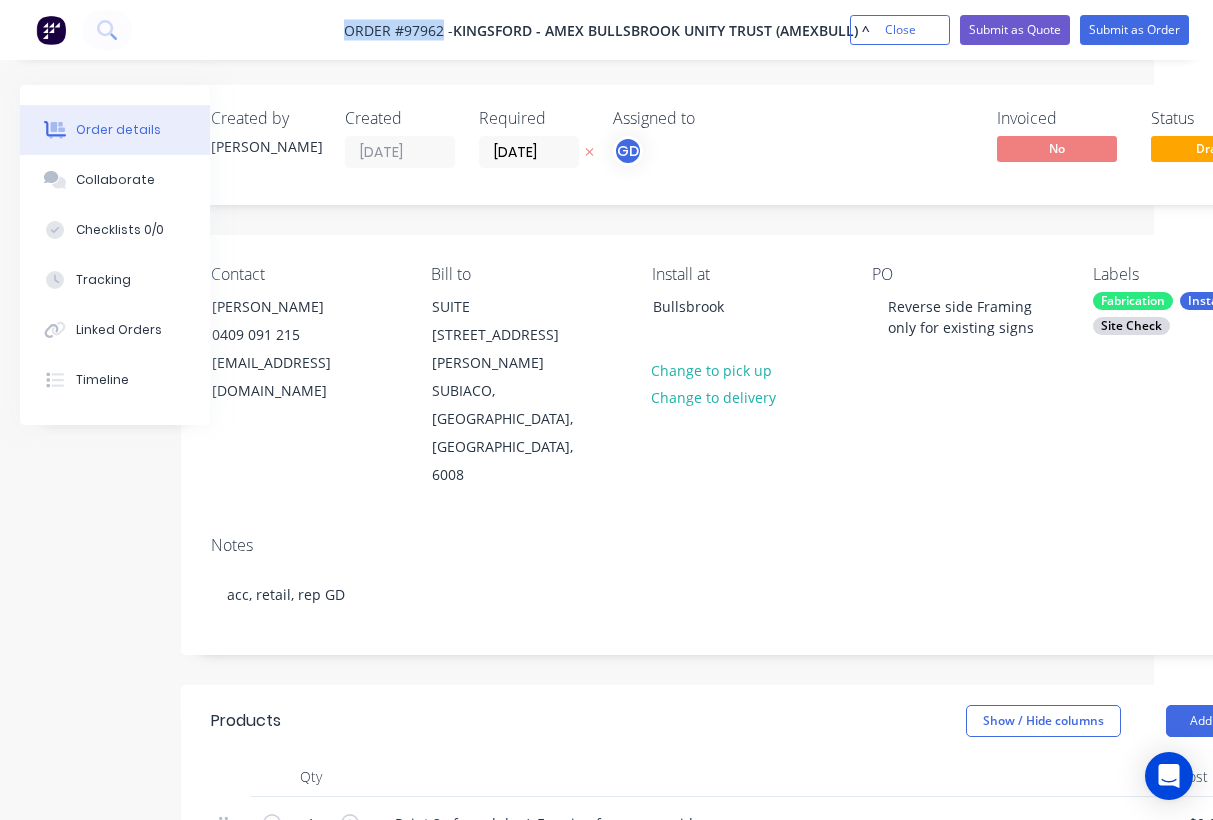 drag, startPoint x: 444, startPoint y: 28, endPoint x: 346, endPoint y: 26, distance: 98.02041 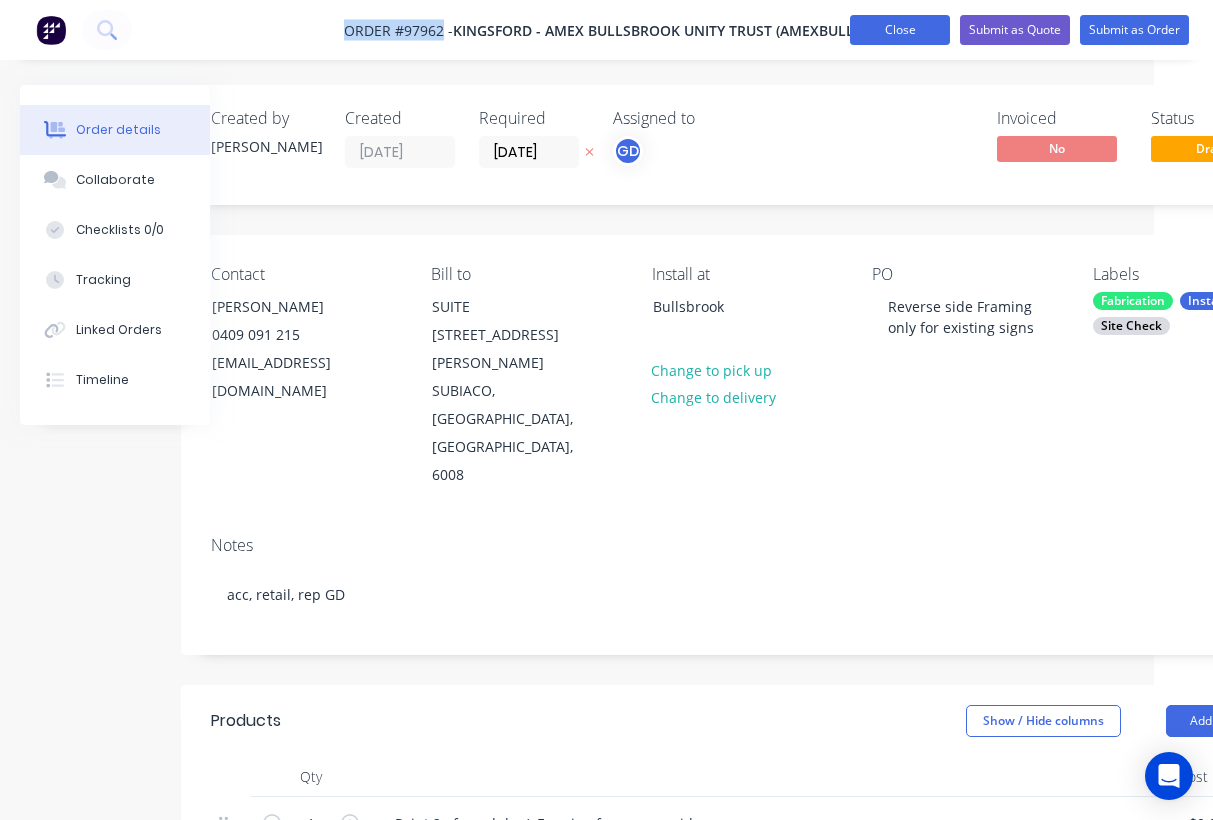 click on "Close" at bounding box center [900, 30] 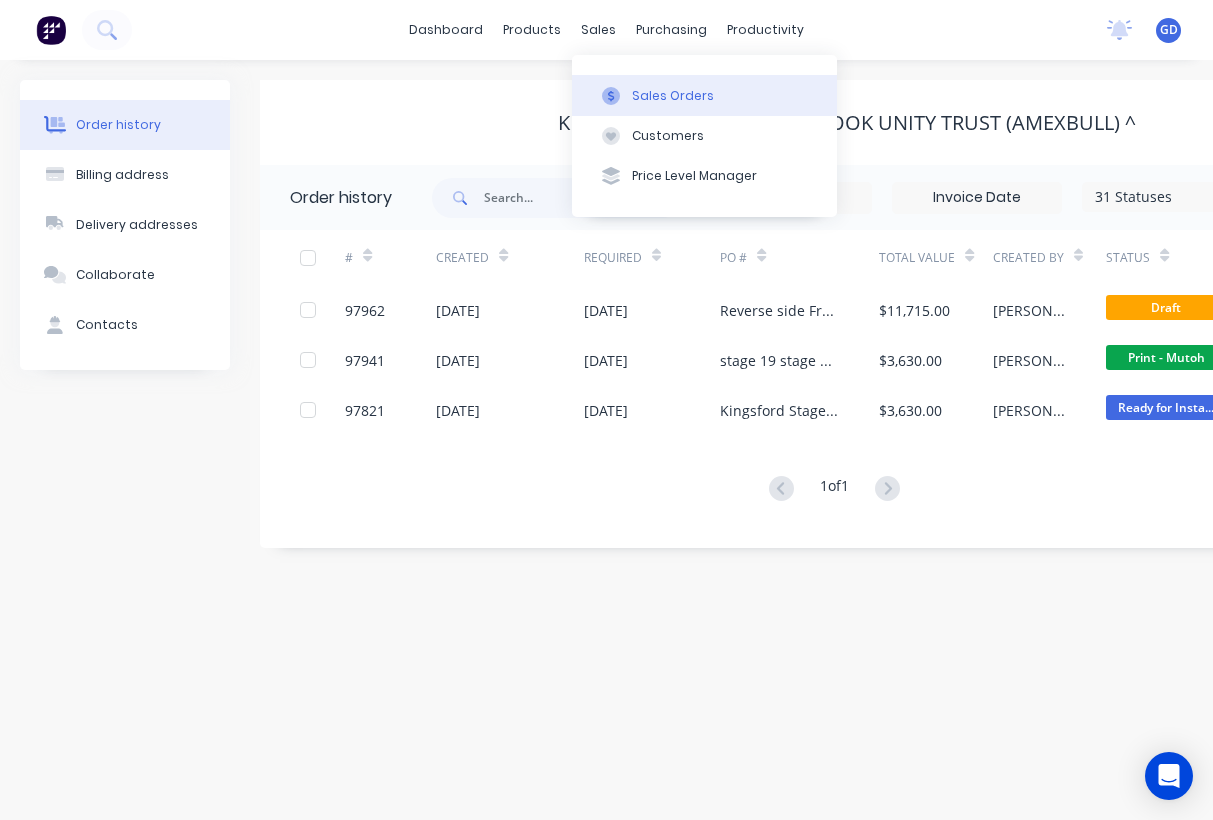 click on "Sales Orders" at bounding box center (673, 96) 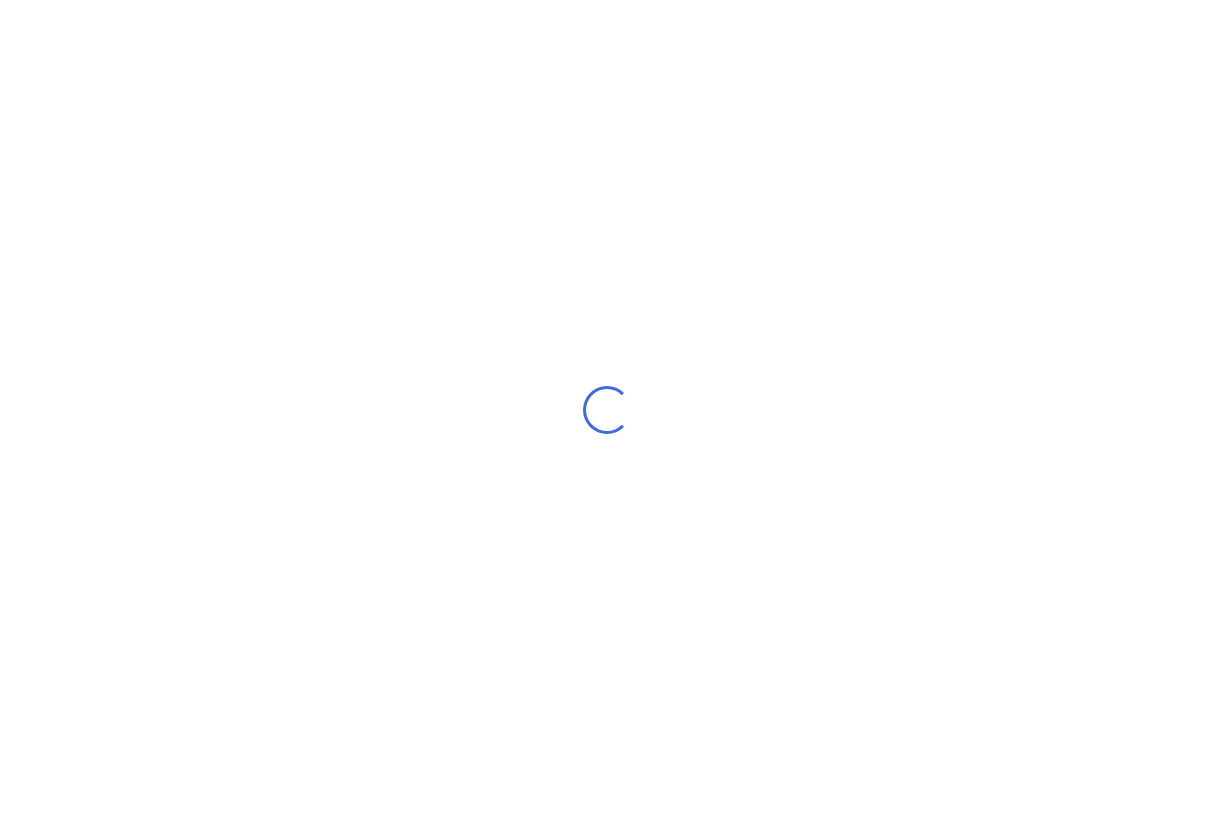 scroll, scrollTop: 0, scrollLeft: 0, axis: both 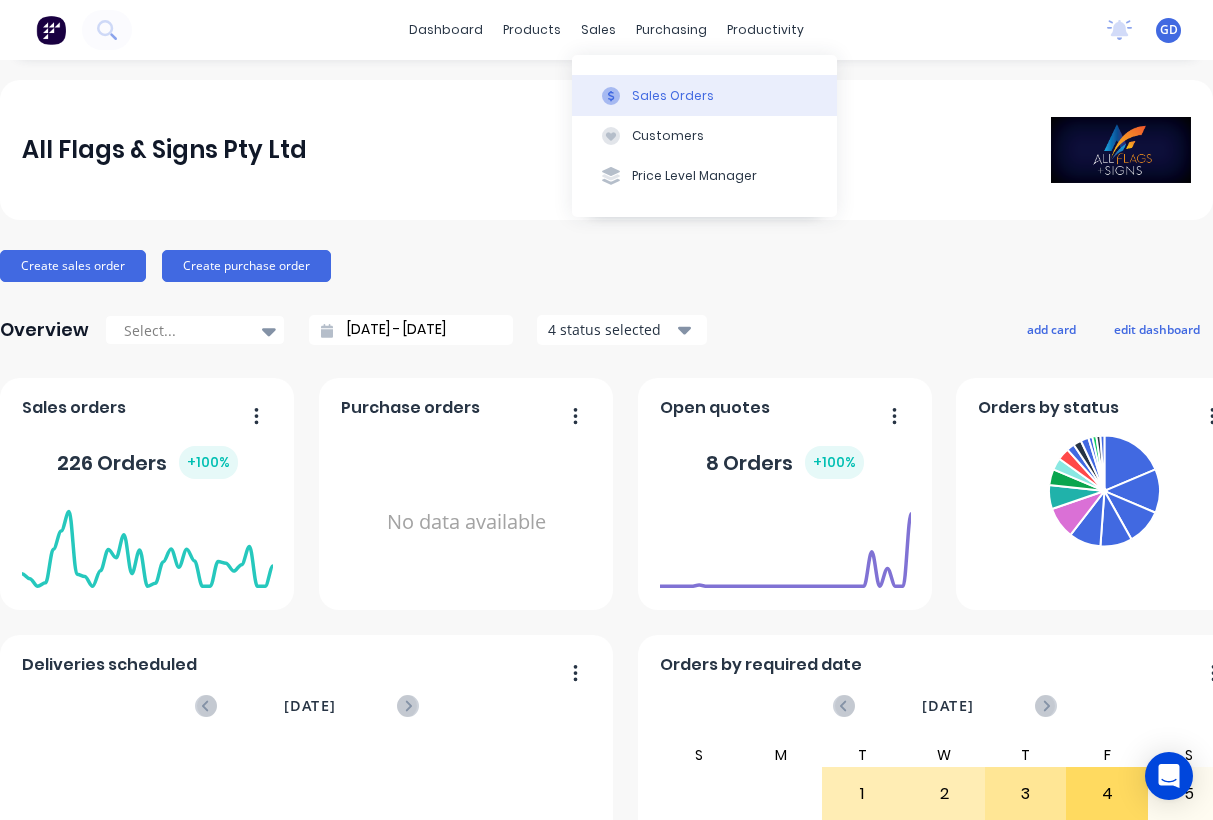 click on "Sales Orders" at bounding box center (673, 96) 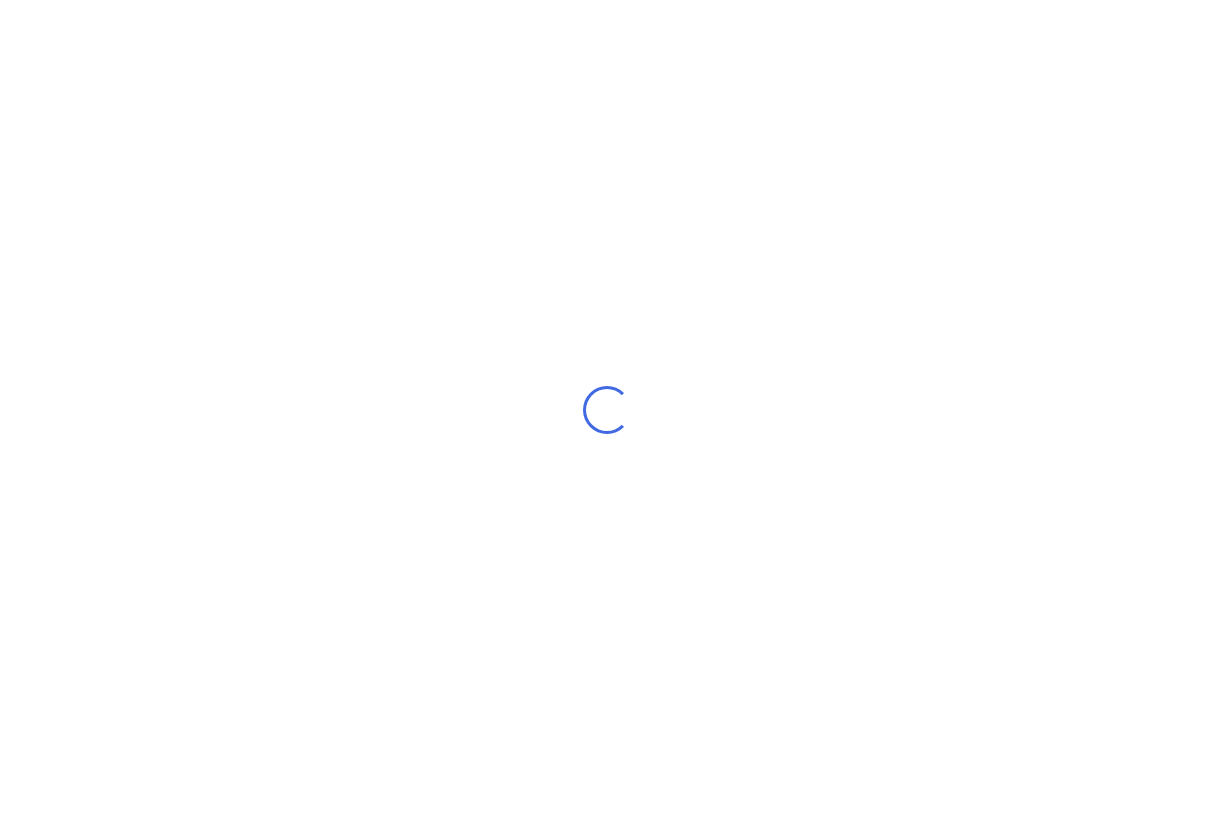 scroll, scrollTop: 0, scrollLeft: 0, axis: both 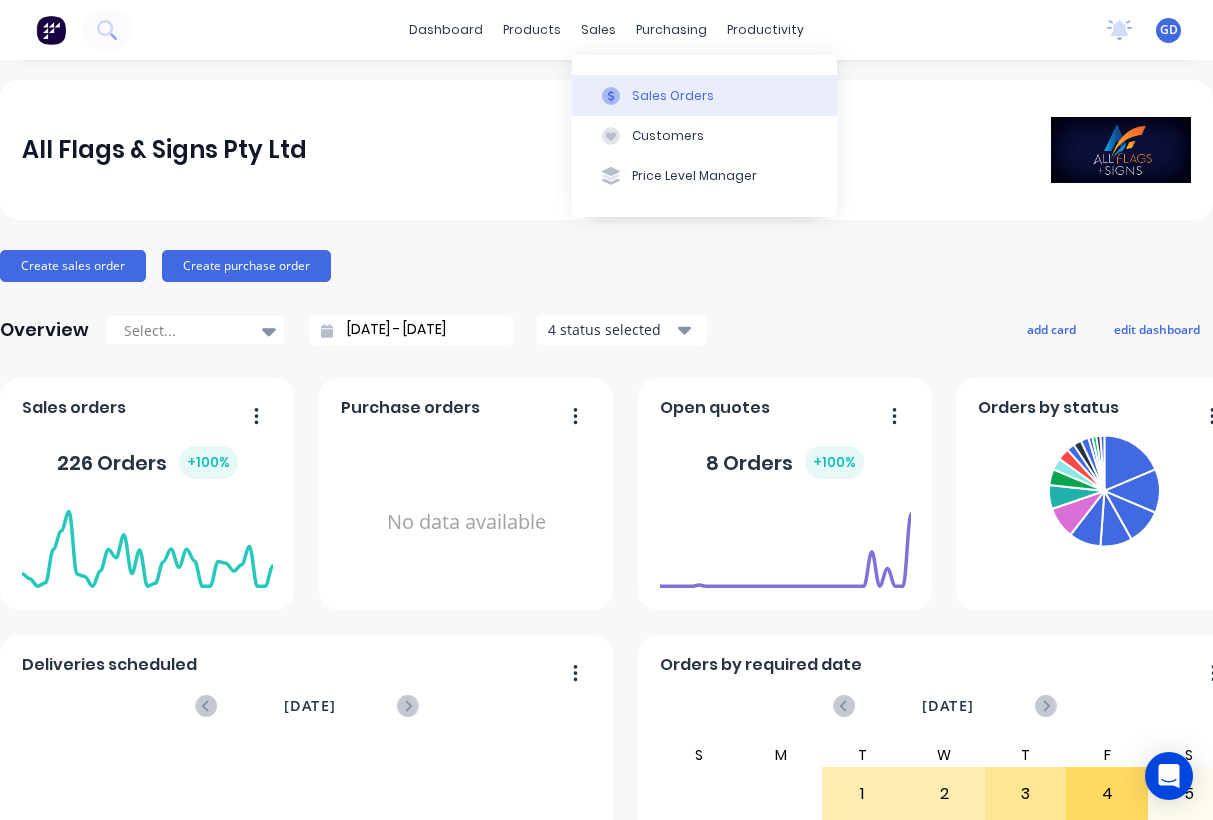 click on "Sales Orders" at bounding box center [673, 96] 